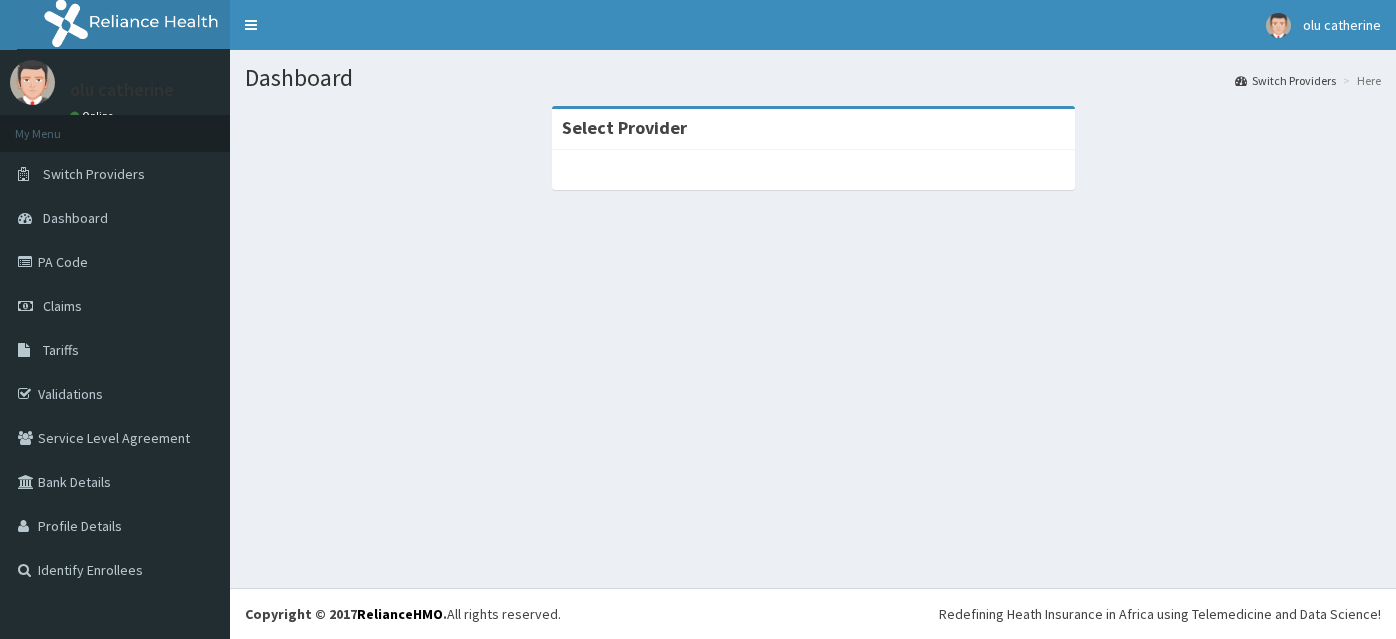 scroll, scrollTop: 0, scrollLeft: 0, axis: both 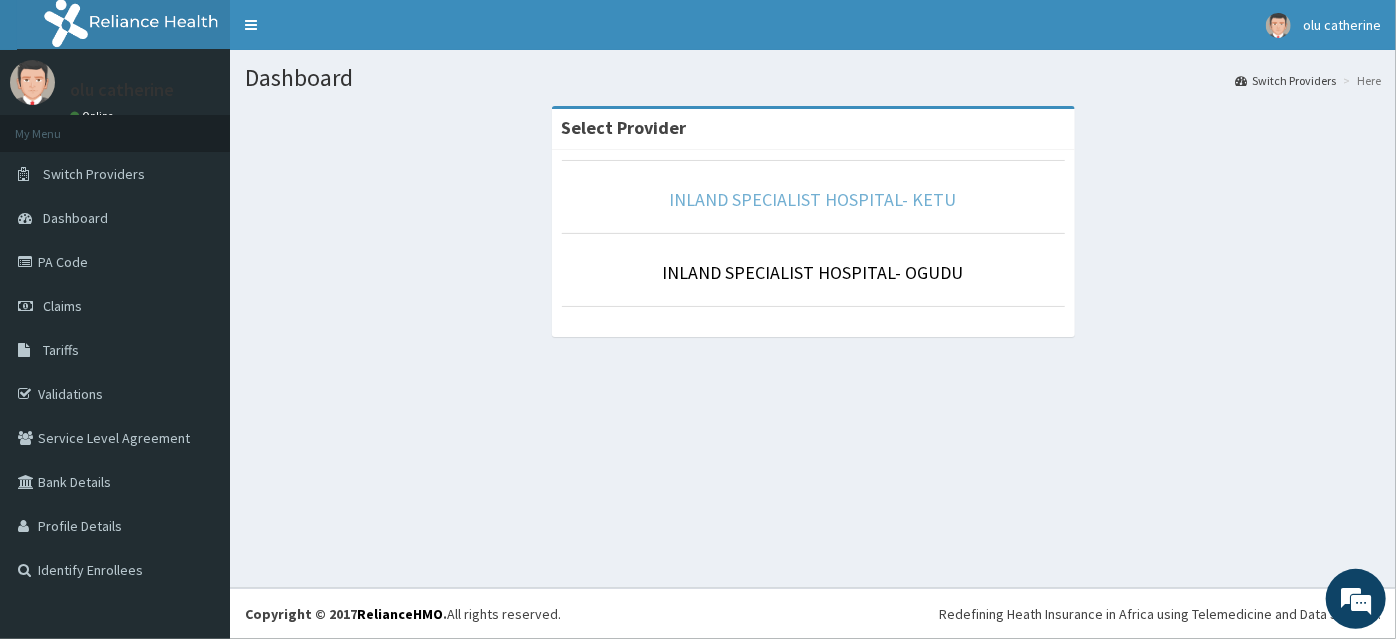 click on "INLAND SPECIALIST HOSPITAL- KETU" at bounding box center (813, 199) 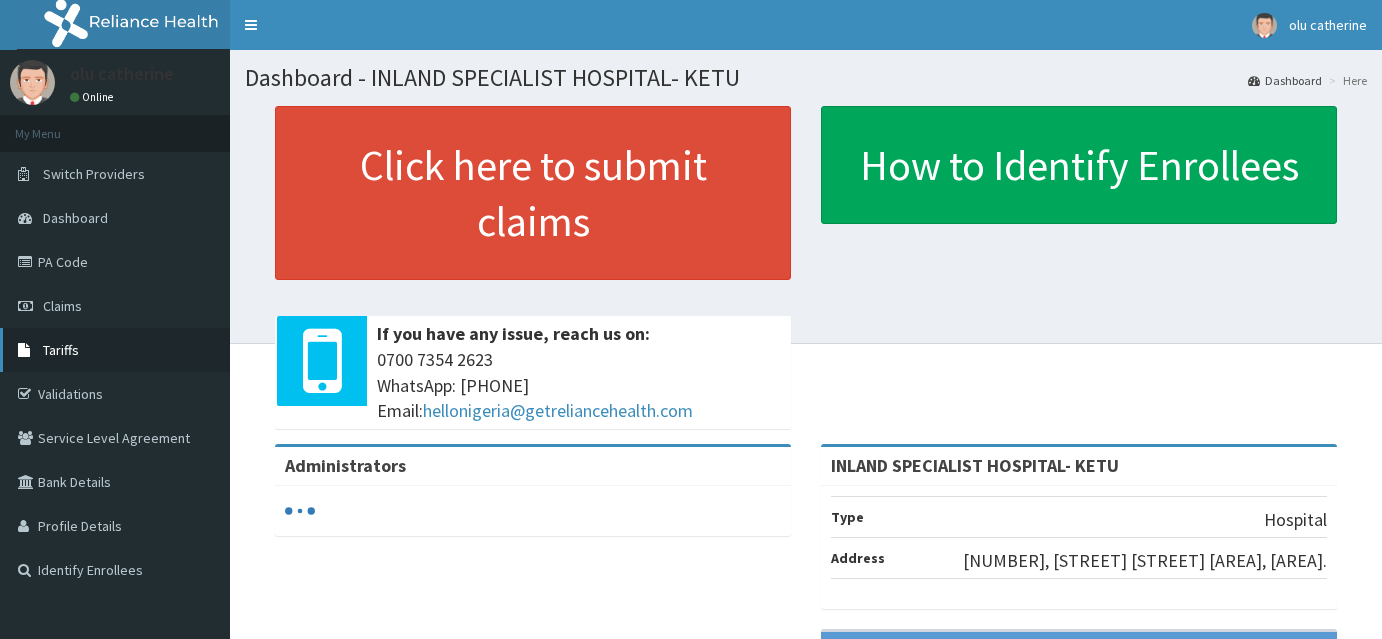 scroll, scrollTop: 0, scrollLeft: 0, axis: both 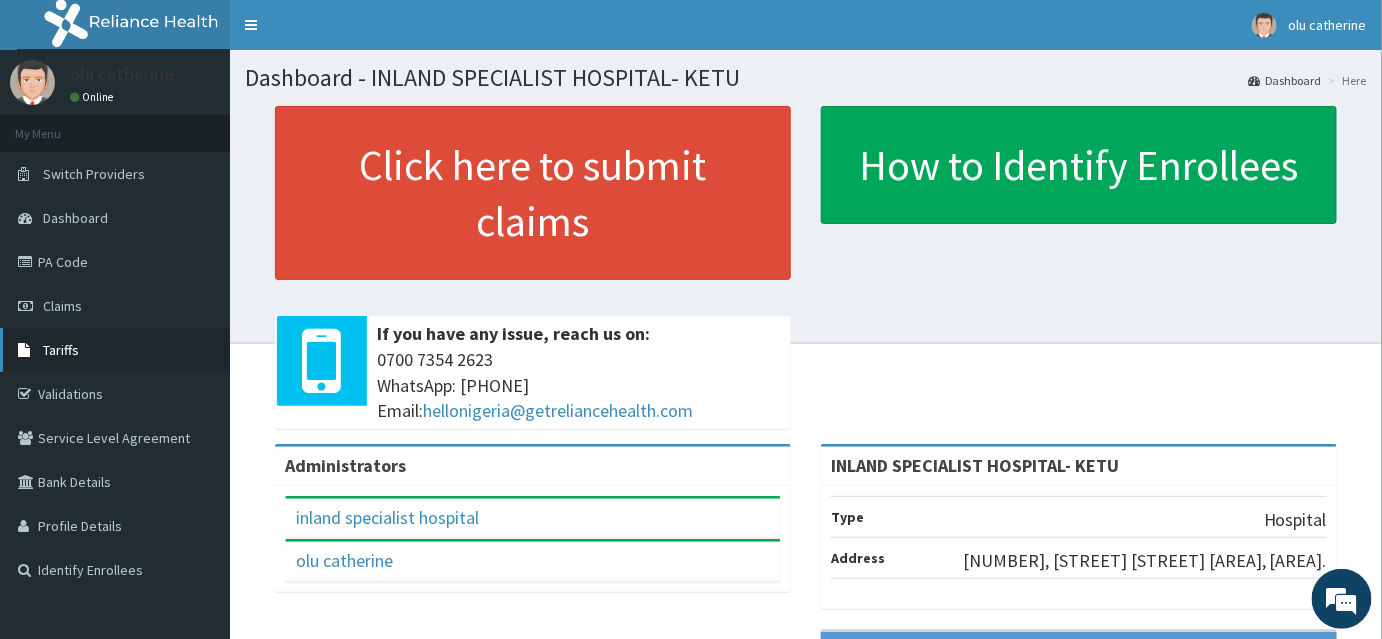click on "Tariffs" at bounding box center [61, 350] 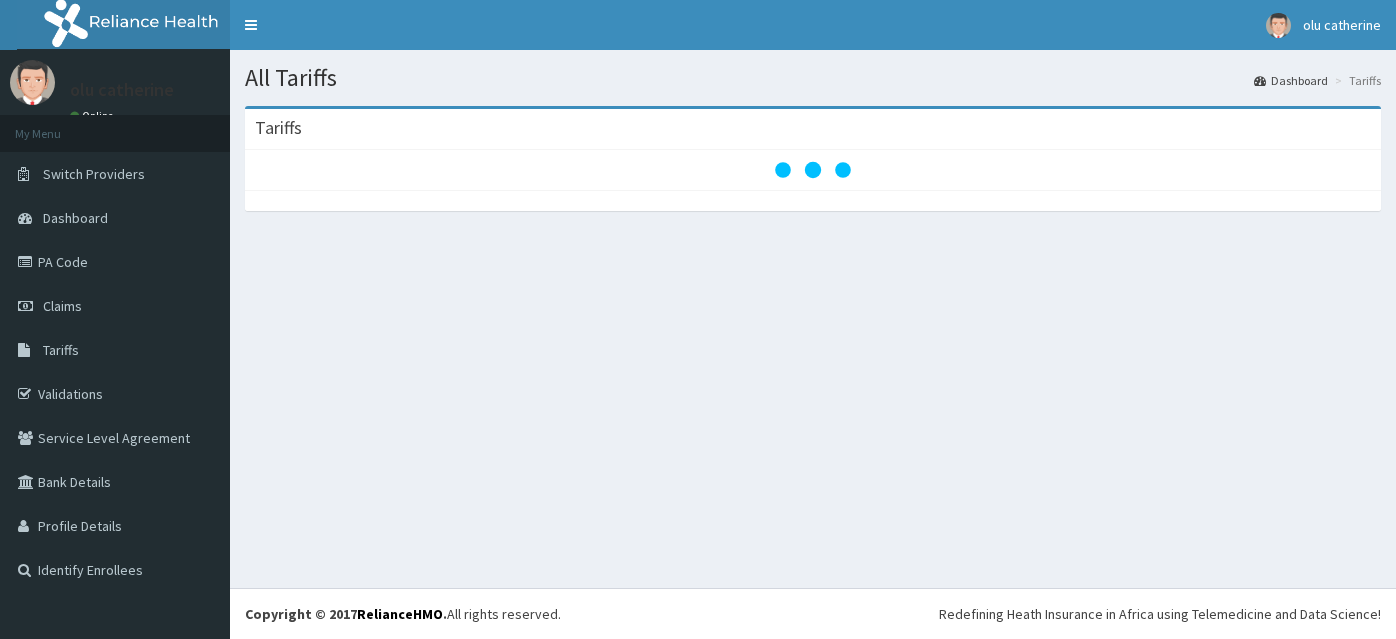 scroll, scrollTop: 0, scrollLeft: 0, axis: both 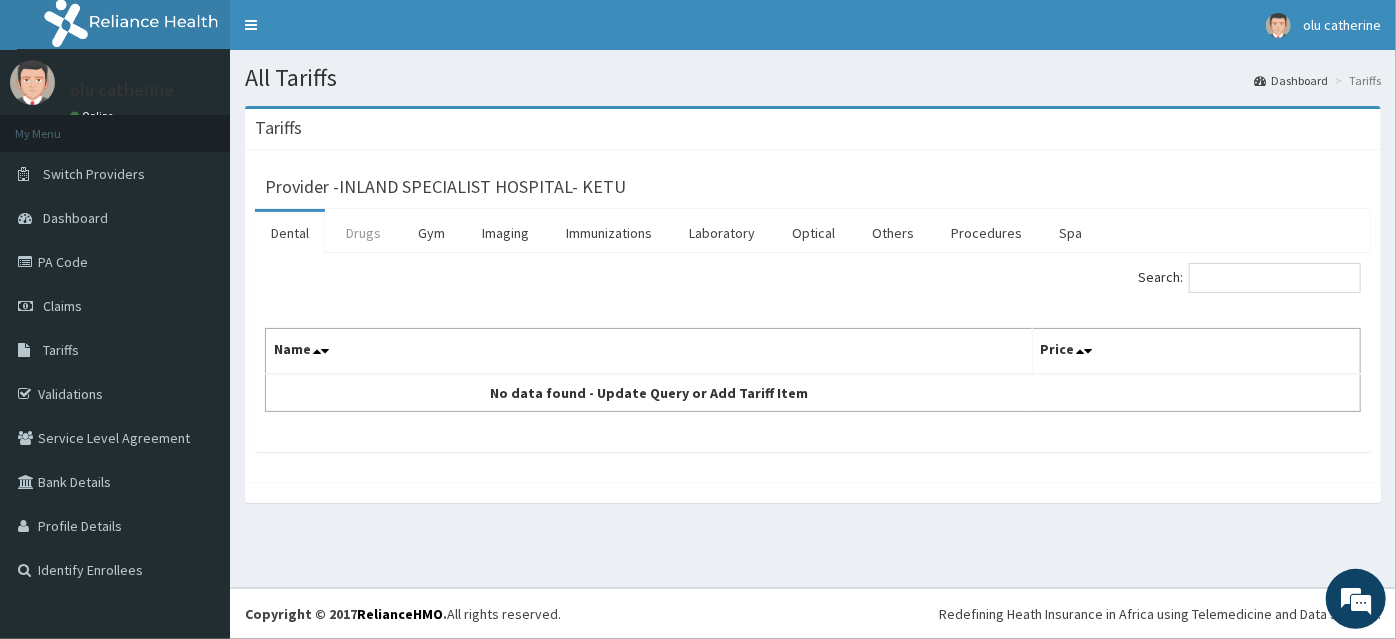 click on "Drugs" at bounding box center (363, 233) 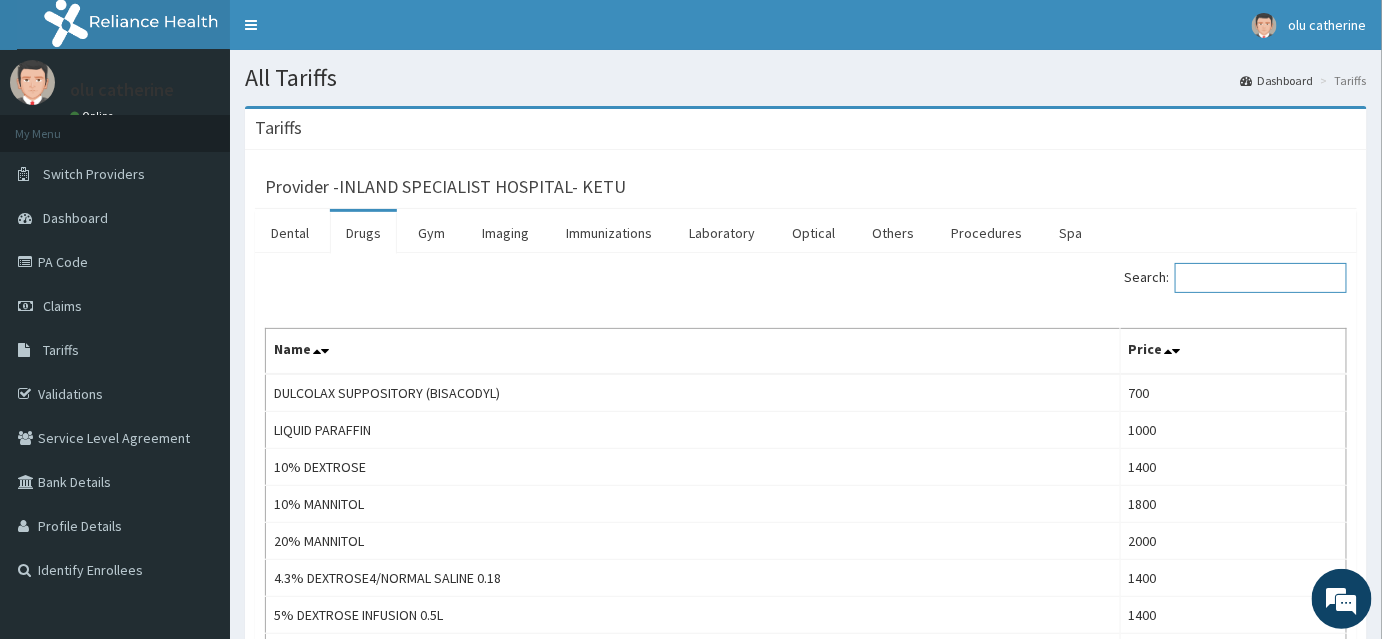 click on "Search:" at bounding box center (1261, 278) 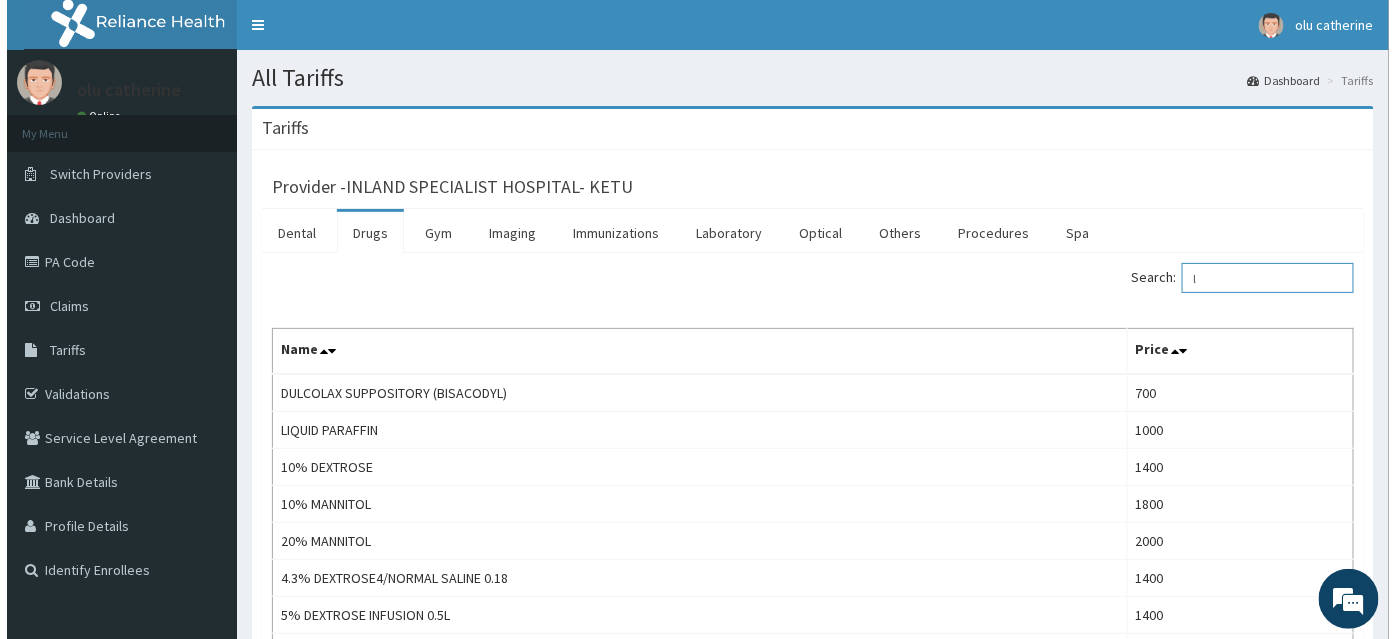 scroll, scrollTop: 0, scrollLeft: 0, axis: both 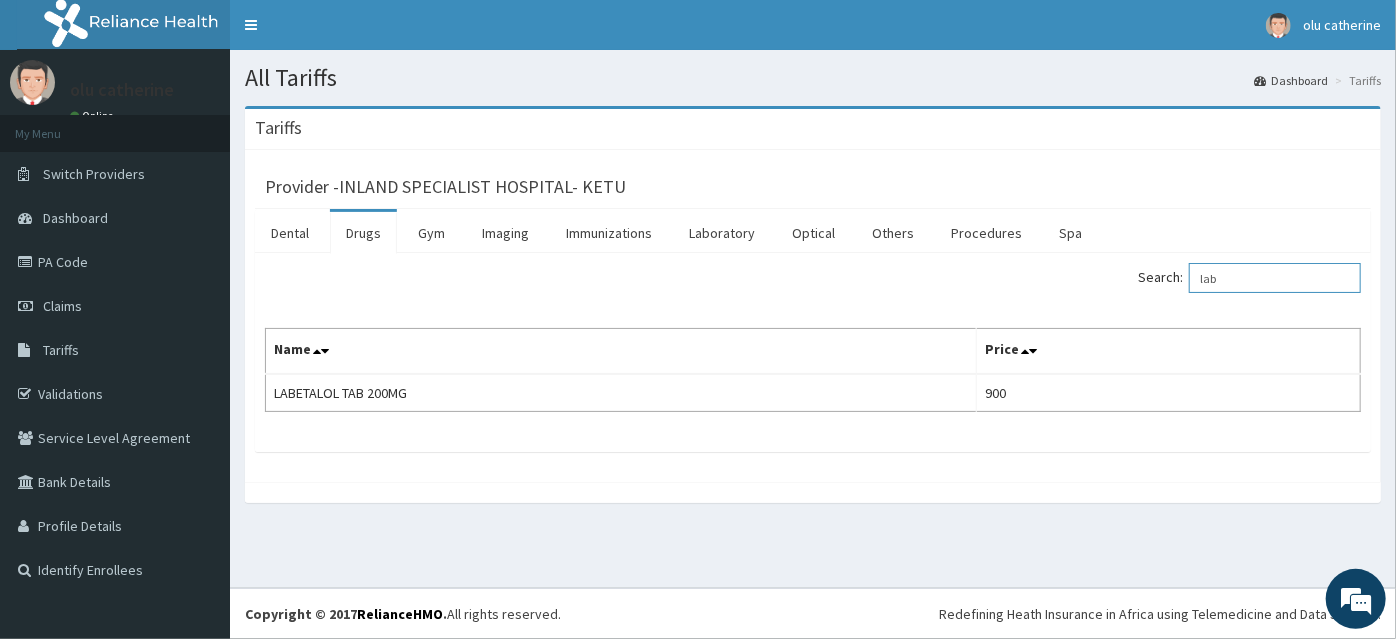 type on "lab" 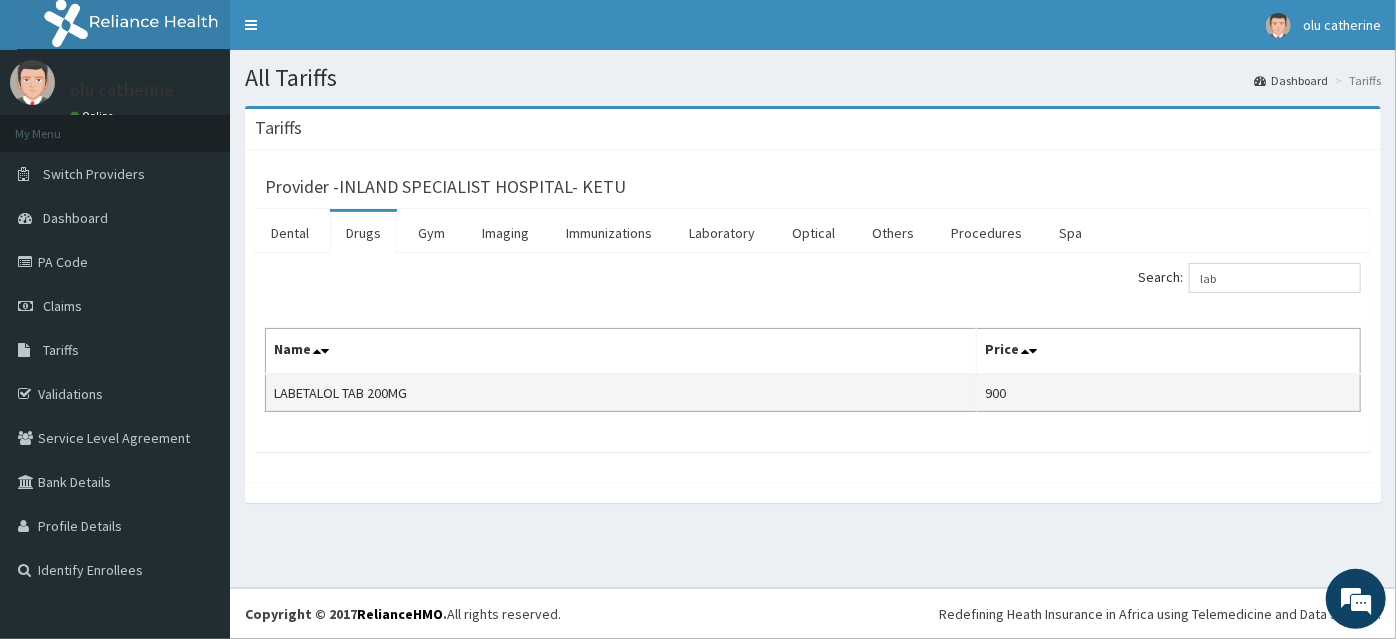 click on "LABETALOL TAB 200MG" at bounding box center (621, 393) 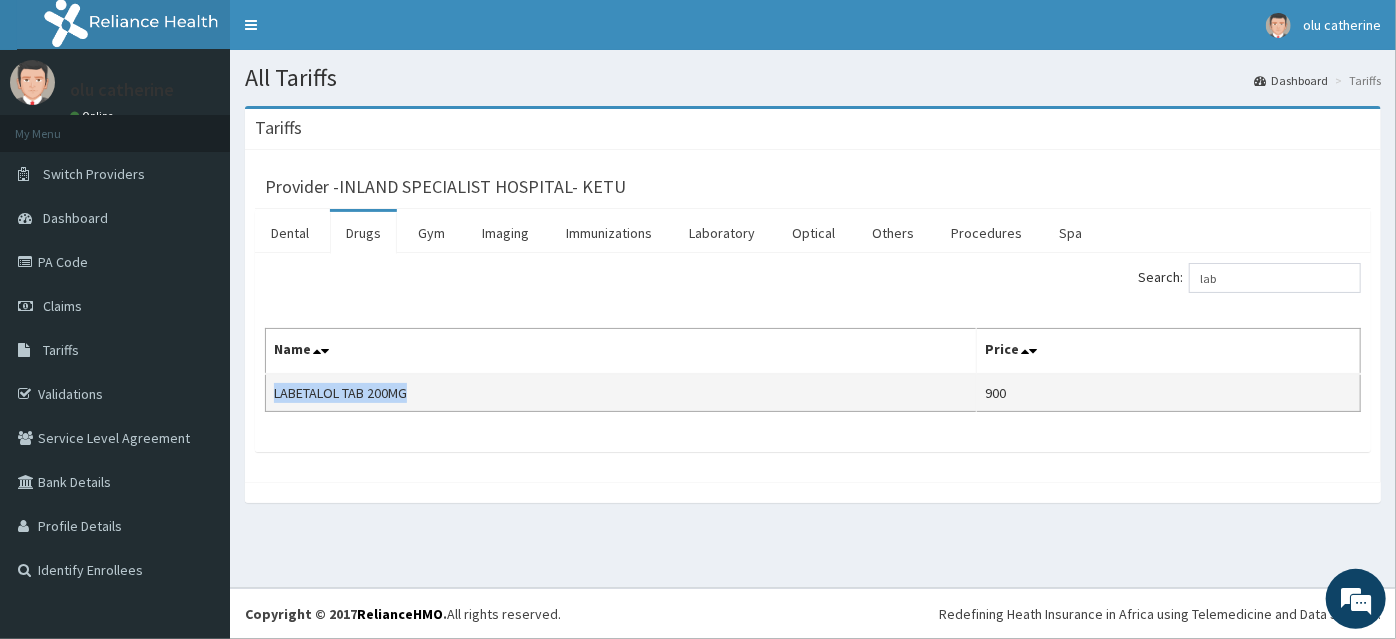 drag, startPoint x: 408, startPoint y: 391, endPoint x: 274, endPoint y: 399, distance: 134.23859 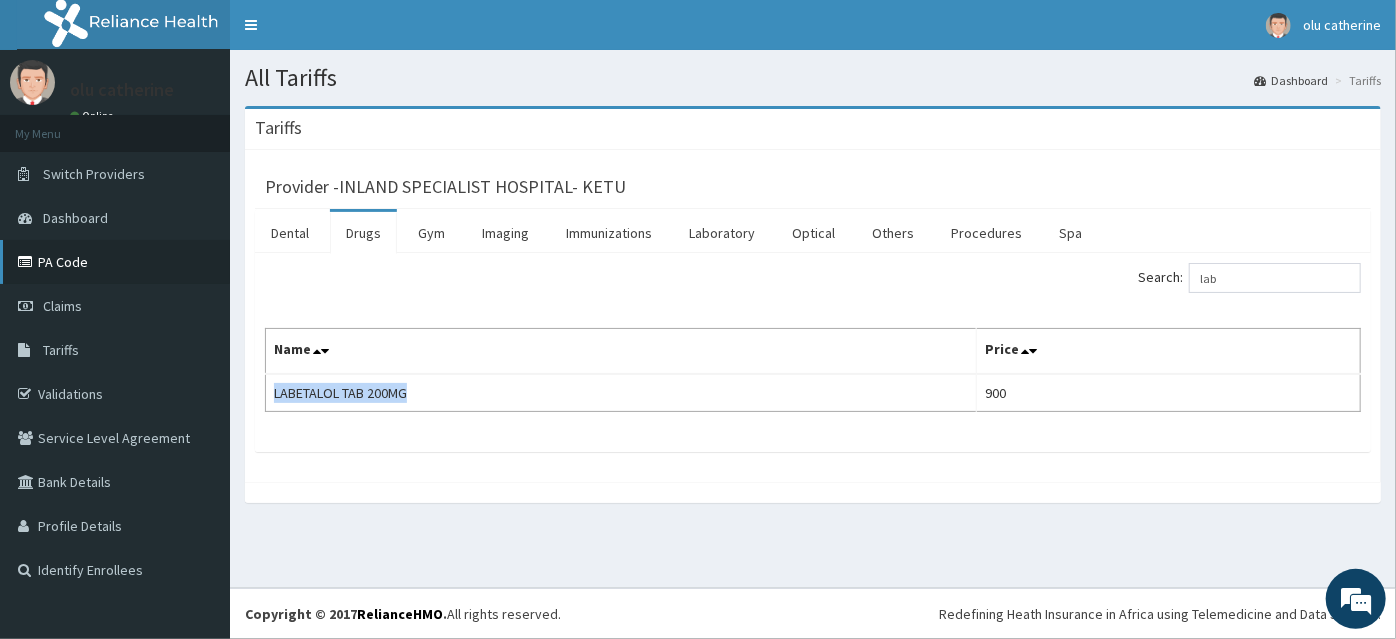 click on "PA Code" at bounding box center [115, 262] 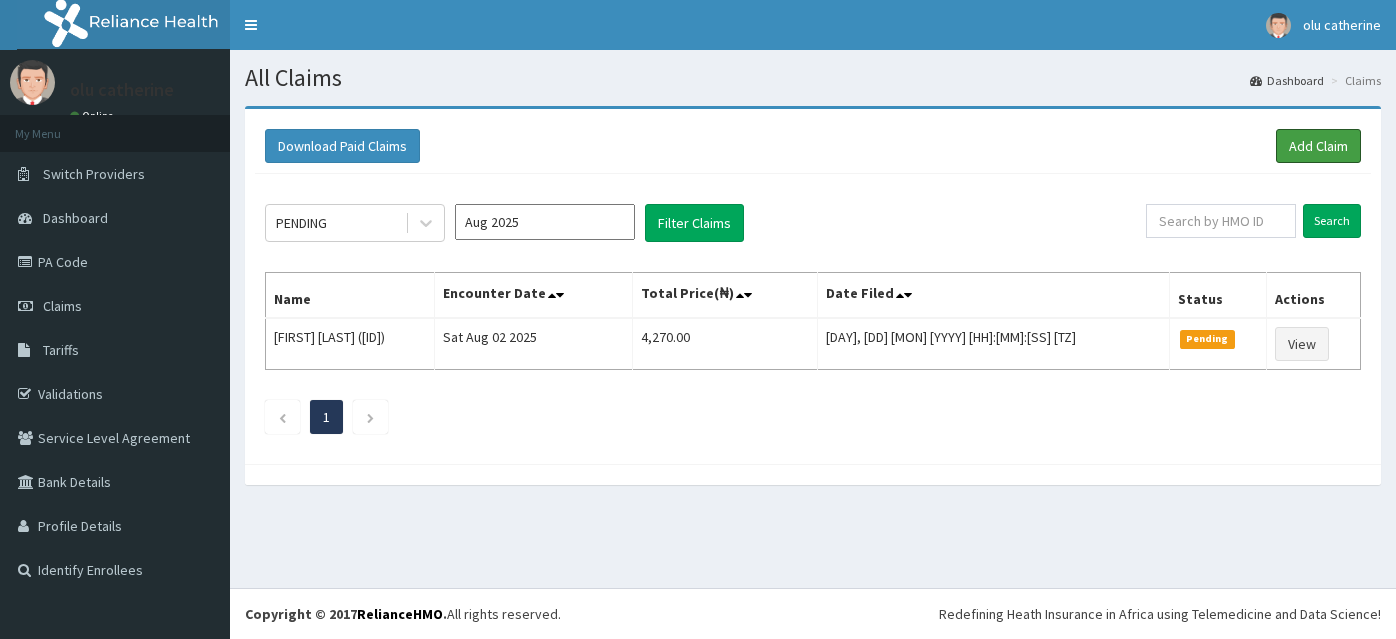 scroll, scrollTop: 0, scrollLeft: 0, axis: both 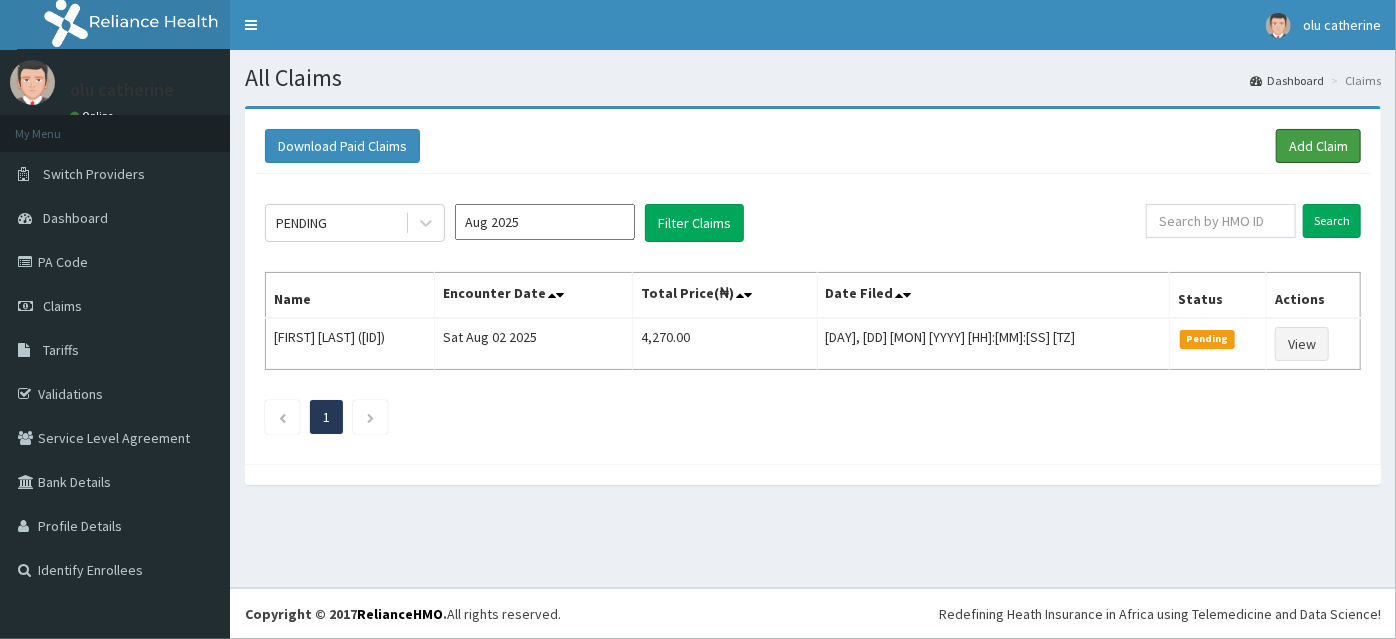 click on "Add Claim" at bounding box center [1318, 146] 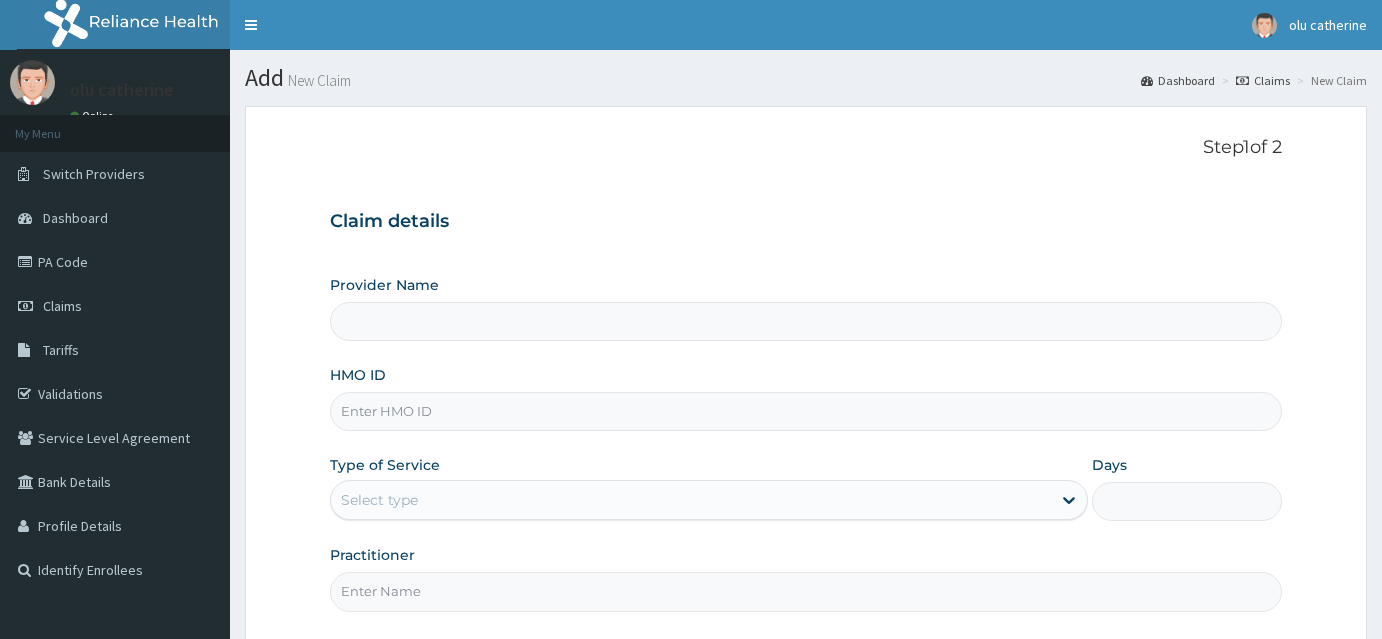 scroll, scrollTop: 0, scrollLeft: 0, axis: both 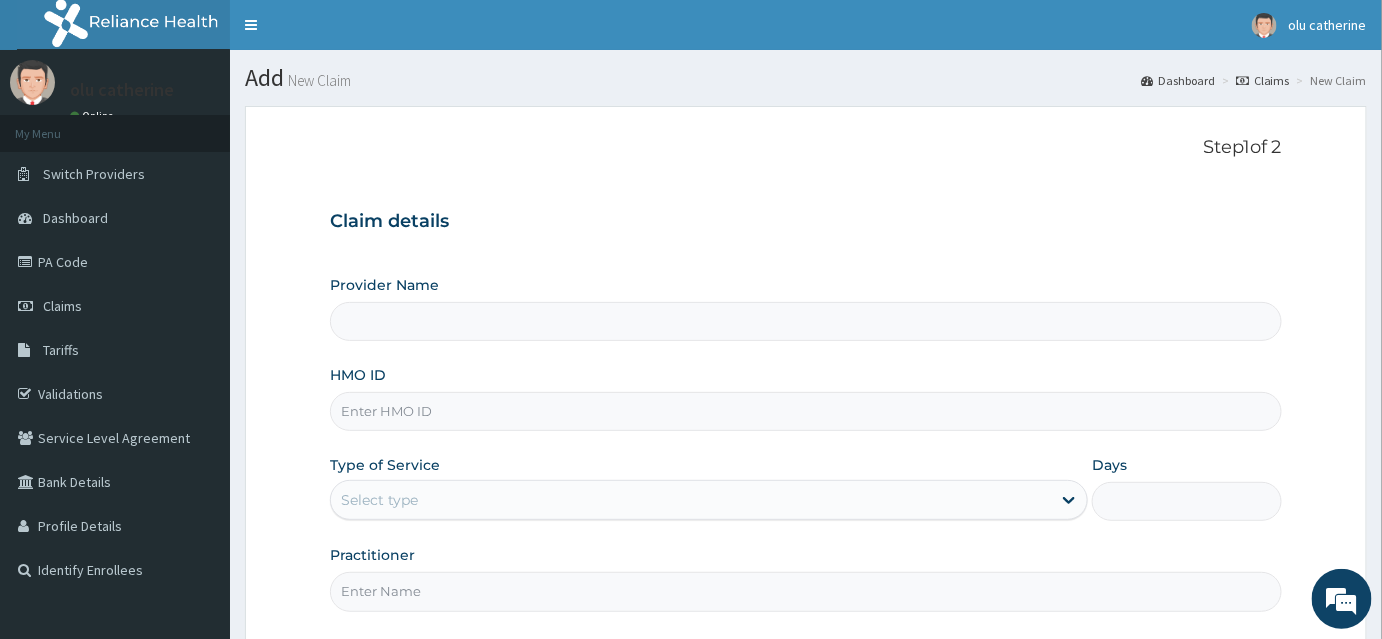 type on "INLAND SPECIALIST HOSPITAL- KETU" 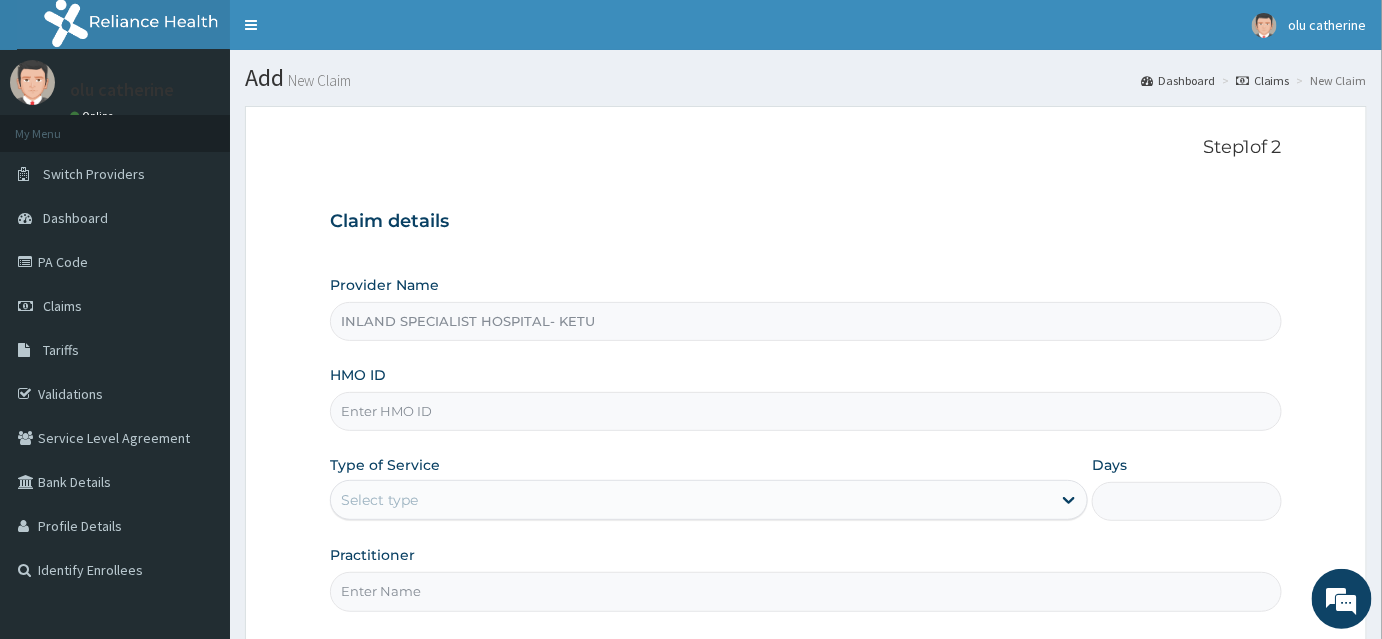 paste on "[DOCUMENT_ID]" 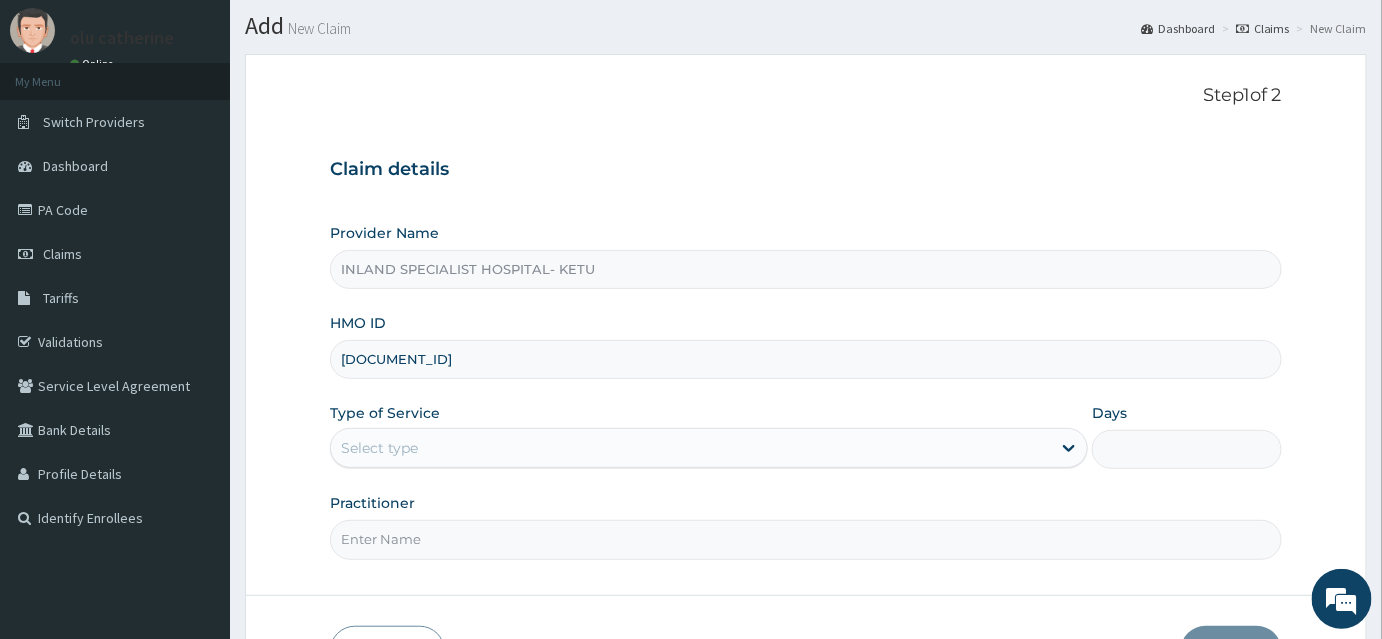scroll, scrollTop: 181, scrollLeft: 0, axis: vertical 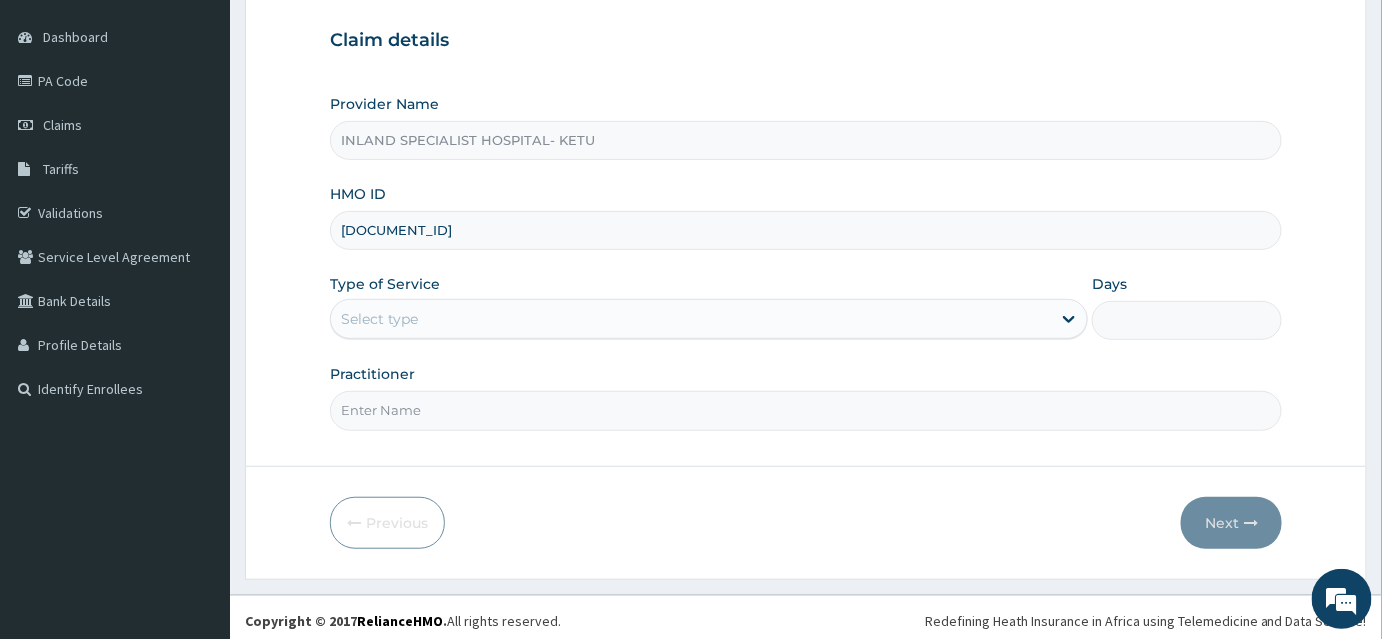 type on "[DOCUMENT_ID]" 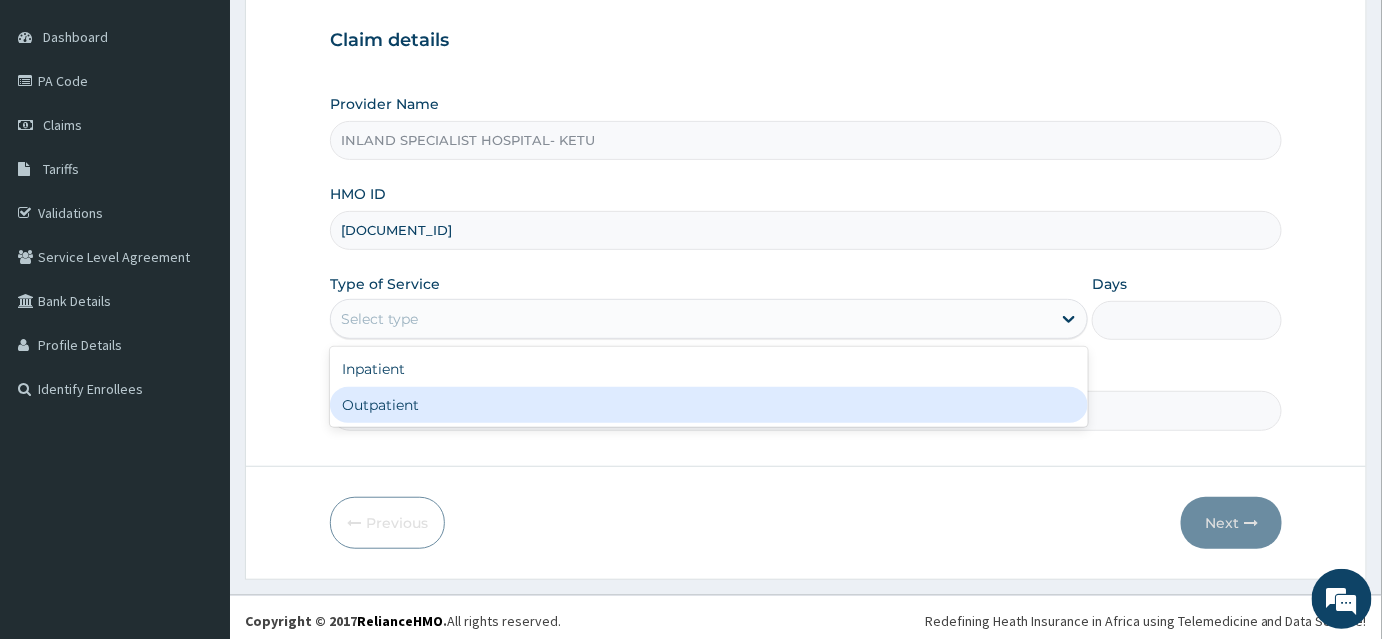 click on "Outpatient" at bounding box center (709, 405) 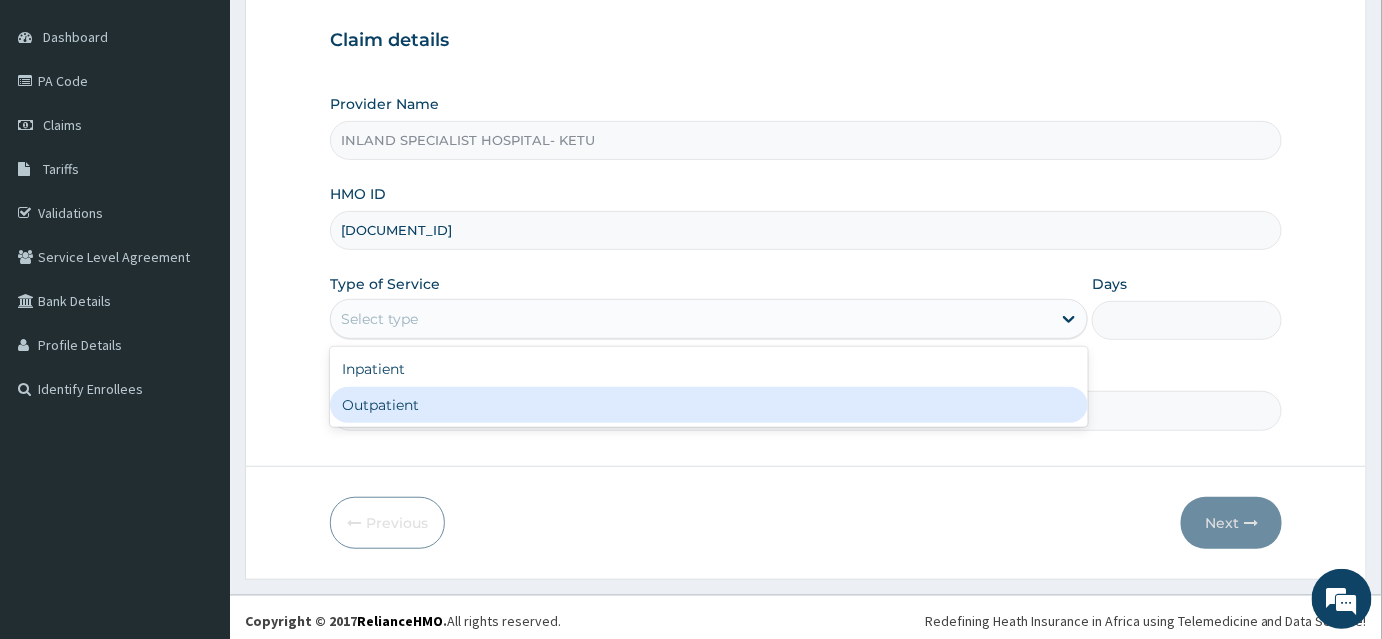 type on "1" 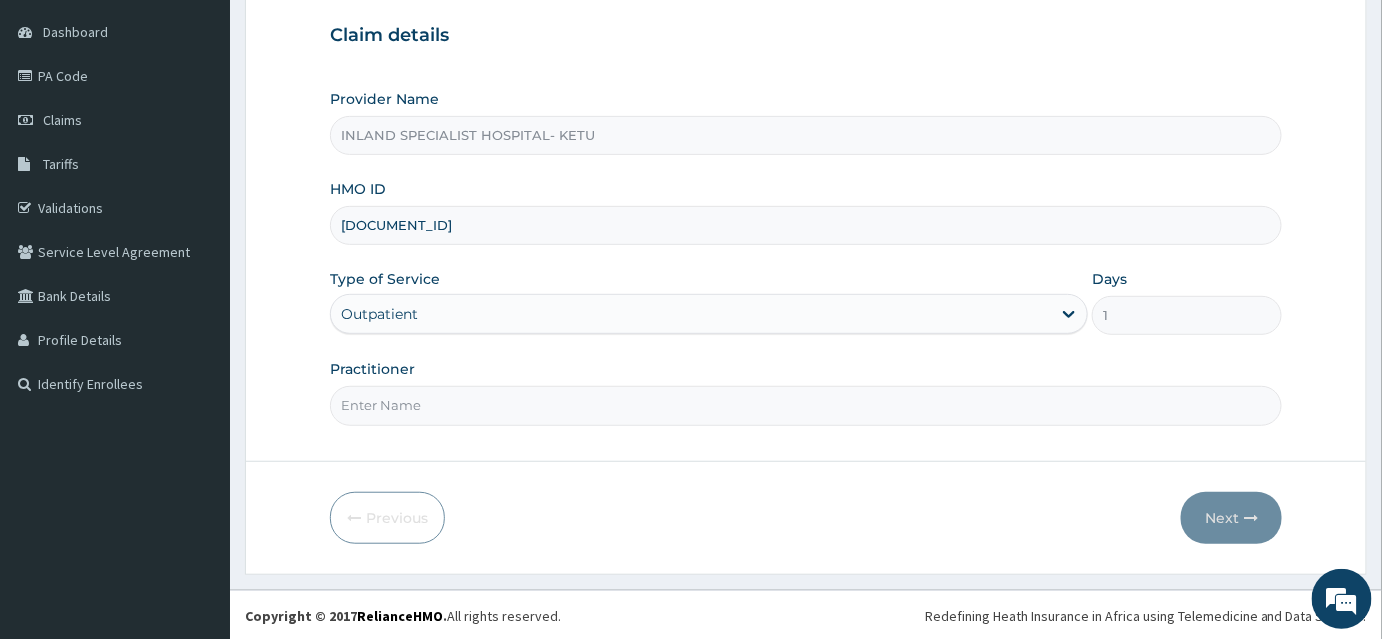scroll, scrollTop: 186, scrollLeft: 0, axis: vertical 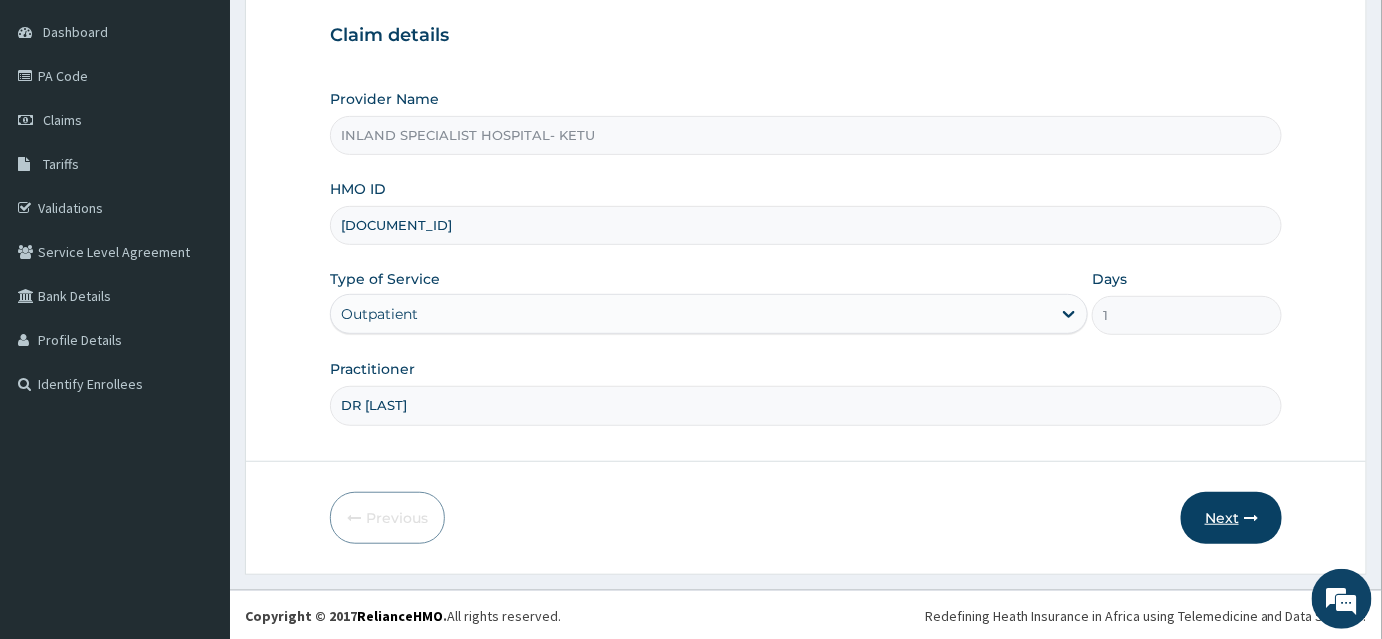 type on "DR [LAST]" 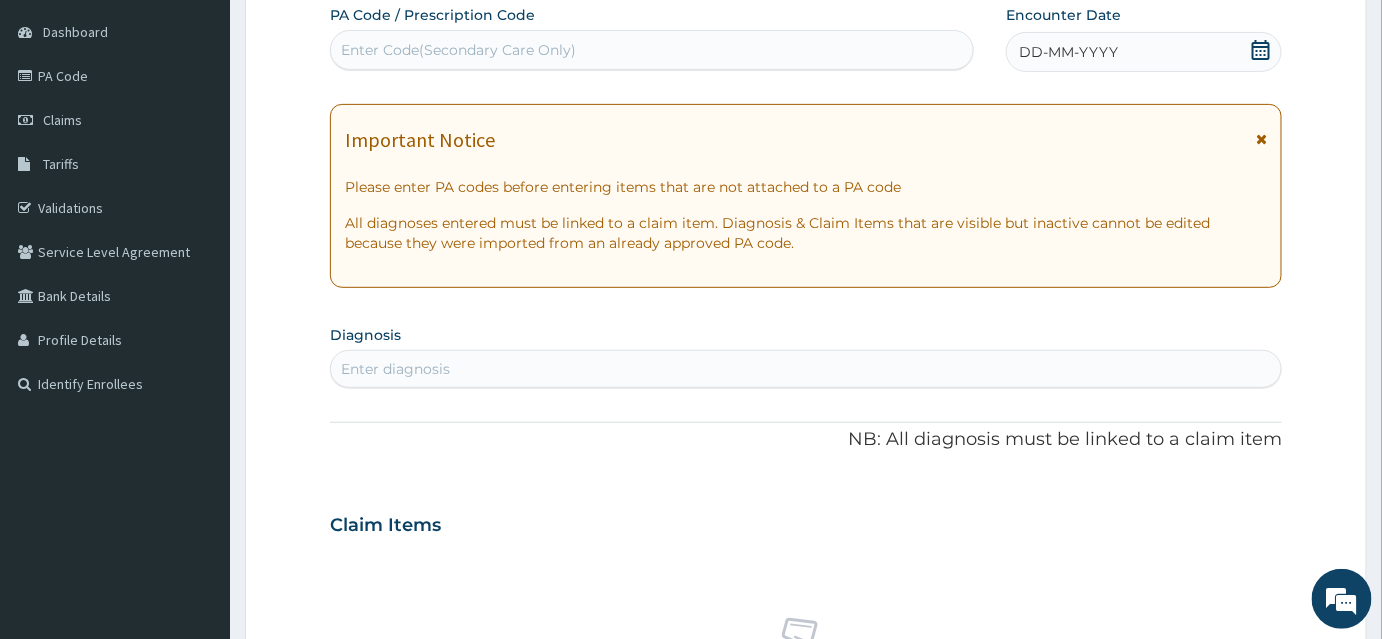 drag, startPoint x: 1263, startPoint y: 143, endPoint x: 1246, endPoint y: 142, distance: 17.029387 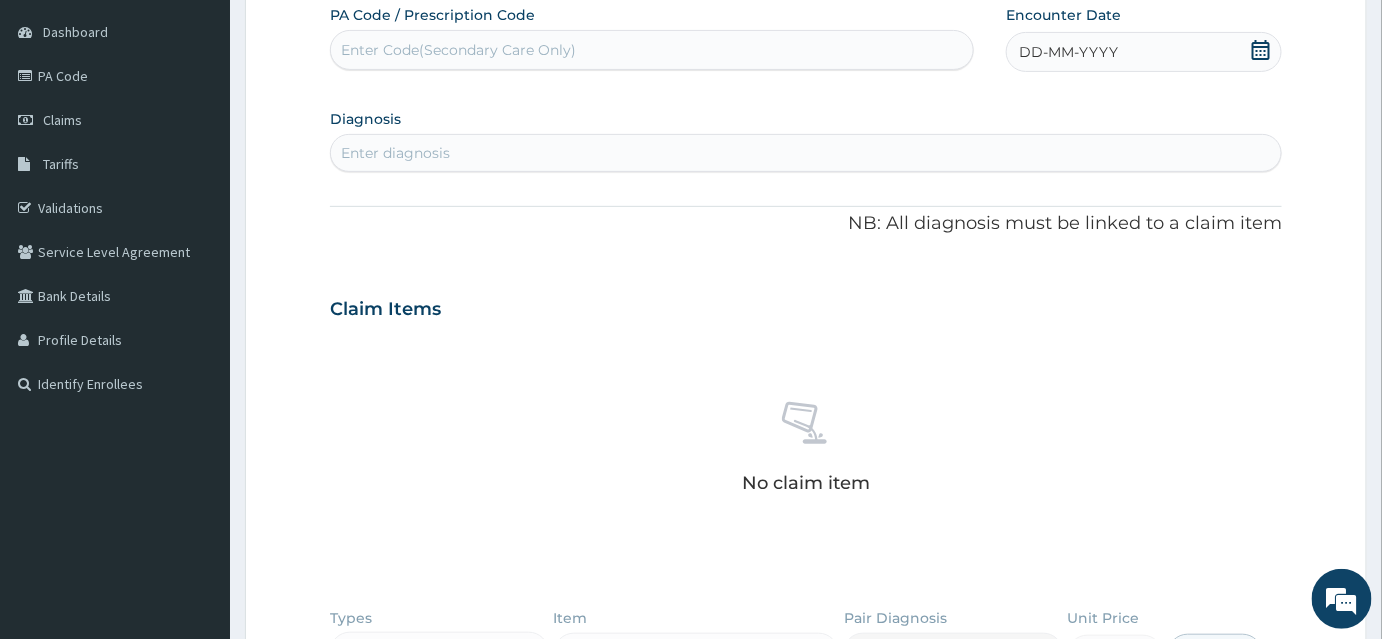 click on "Enter Code(Secondary Care Only)" at bounding box center (458, 50) 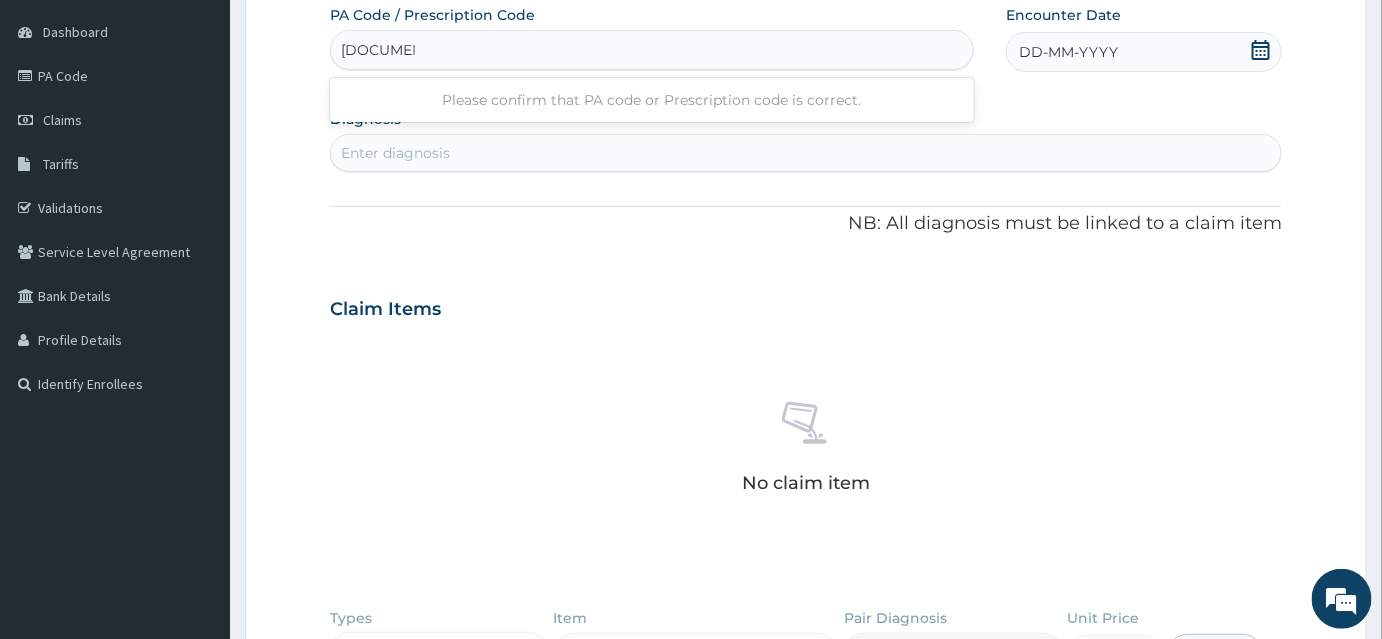 type on "[DOCUMENT_ID]" 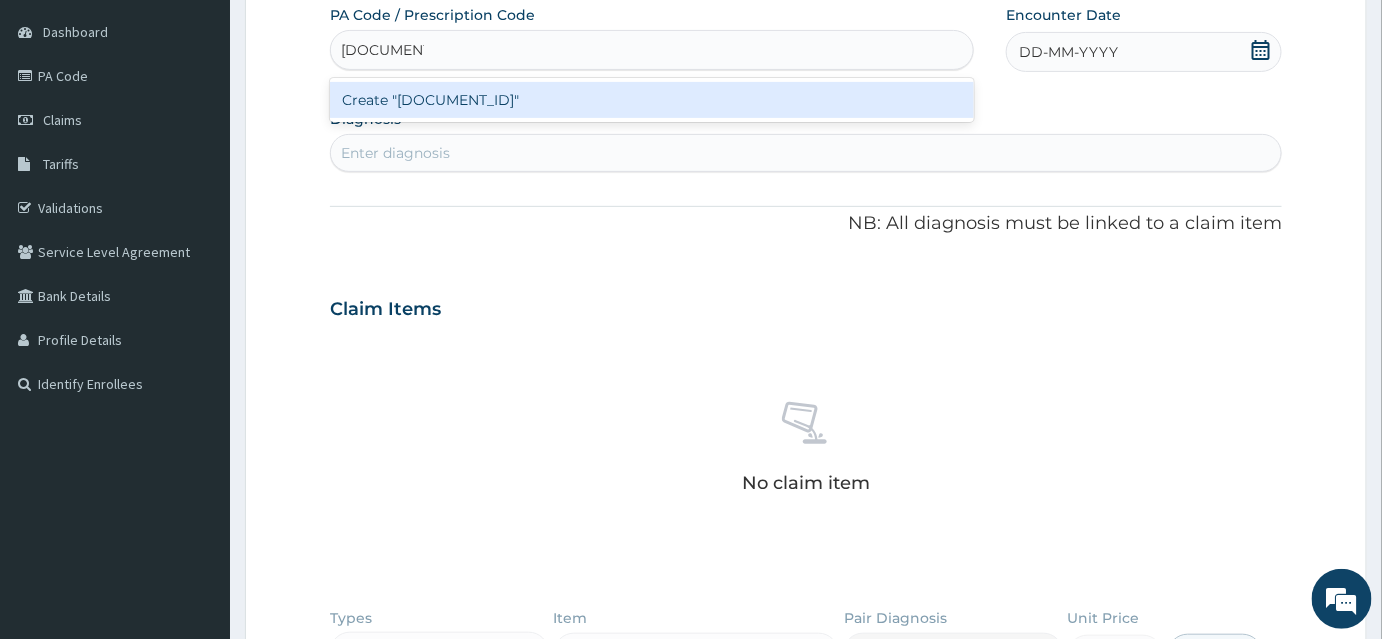 click on "Create "[DOCUMENT_ID]"" at bounding box center [652, 100] 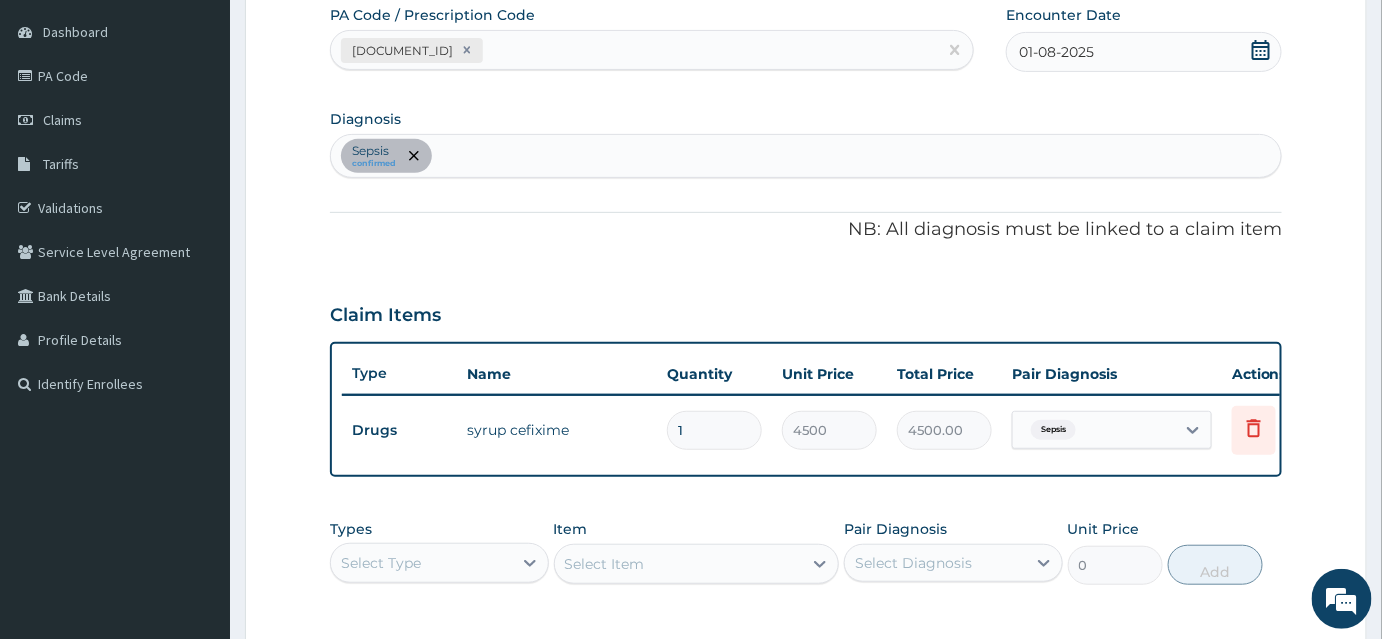 click on "Sepsis confirmed" at bounding box center [806, 156] 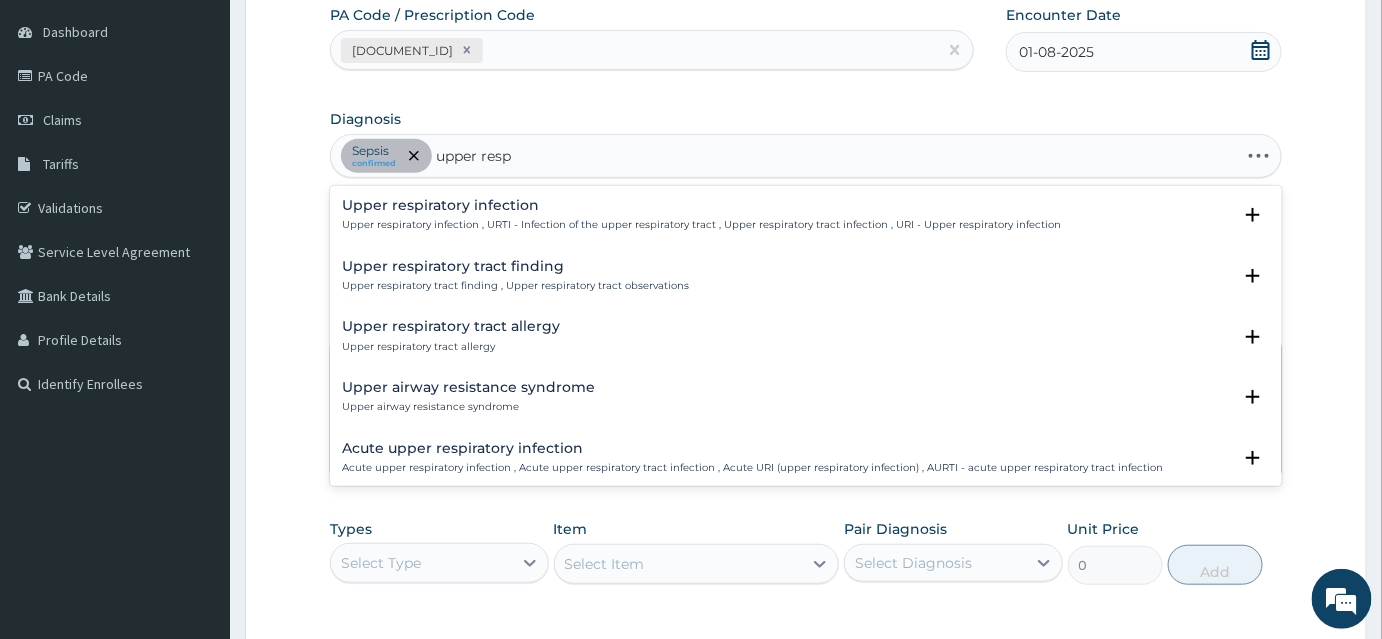type on "upper respi" 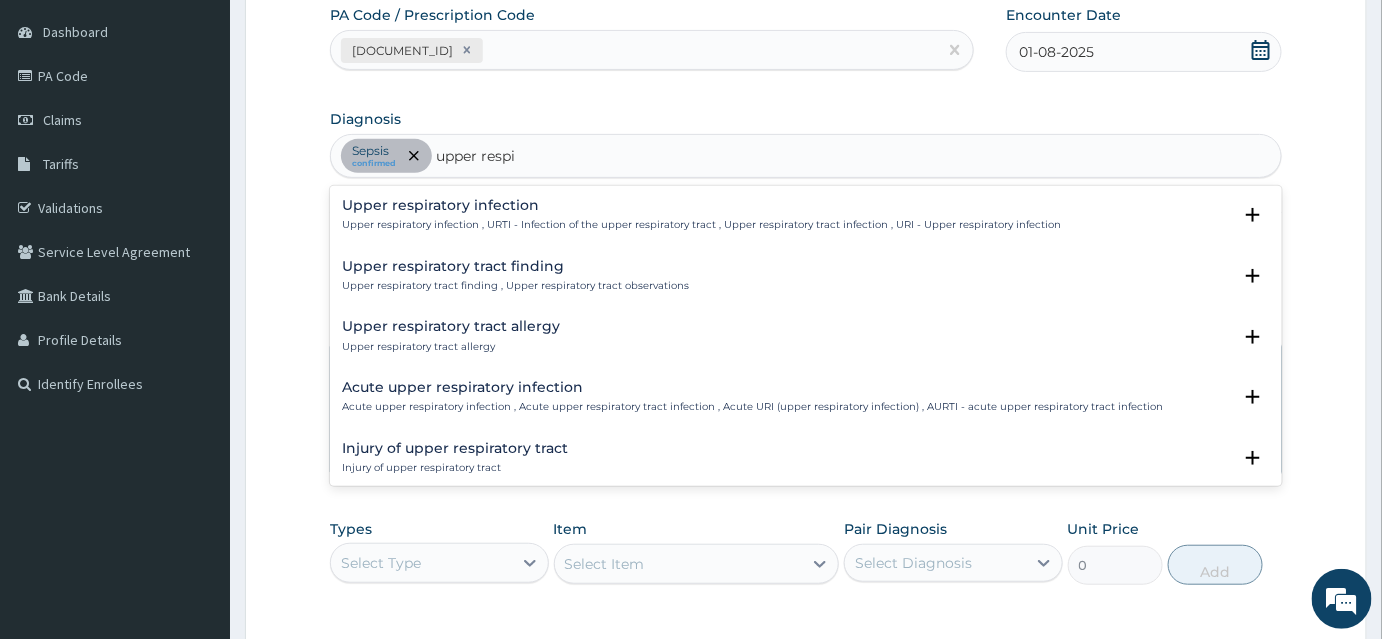 click on "Upper respiratory infection Upper respiratory infection , URTI - Infection of the upper respiratory tract , Upper respiratory tract infection , URI - Upper respiratory infection" at bounding box center [701, 215] 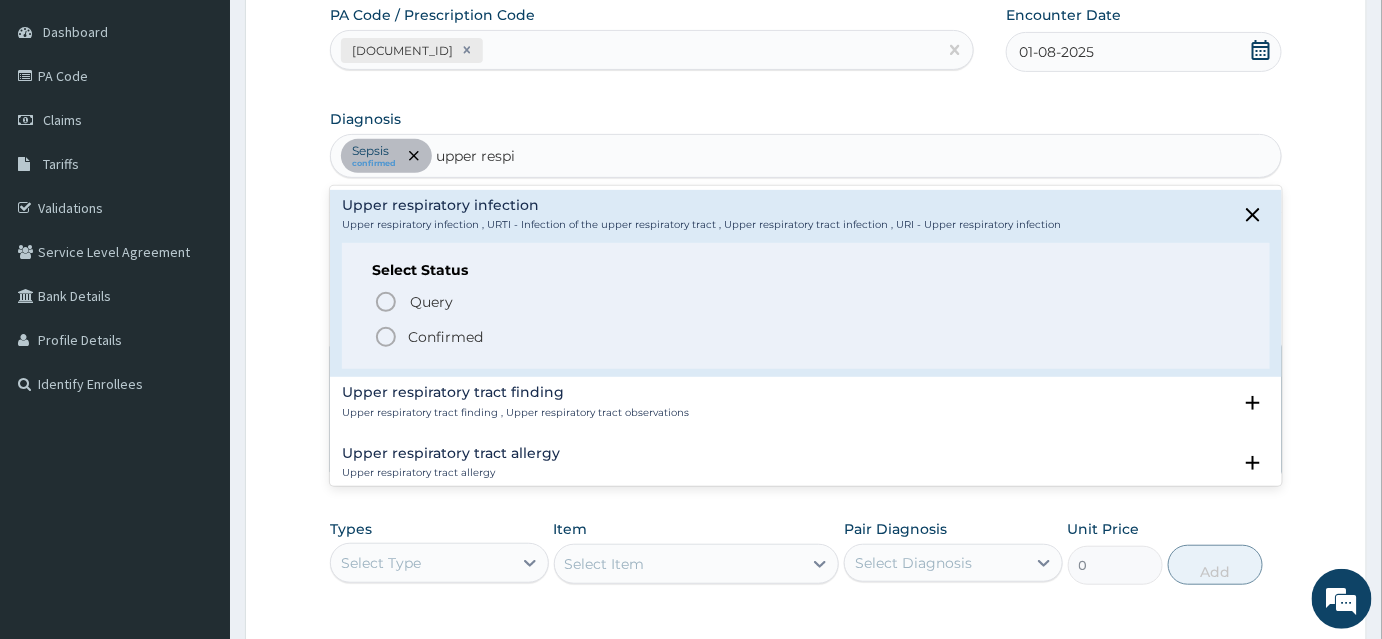 drag, startPoint x: 472, startPoint y: 338, endPoint x: 589, endPoint y: 178, distance: 198.21452 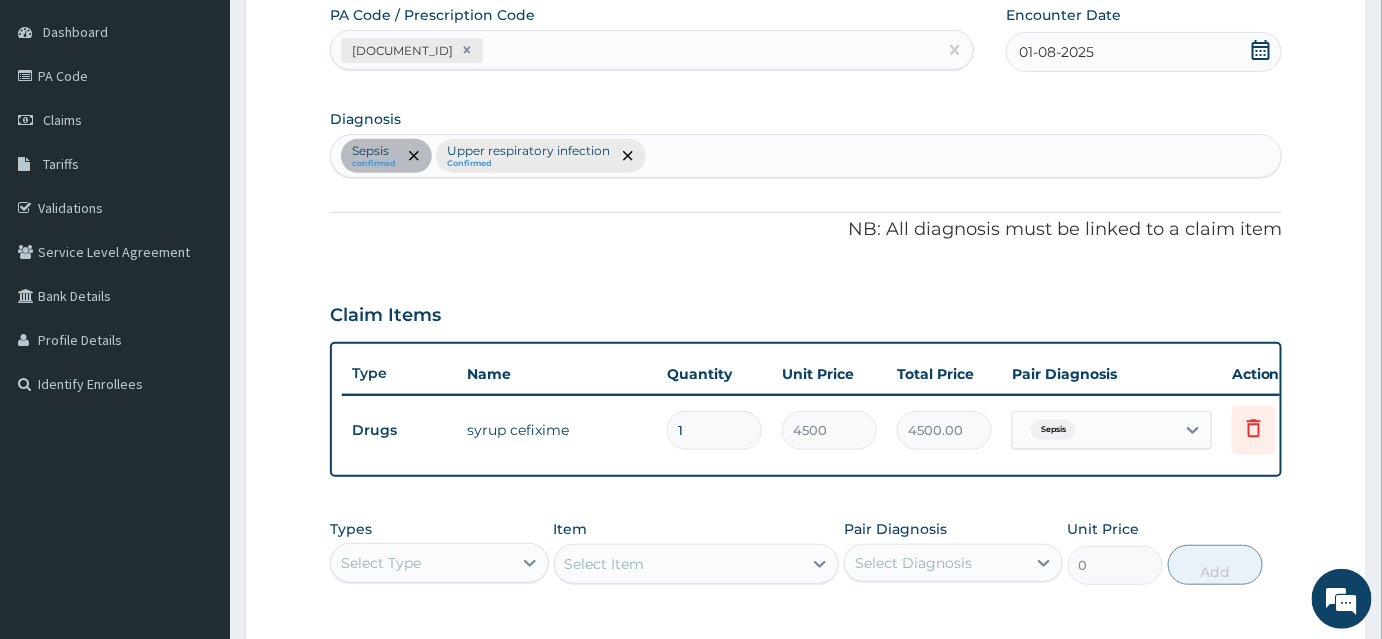 click on "Sepsis confirmed Upper respiratory infection Confirmed" at bounding box center [806, 156] 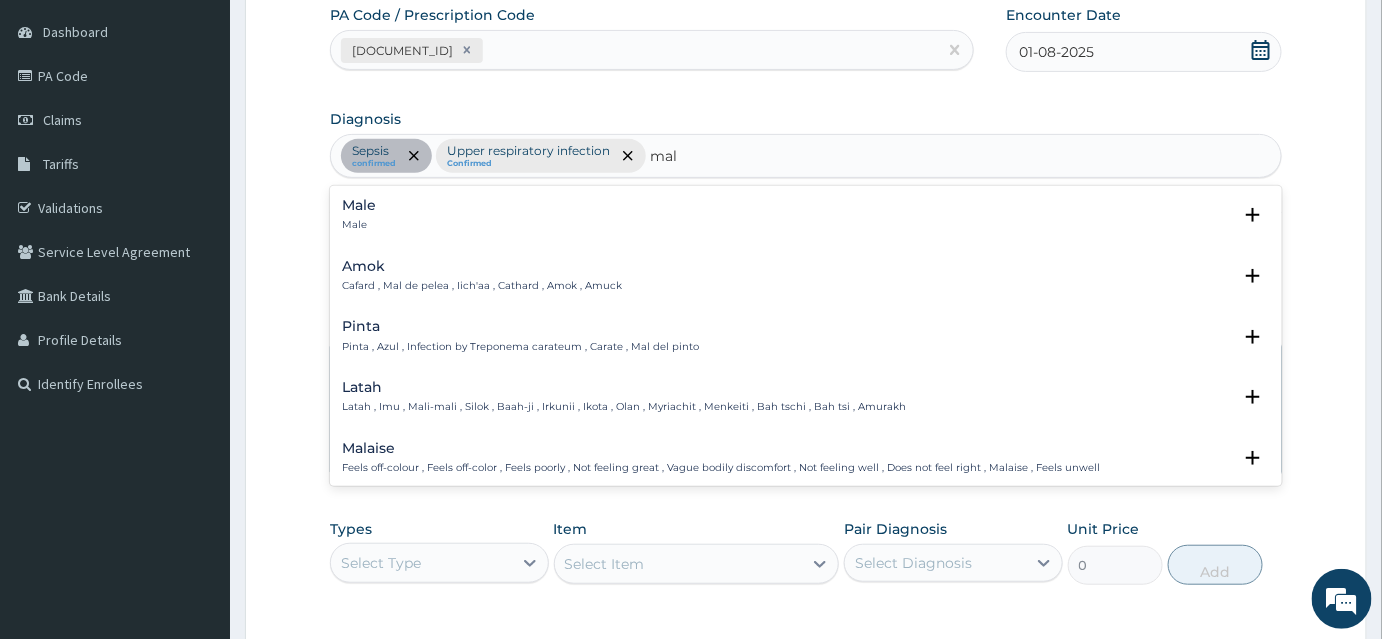 type on "mala" 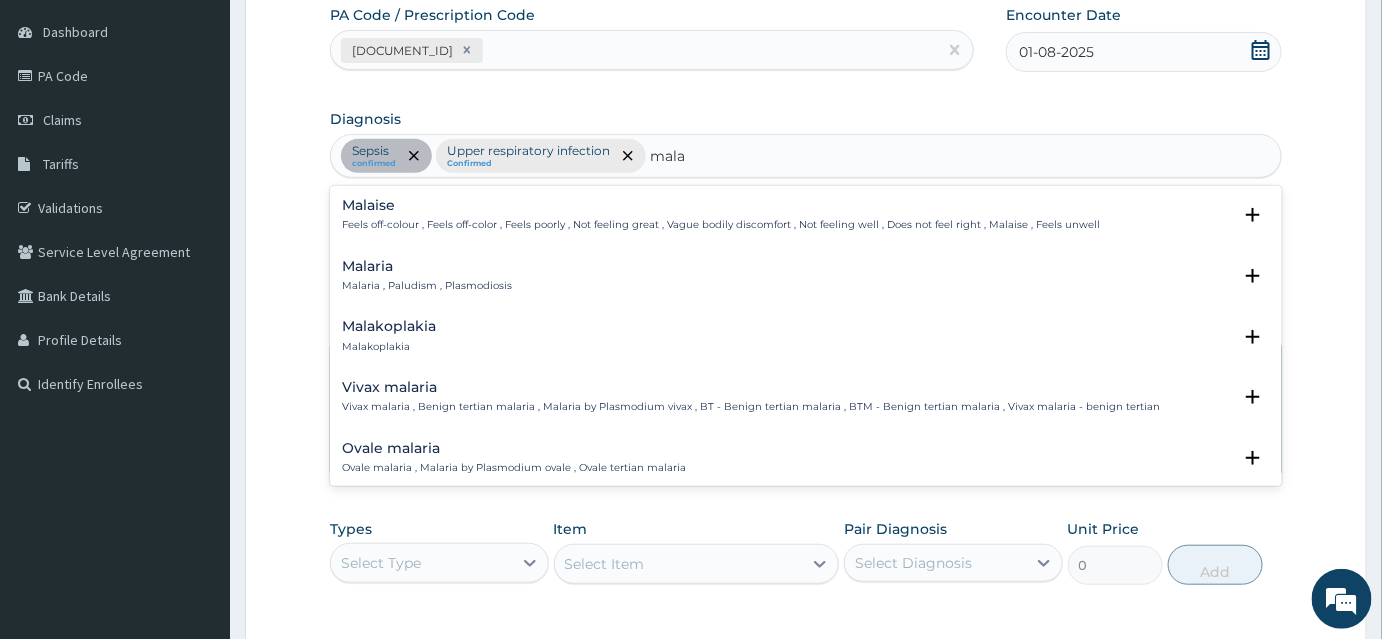 click on "Malaria" at bounding box center (427, 266) 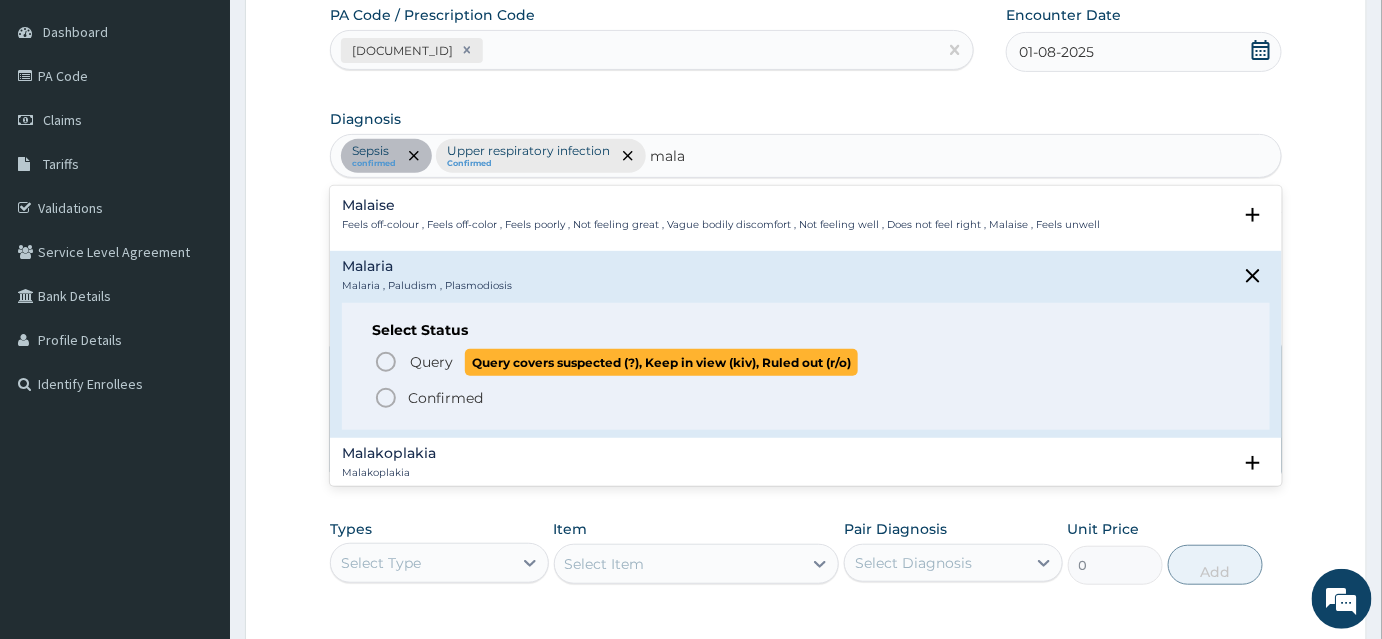 click on "Query covers suspected (?), Keep in view (kiv), Ruled out (r/o)" at bounding box center (661, 362) 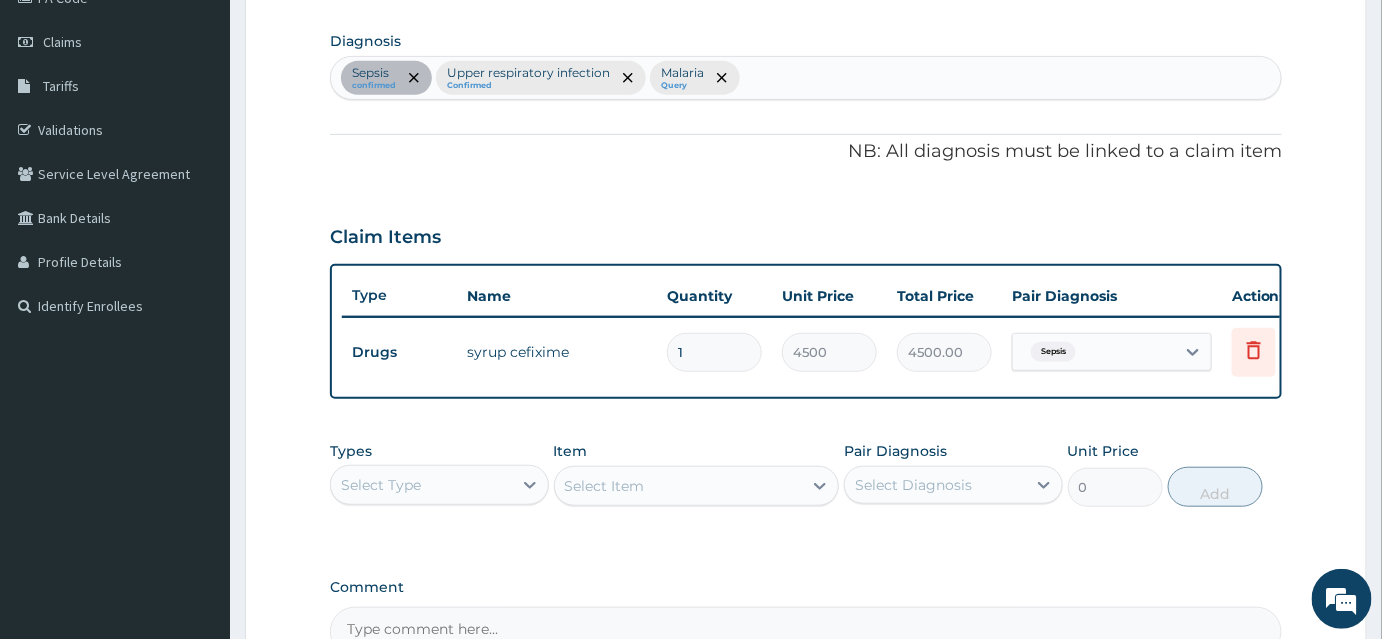 scroll, scrollTop: 459, scrollLeft: 0, axis: vertical 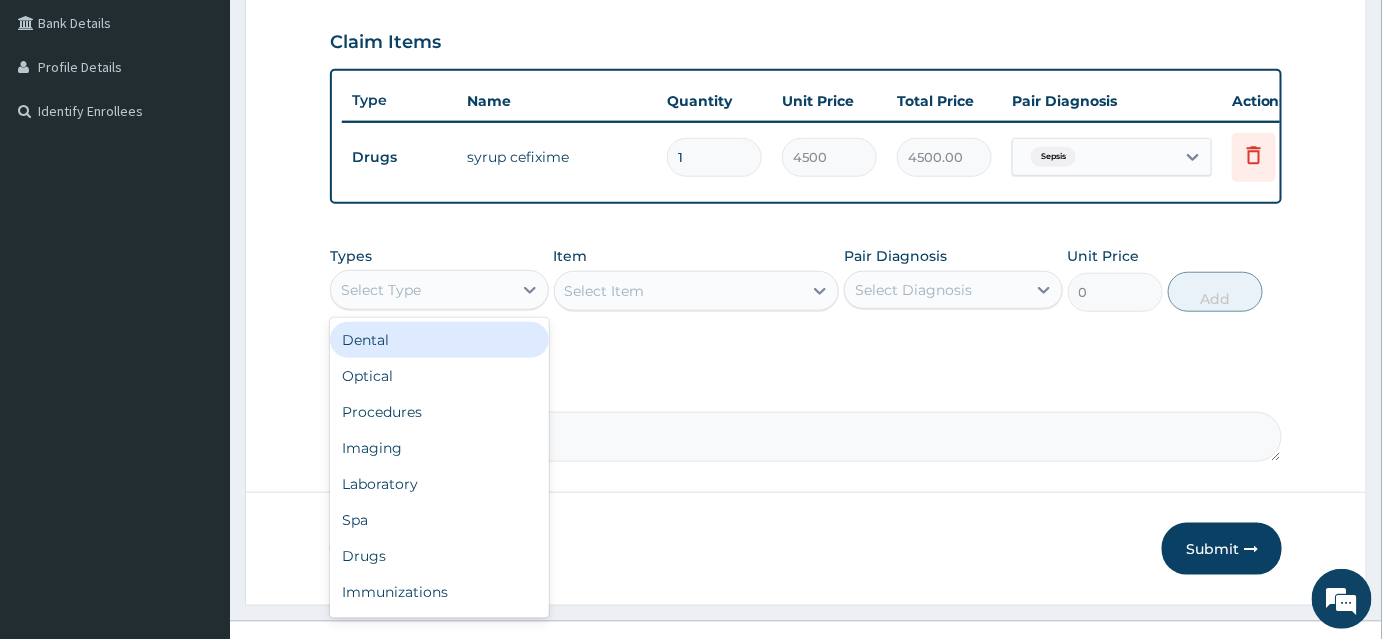 click on "Select Type" at bounding box center (421, 290) 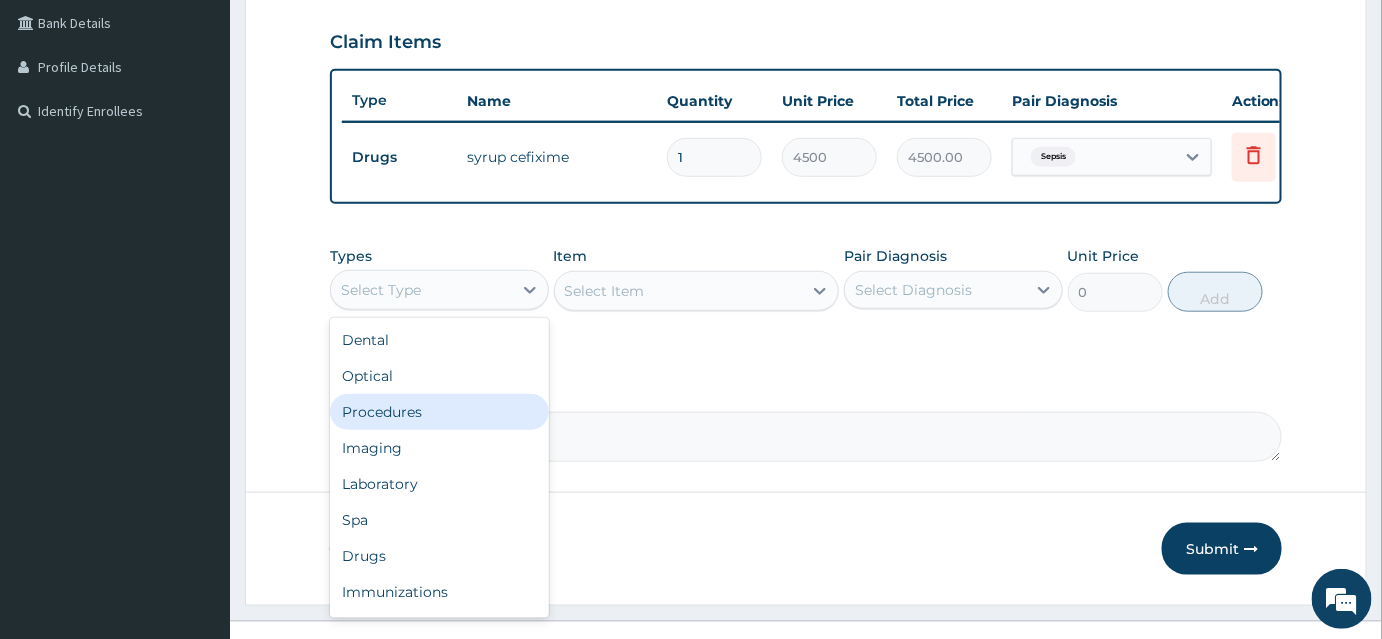 click on "Procedures" at bounding box center (439, 412) 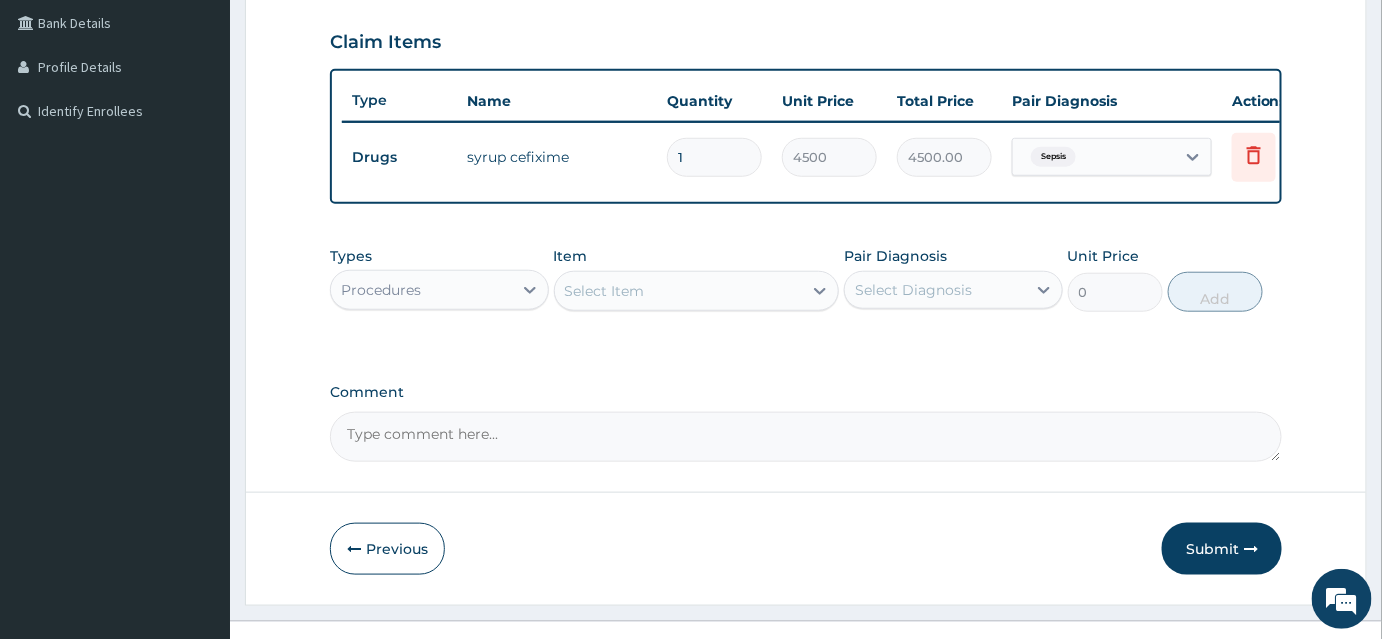 click on "Select Item" at bounding box center (679, 291) 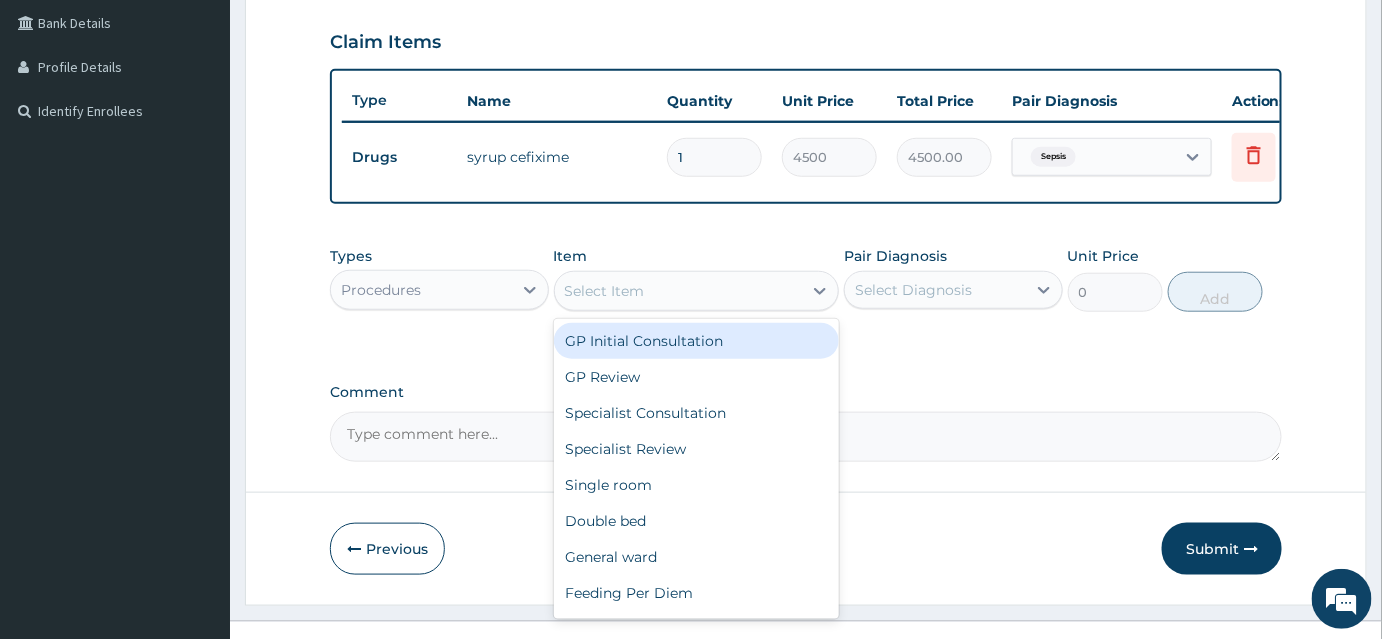 click on "GP Initial Consultation" at bounding box center [697, 341] 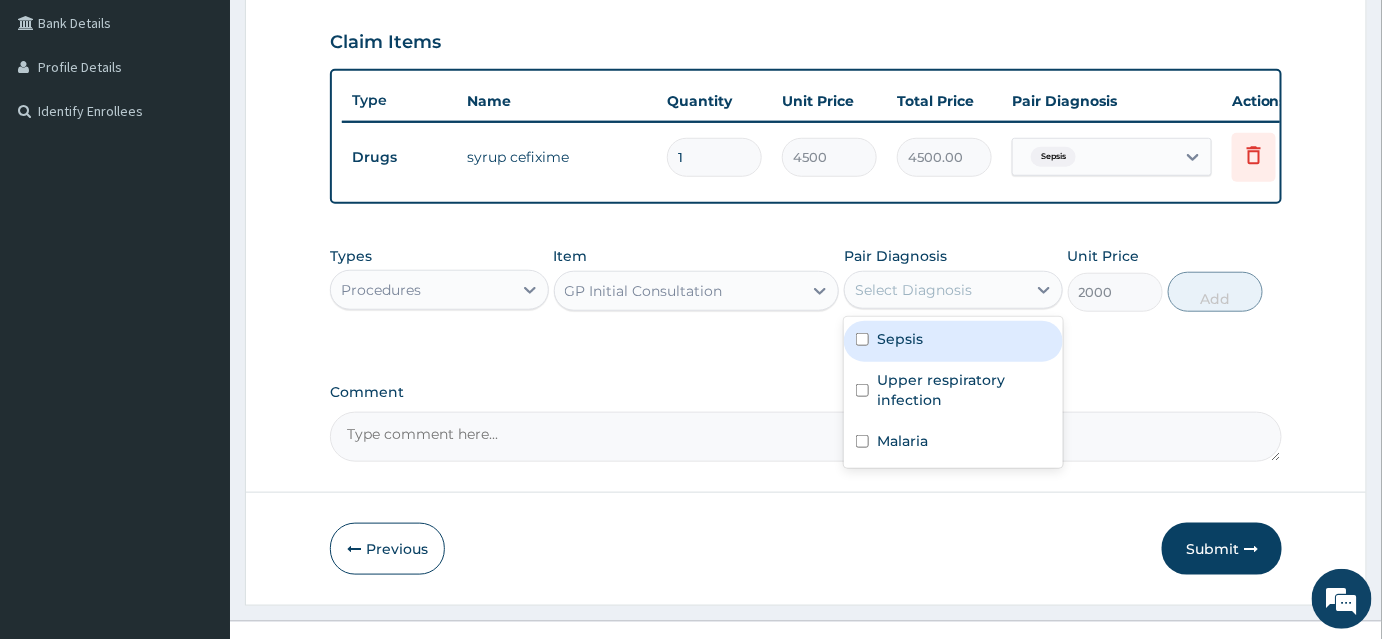 click on "Select Diagnosis" at bounding box center [935, 290] 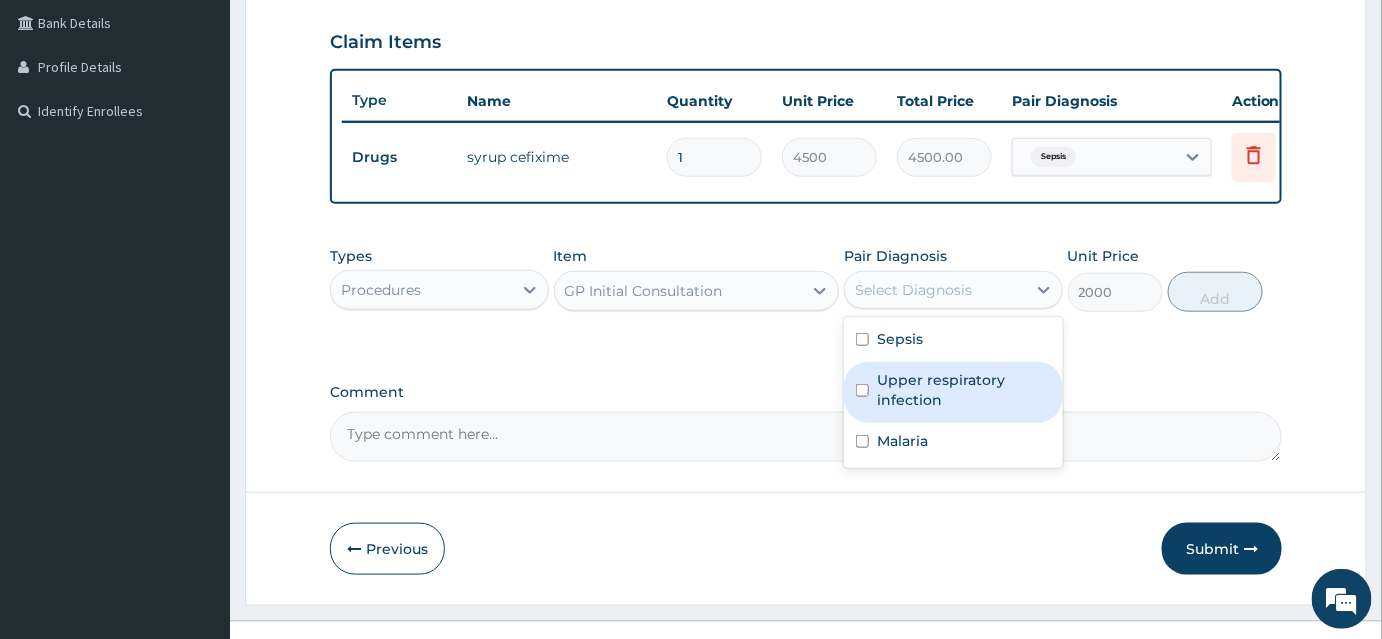 drag, startPoint x: 985, startPoint y: 407, endPoint x: 1032, endPoint y: 399, distance: 47.67599 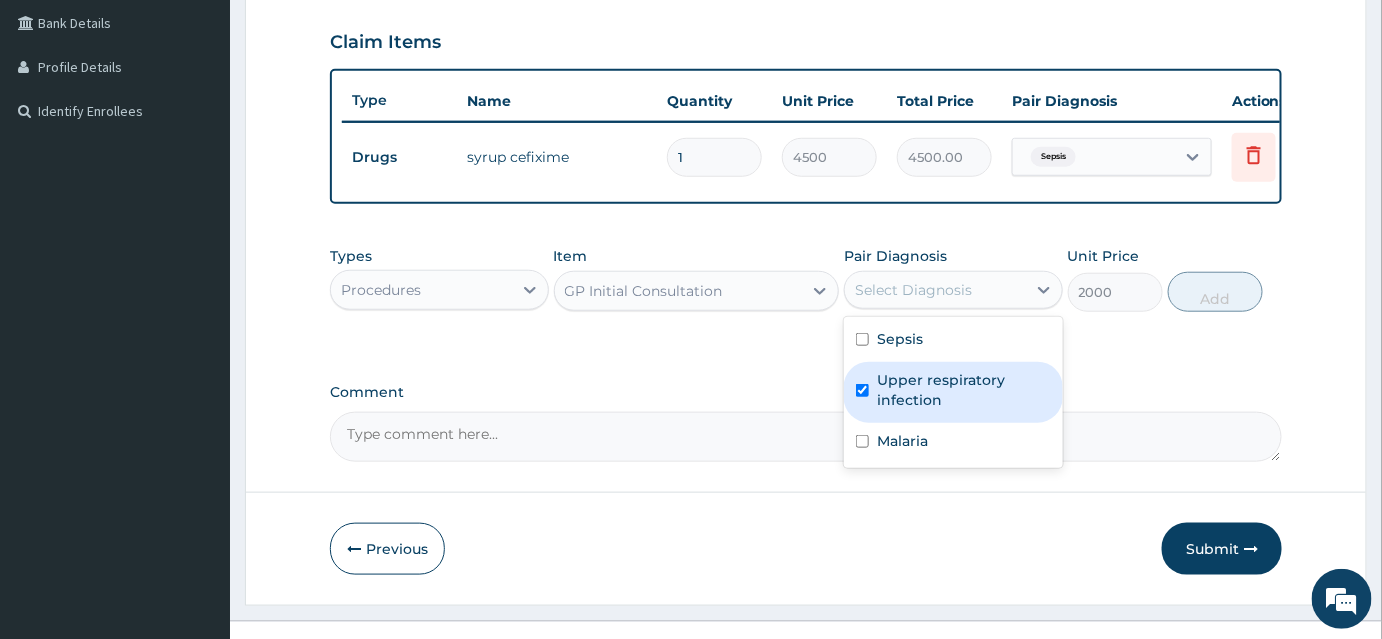 checkbox on "true" 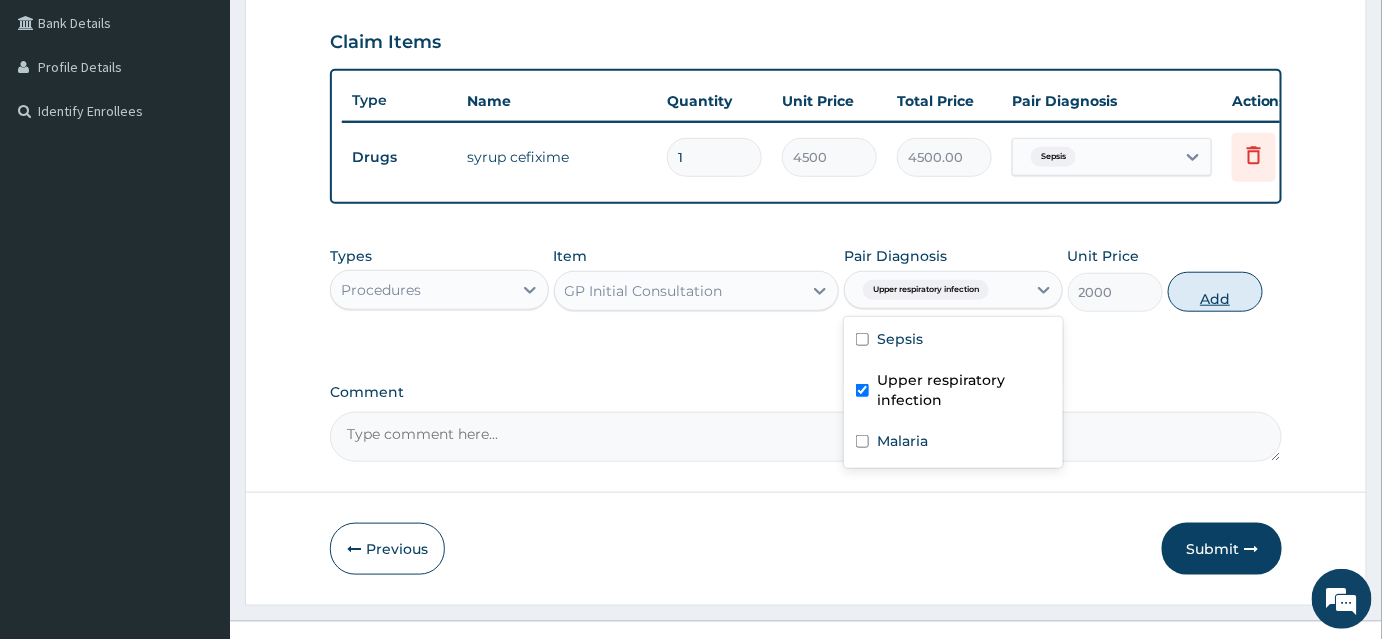 click on "Add" at bounding box center [1215, 292] 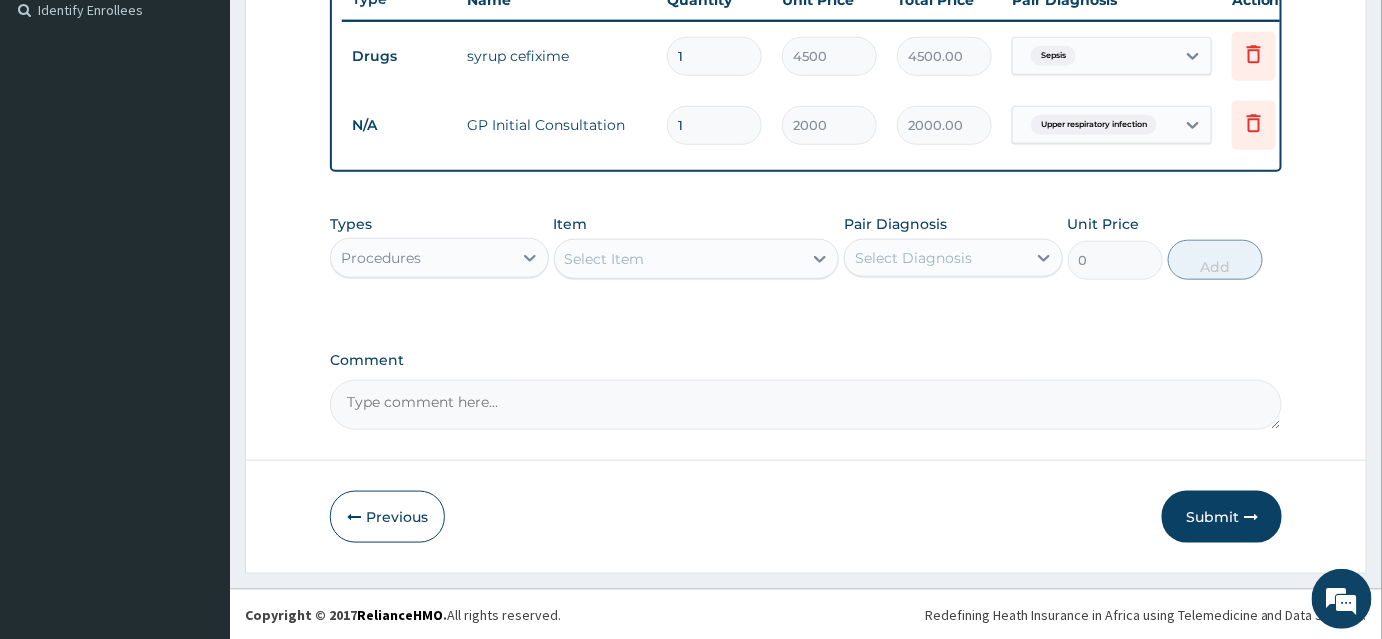 scroll, scrollTop: 571, scrollLeft: 0, axis: vertical 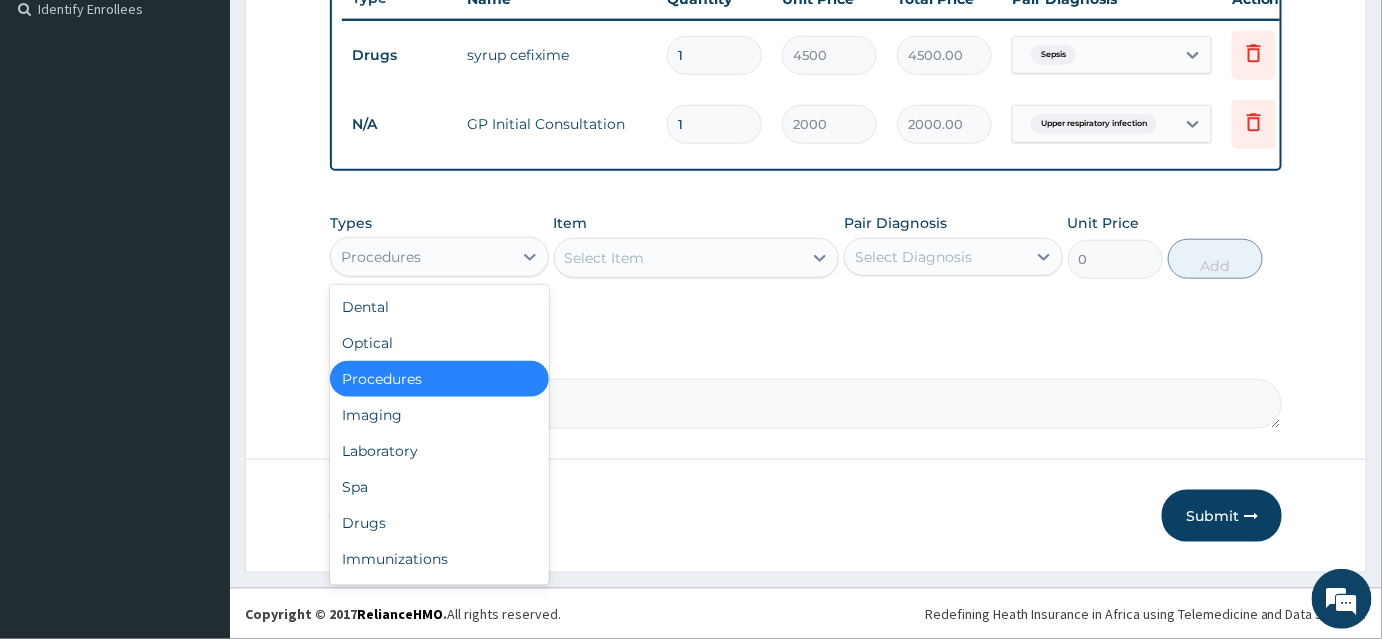 click on "Procedures" at bounding box center [421, 257] 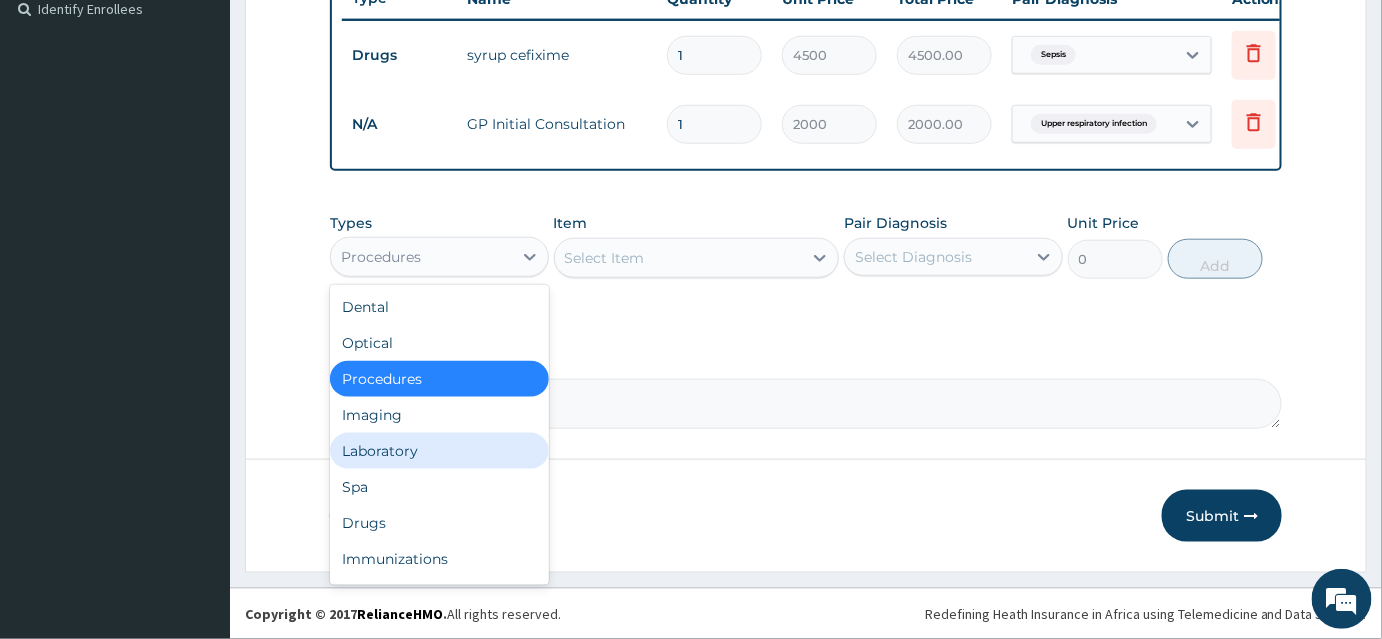 click on "Laboratory" at bounding box center [439, 451] 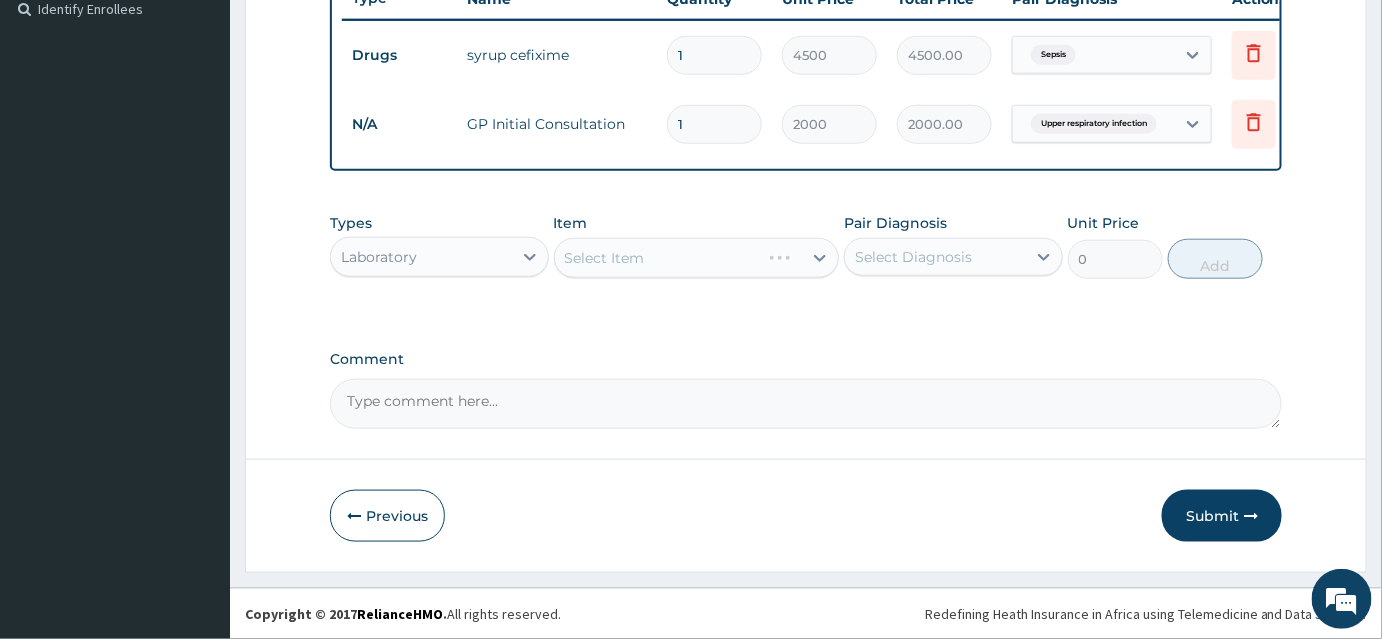 click on "Select Item" at bounding box center [697, 258] 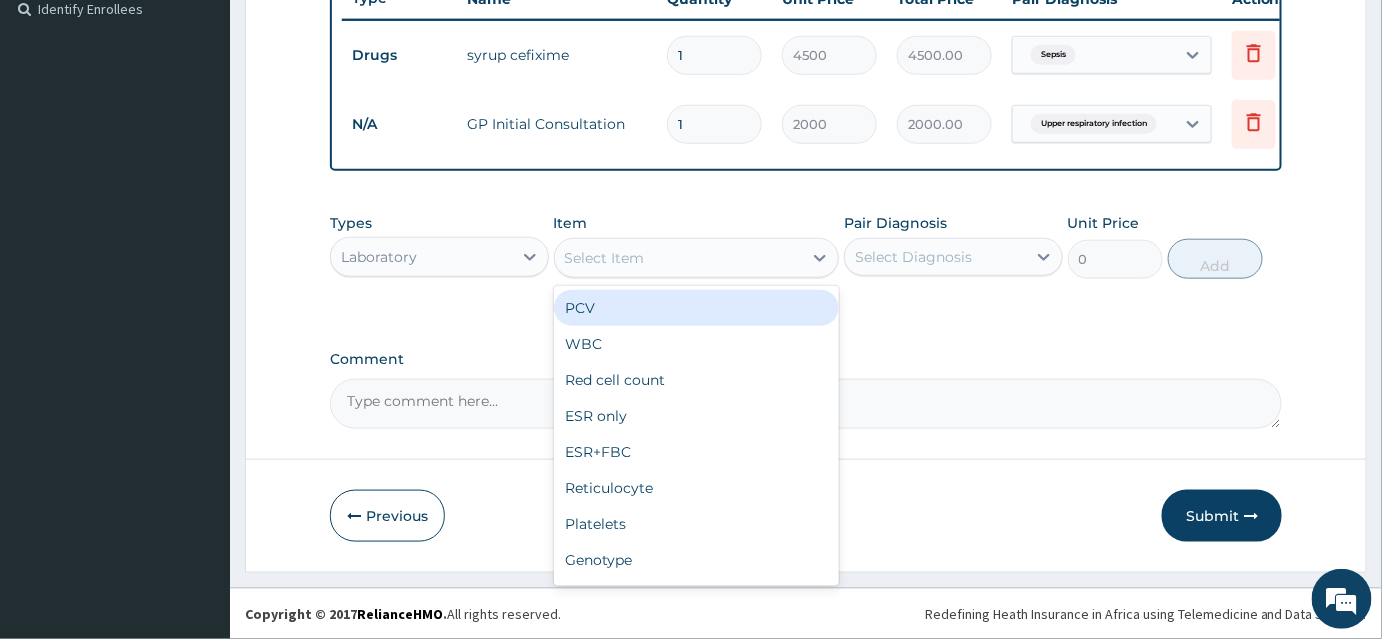 click on "Select Item" at bounding box center (679, 258) 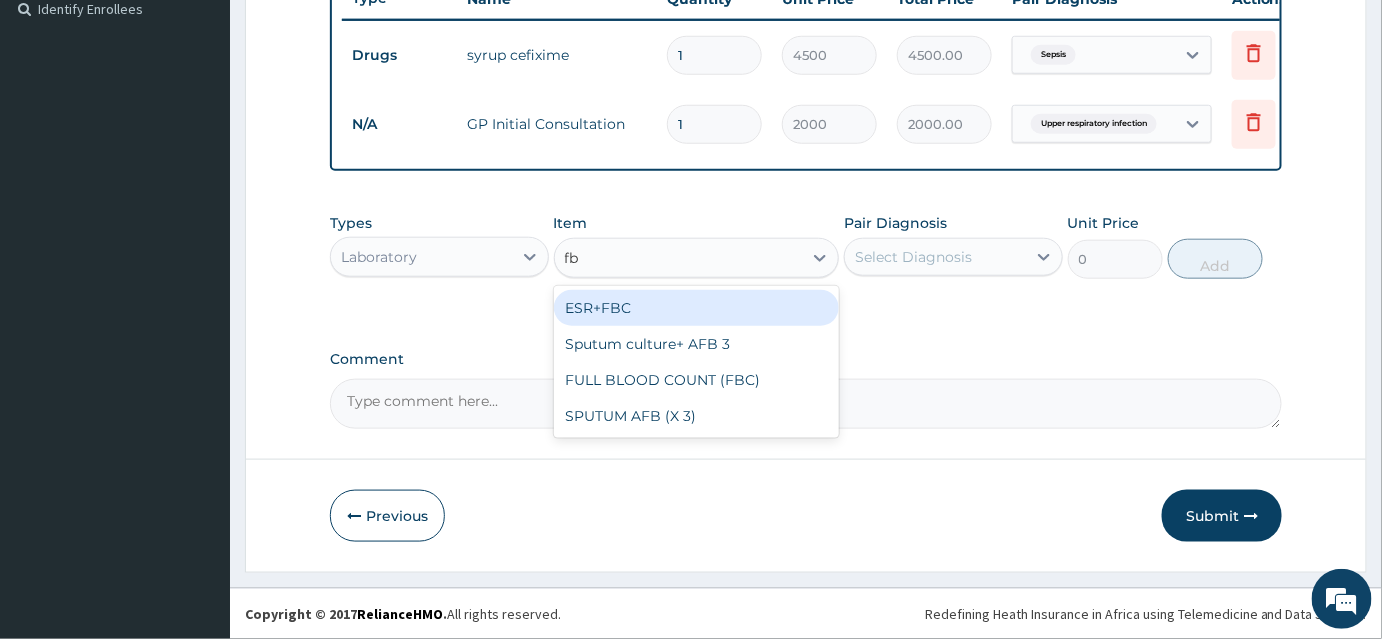 type on "fbc" 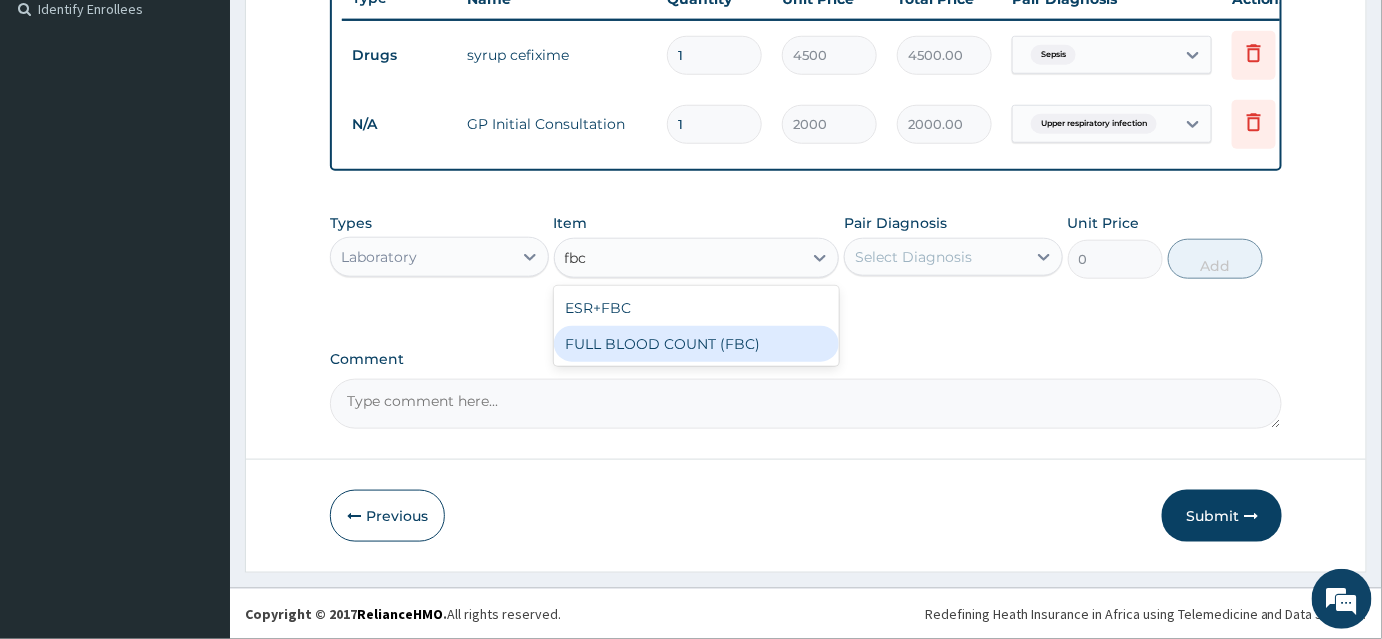 click on "FULL BLOOD COUNT (FBC)" at bounding box center (697, 344) 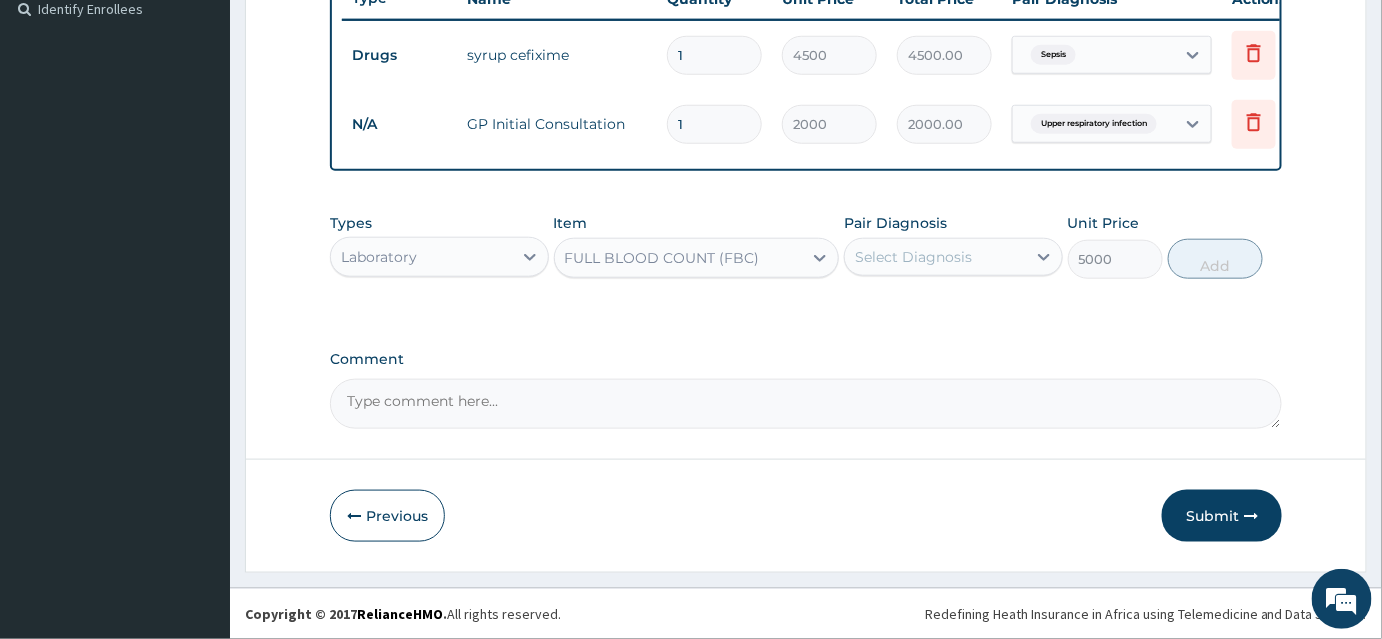 click on "Select Diagnosis" at bounding box center [913, 257] 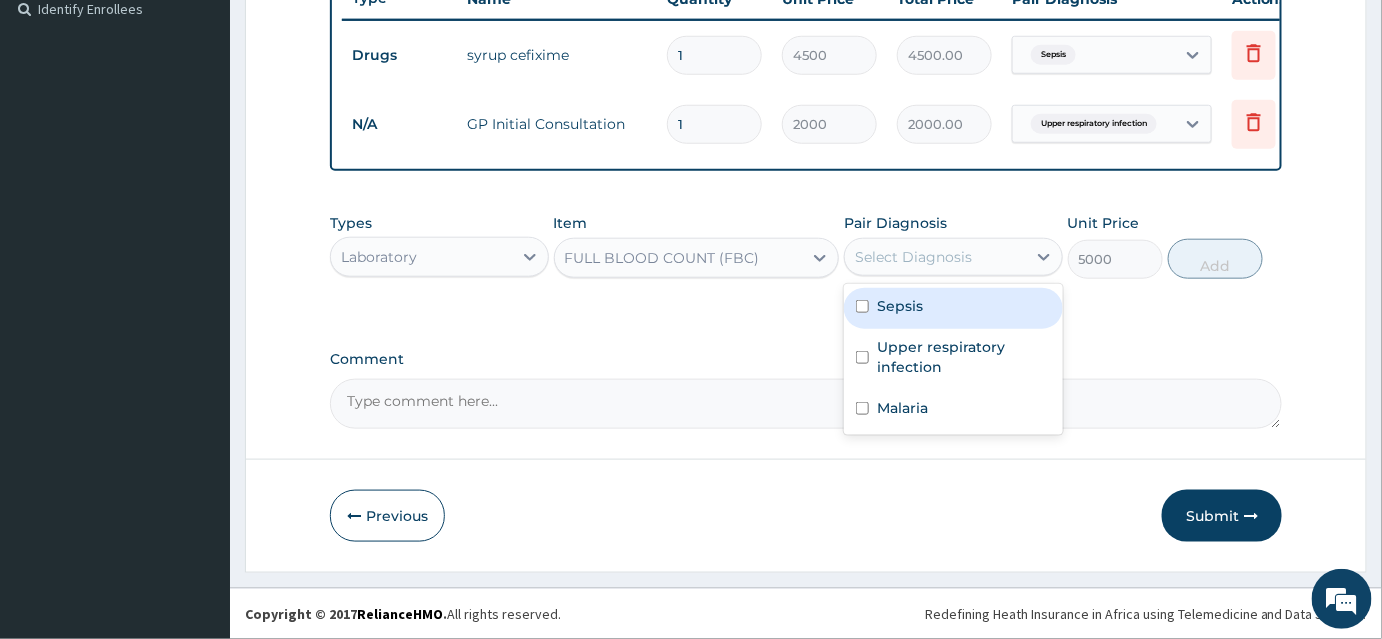 click on "Sepsis" at bounding box center [953, 308] 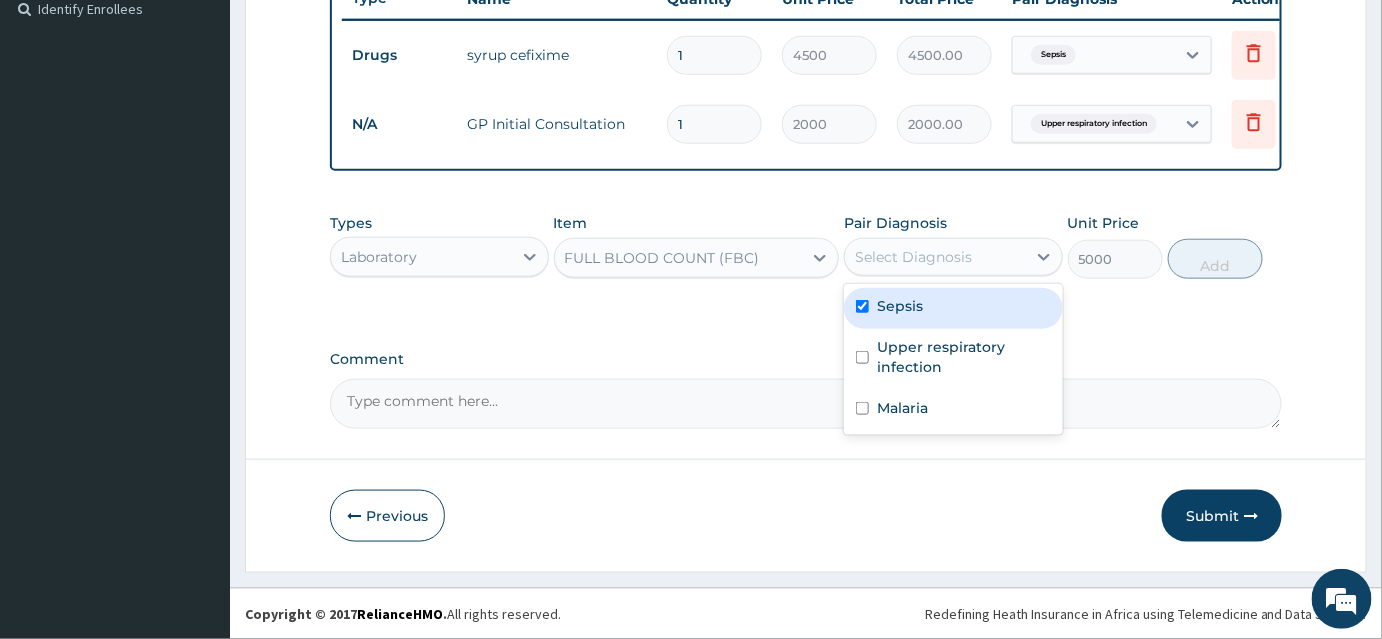 checkbox on "true" 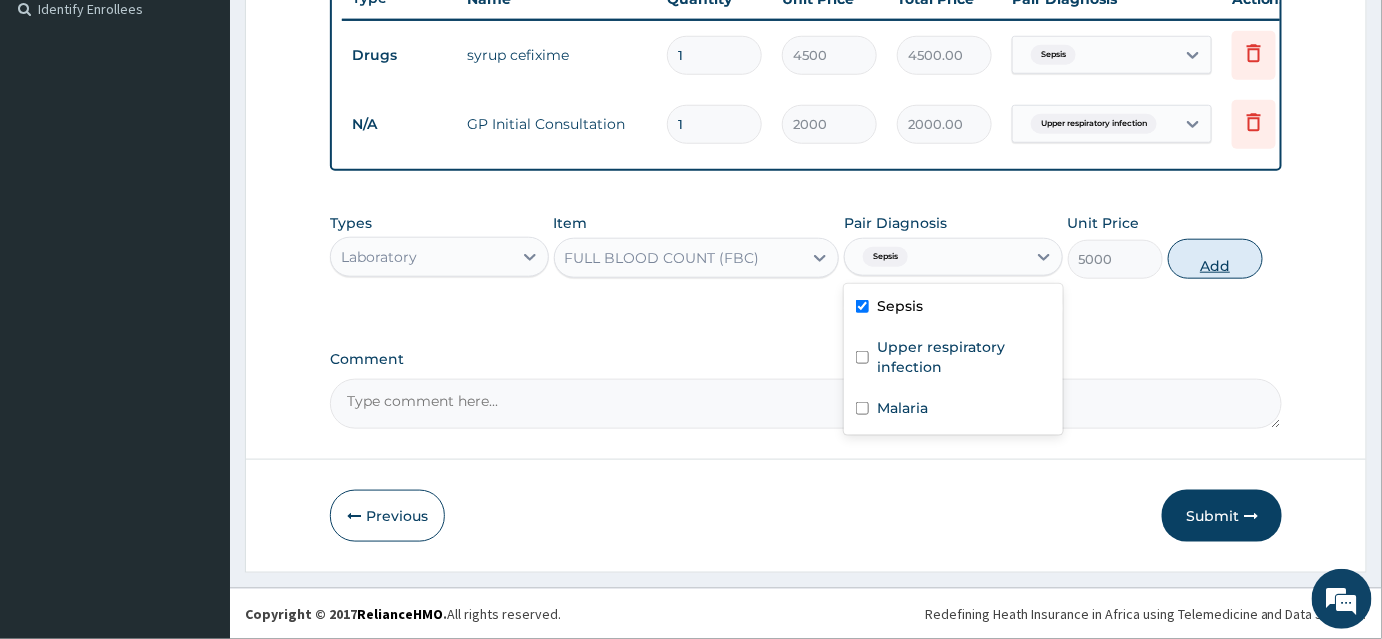 click on "Add" at bounding box center (1215, 259) 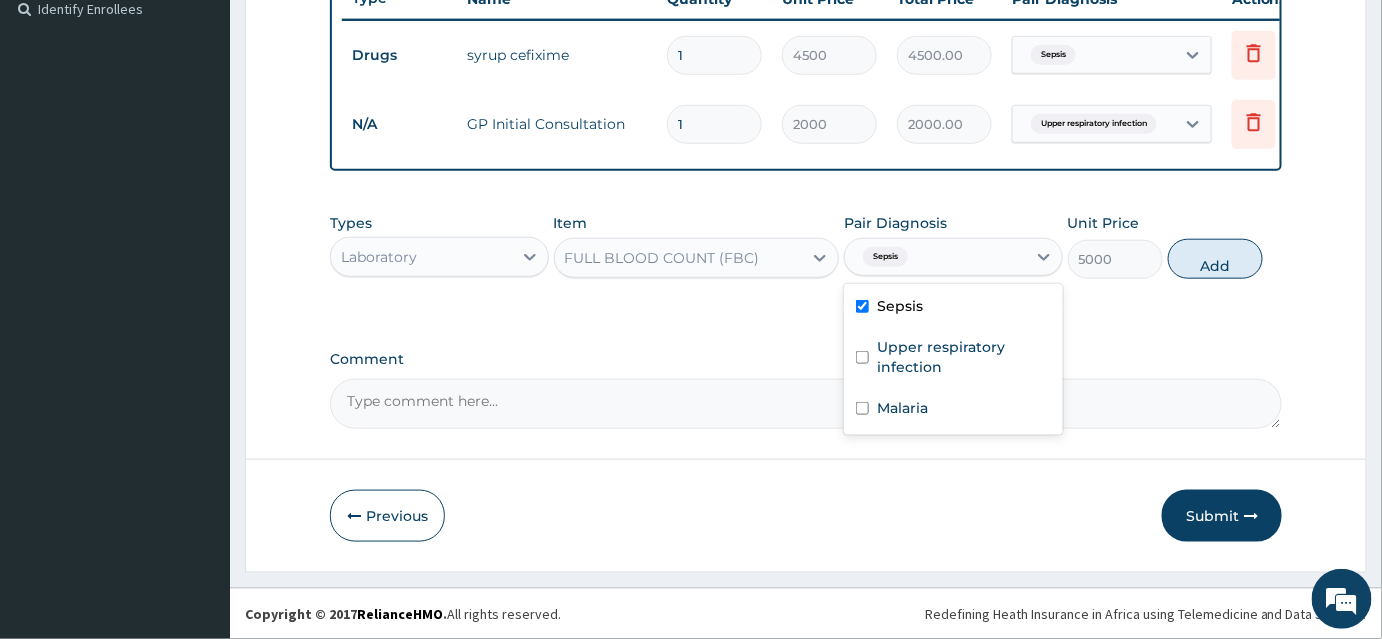 type on "0" 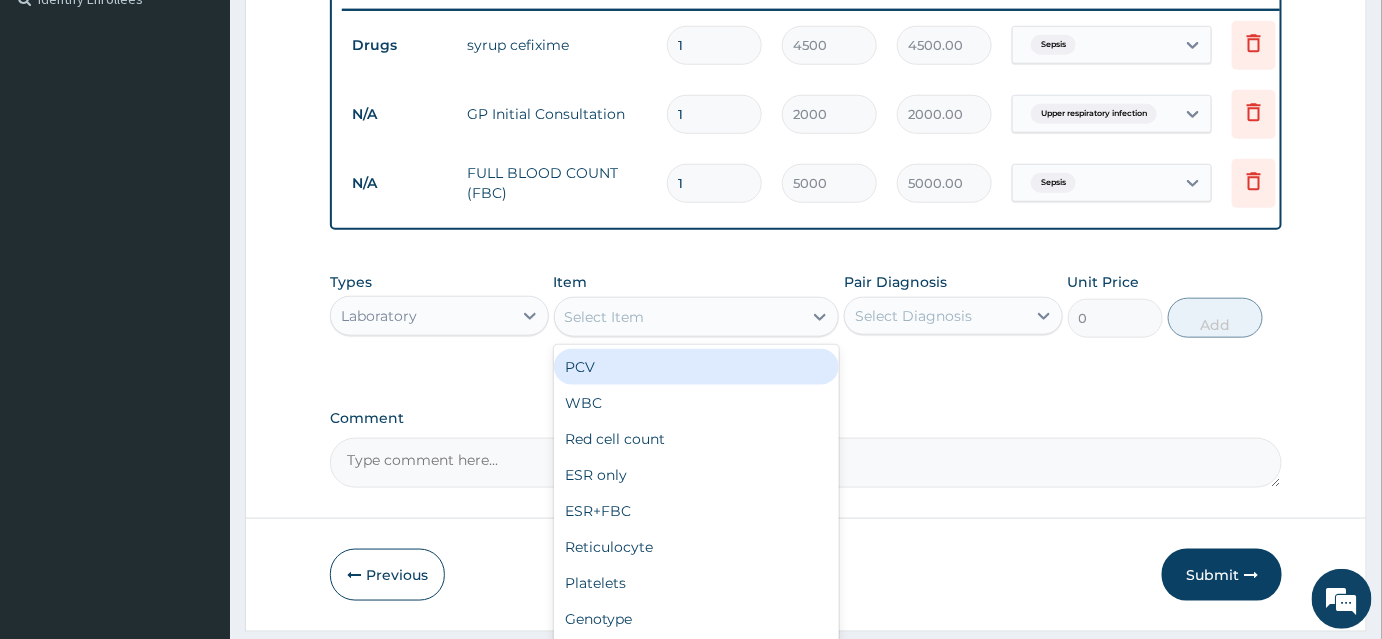 click on "Select Item" at bounding box center [605, 317] 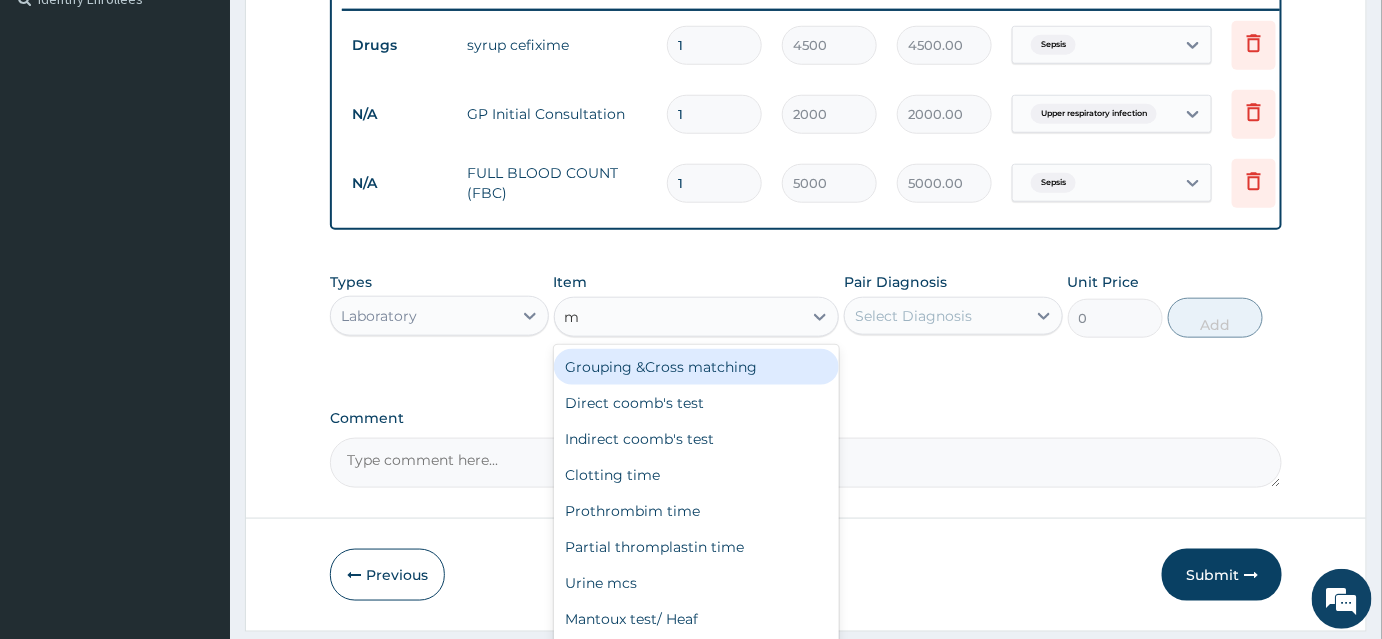 type on "mp" 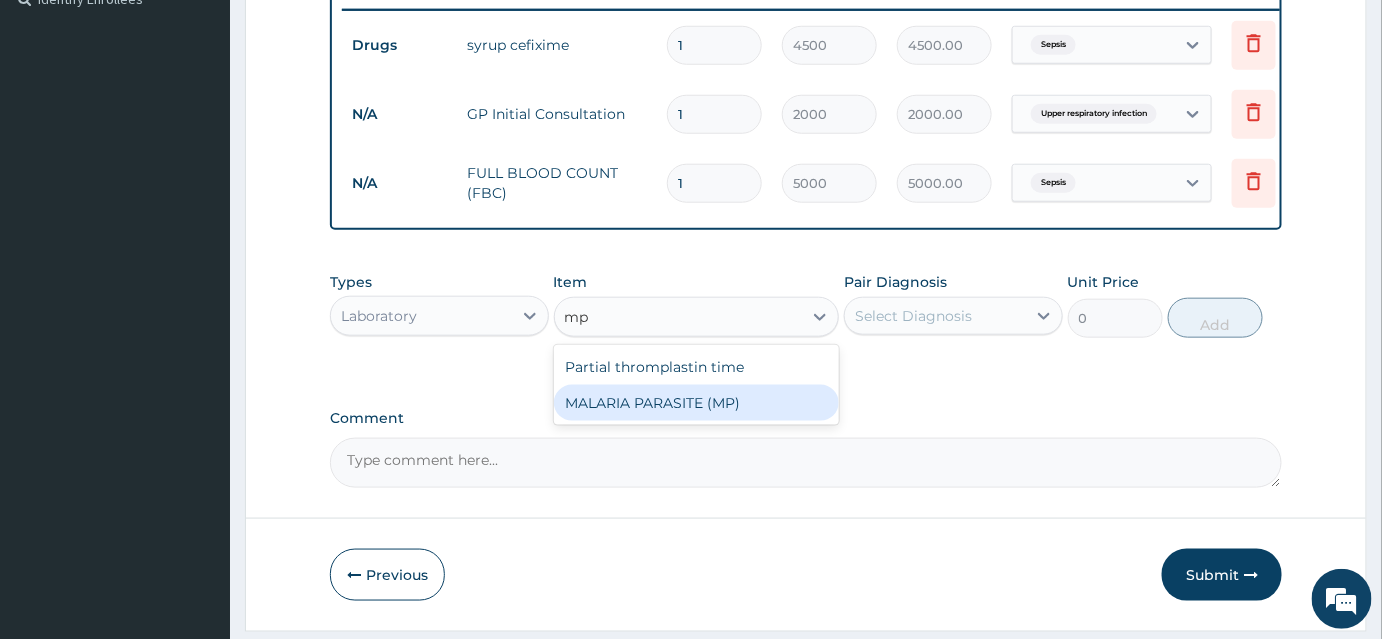 click on "MALARIA PARASITE (MP)" at bounding box center [697, 403] 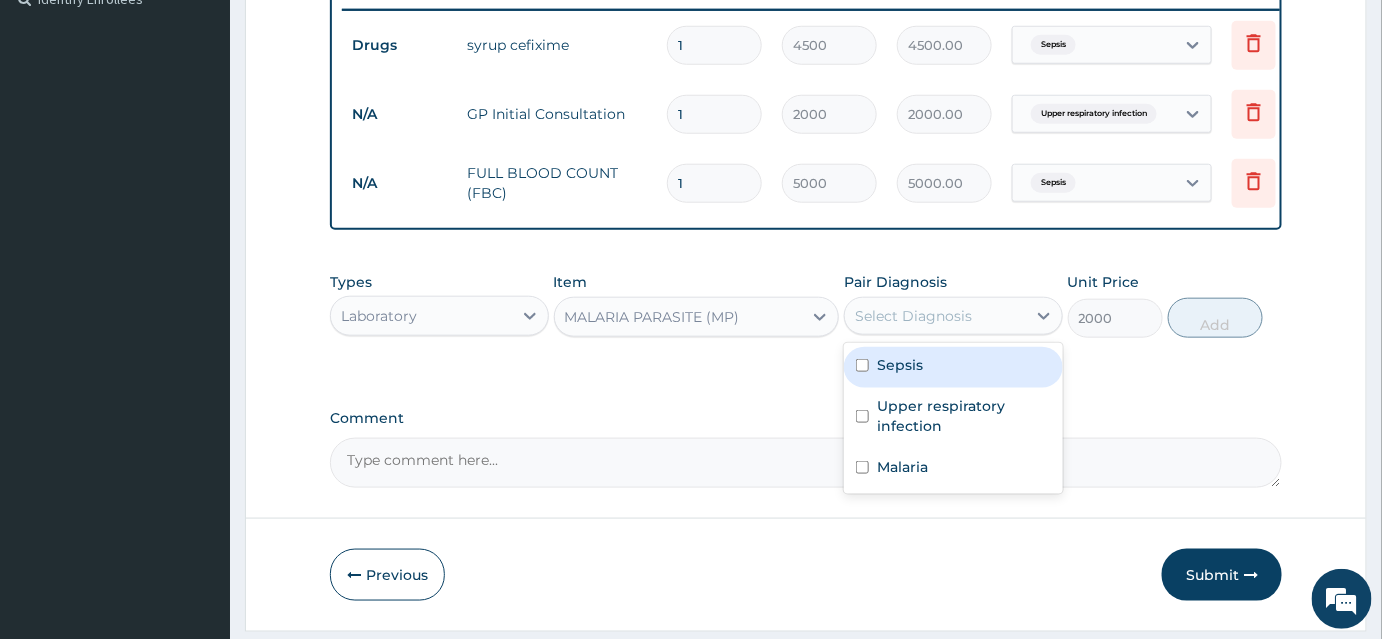 click on "Select Diagnosis" at bounding box center (935, 316) 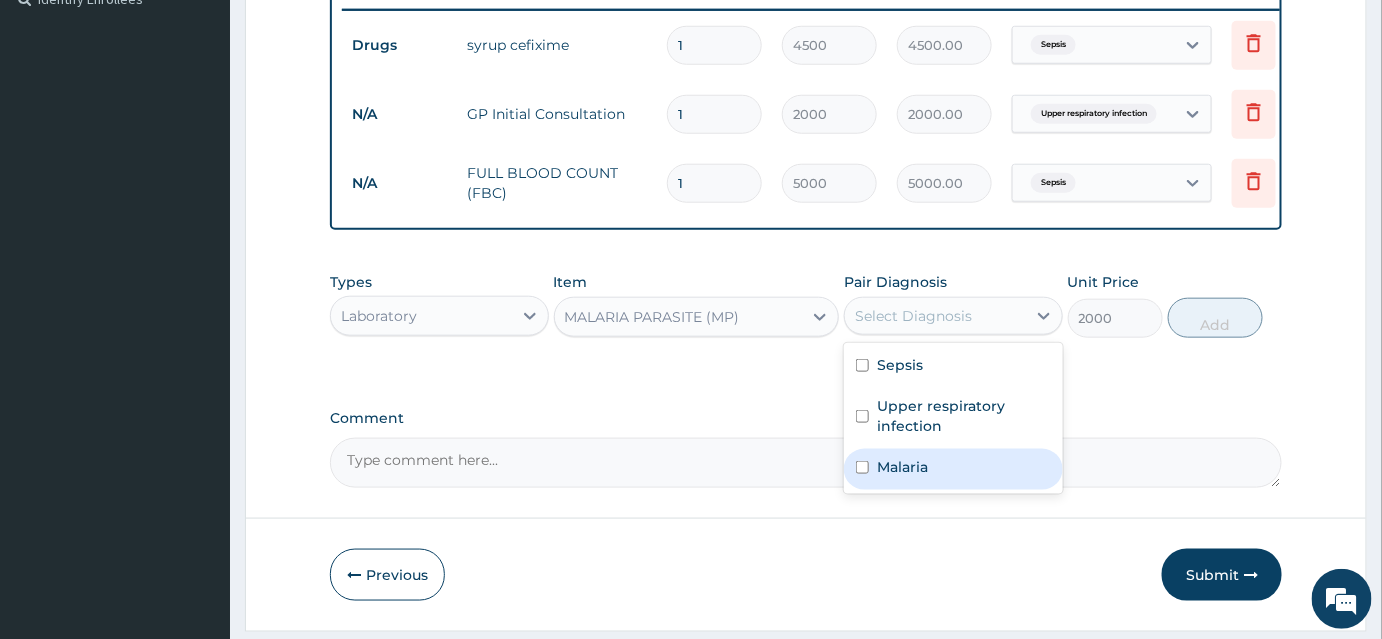 drag, startPoint x: 907, startPoint y: 474, endPoint x: 971, endPoint y: 437, distance: 73.92564 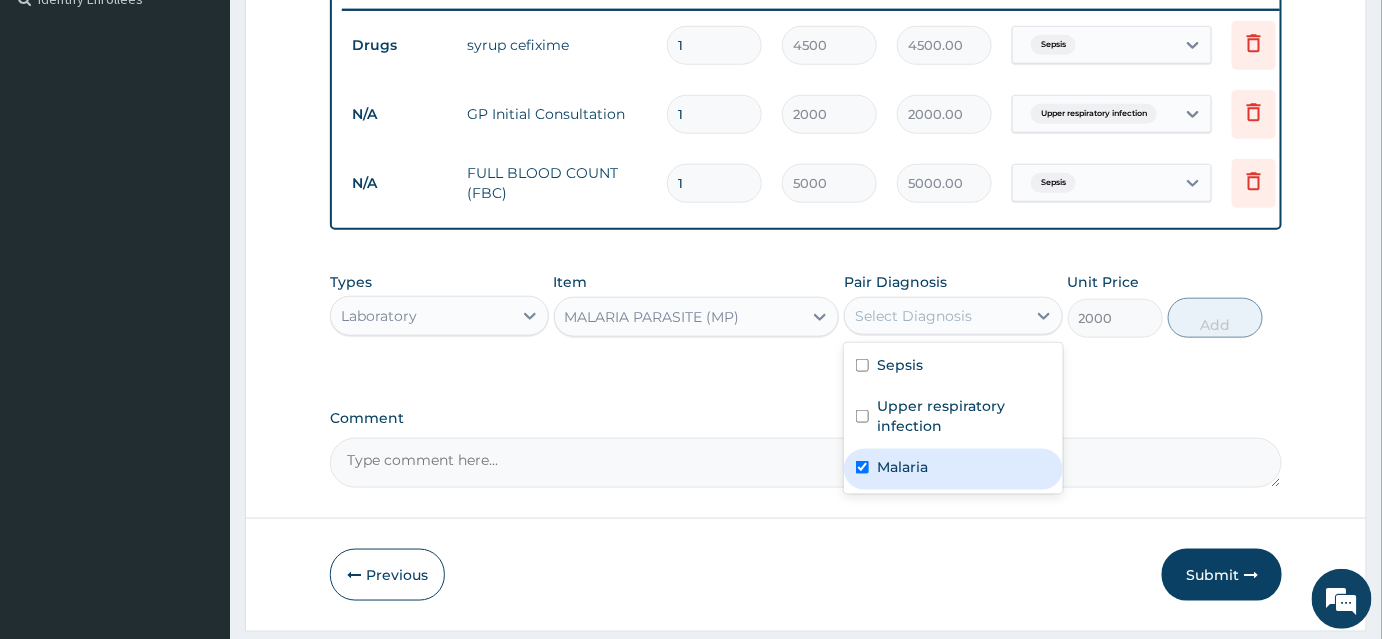 checkbox on "true" 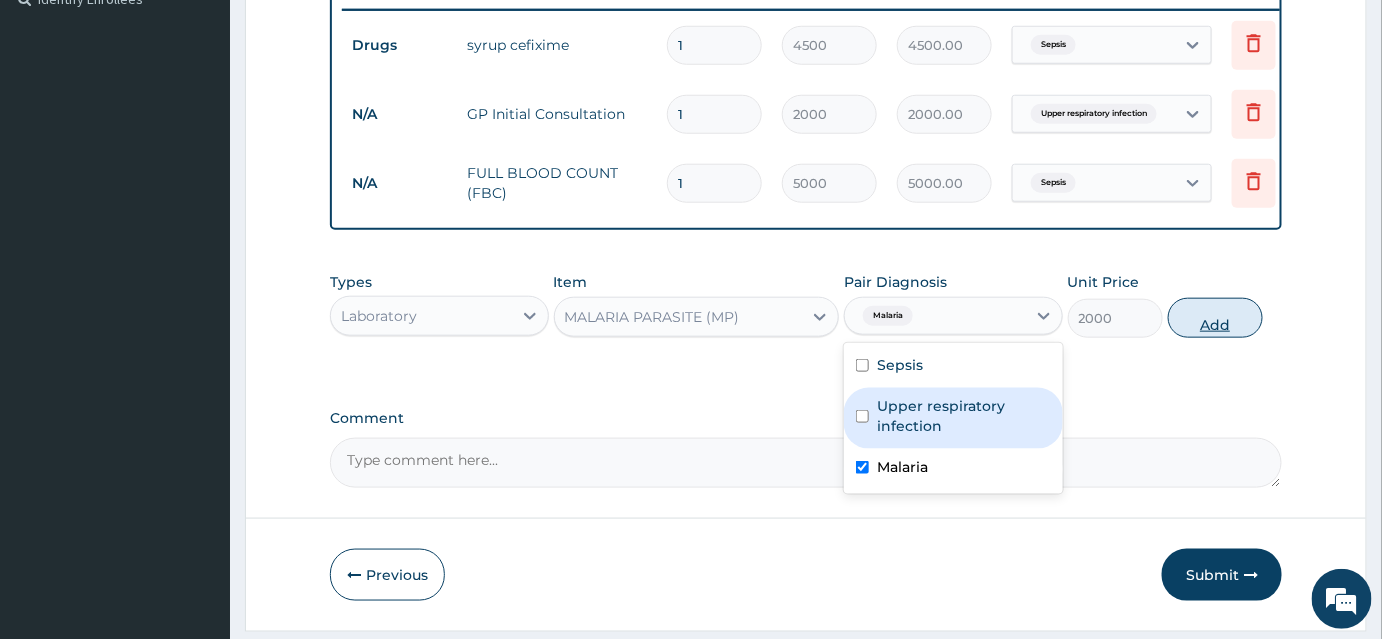 click on "Add" at bounding box center (1215, 318) 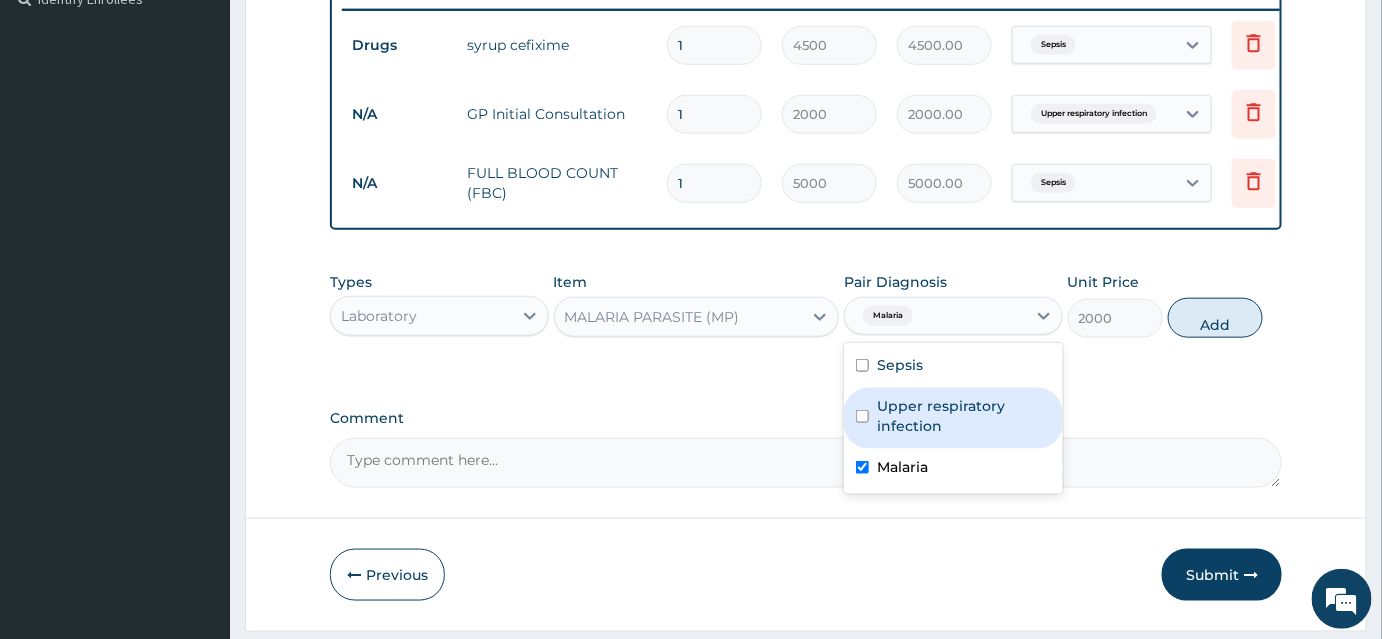 type on "0" 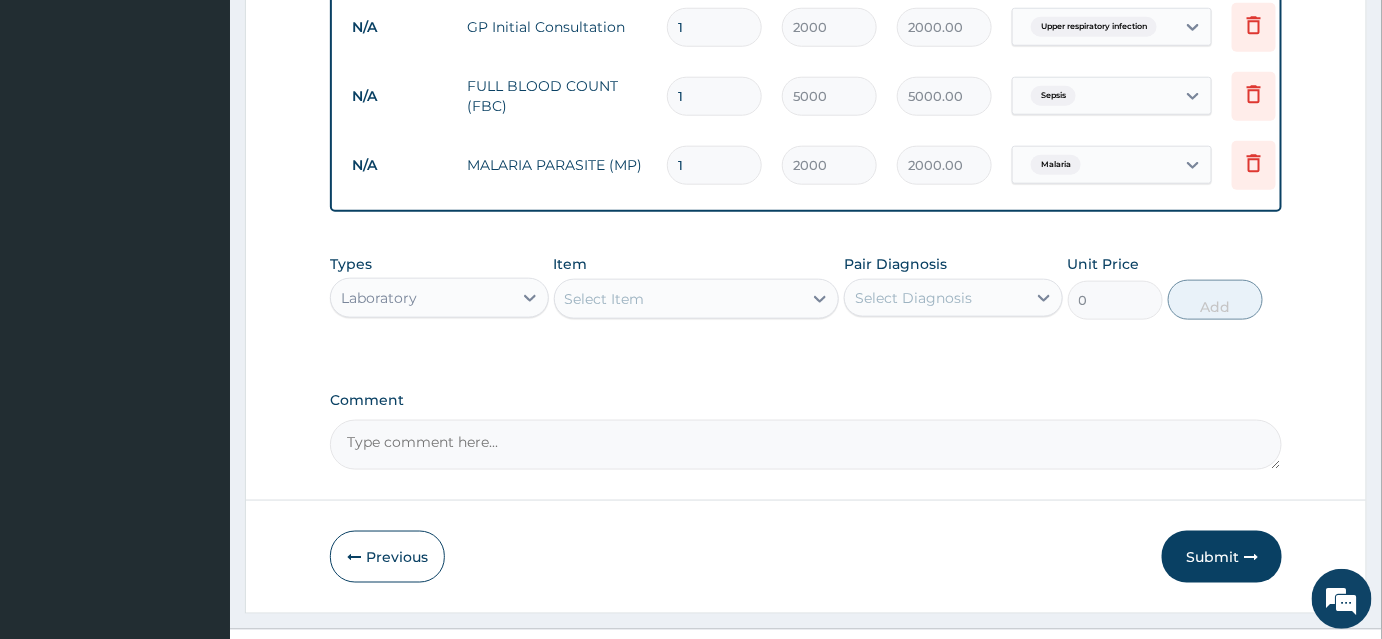 scroll, scrollTop: 710, scrollLeft: 0, axis: vertical 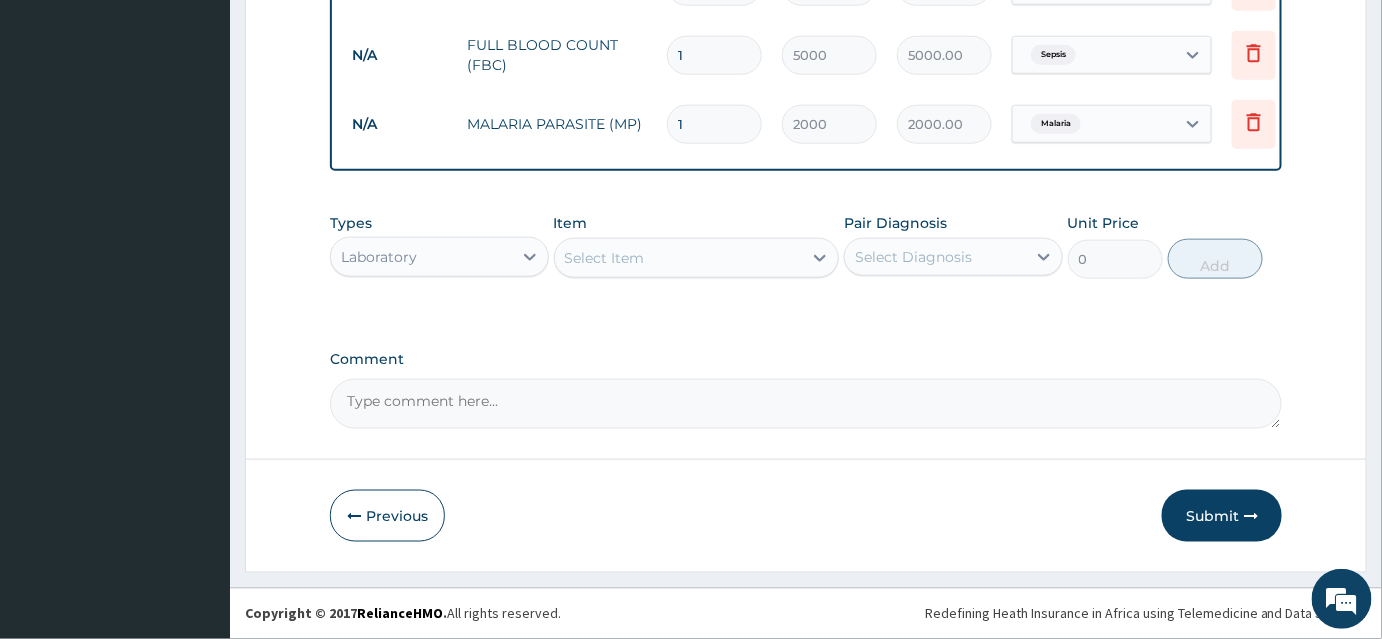 click on "Laboratory" at bounding box center (421, 257) 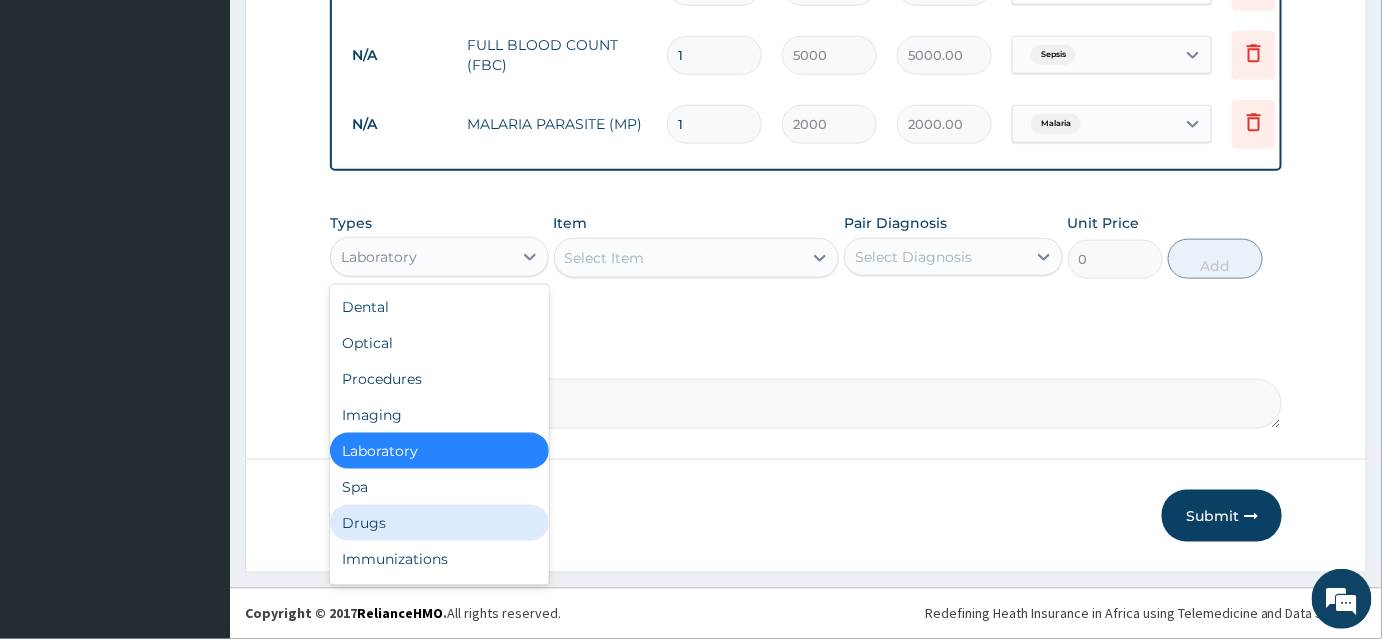 click on "Drugs" at bounding box center (439, 523) 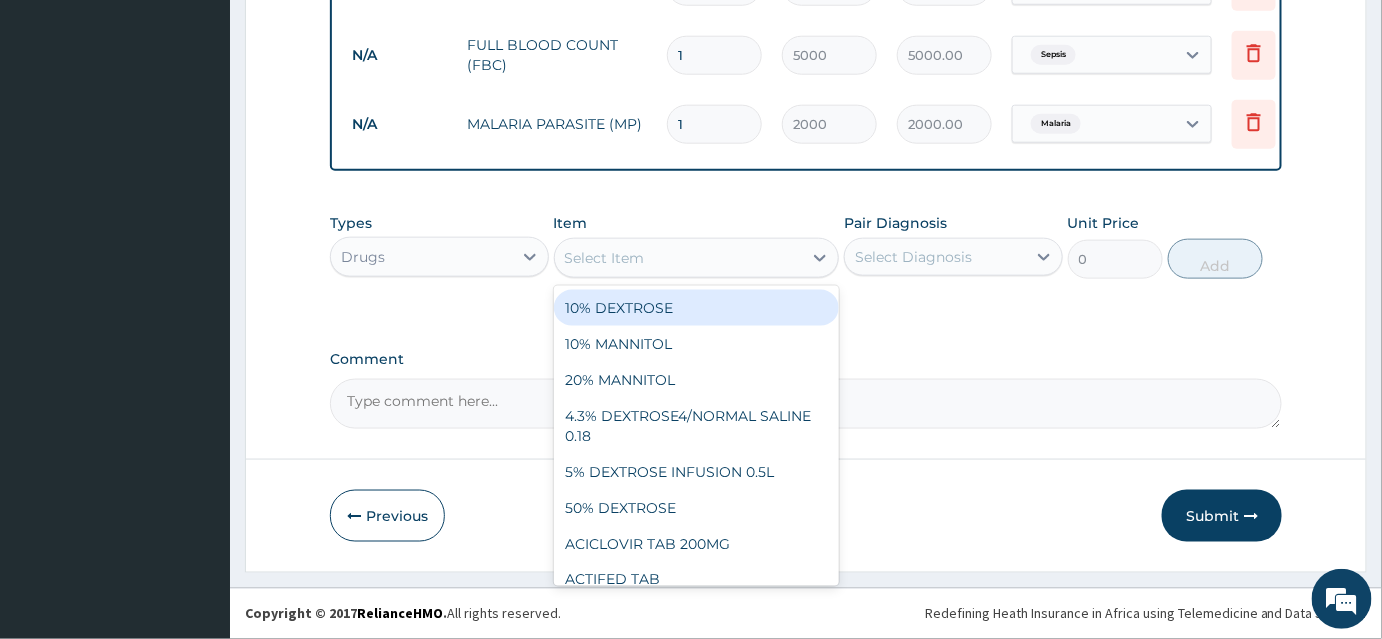 click on "Select Item" at bounding box center (679, 258) 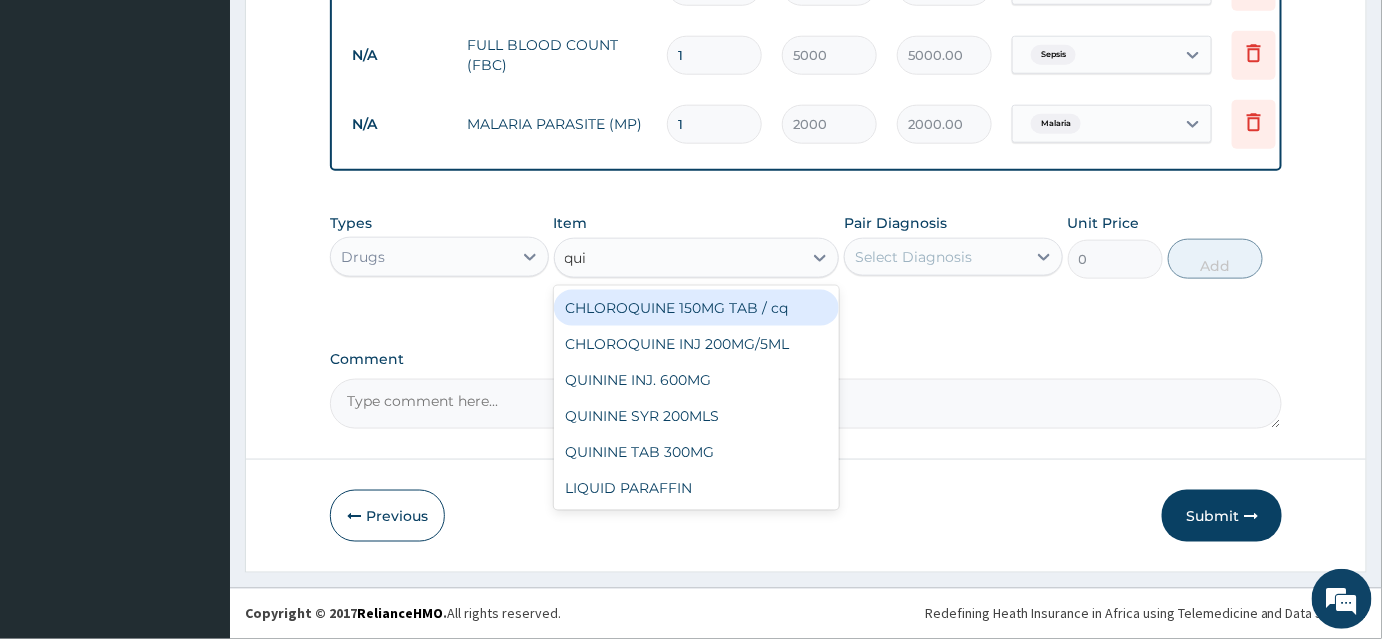 type on "quin" 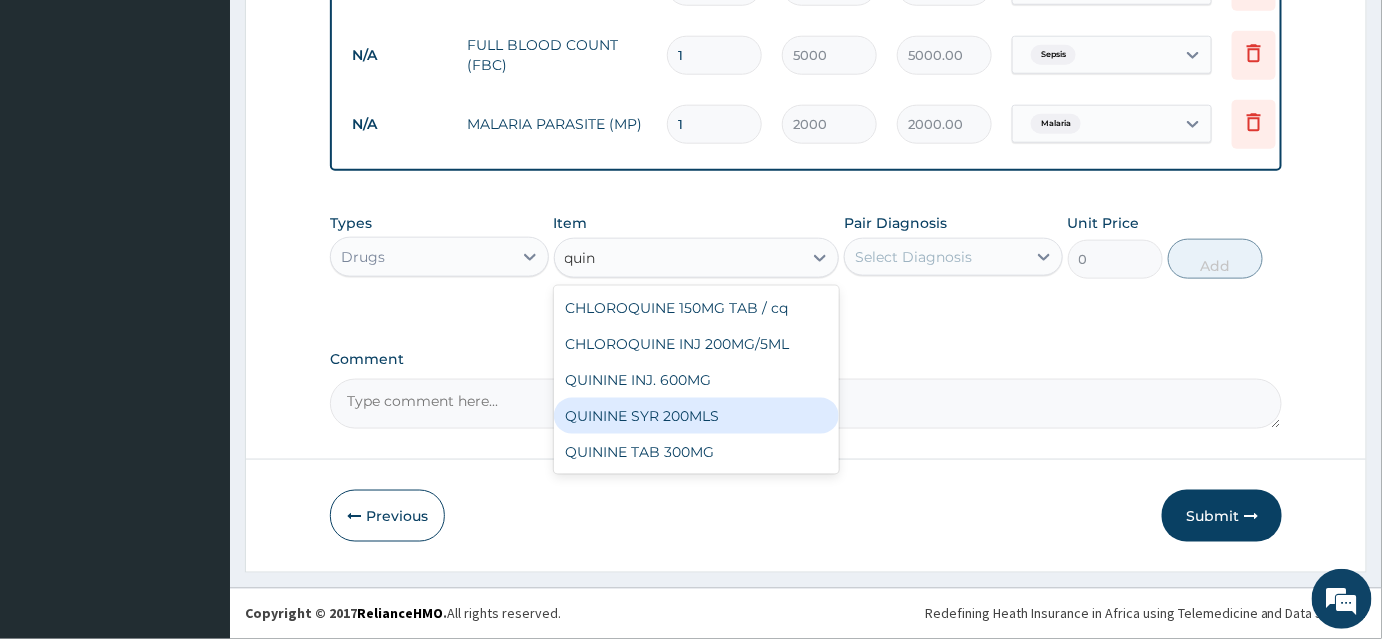 click on "QUININE SYR 200MLS" at bounding box center (697, 416) 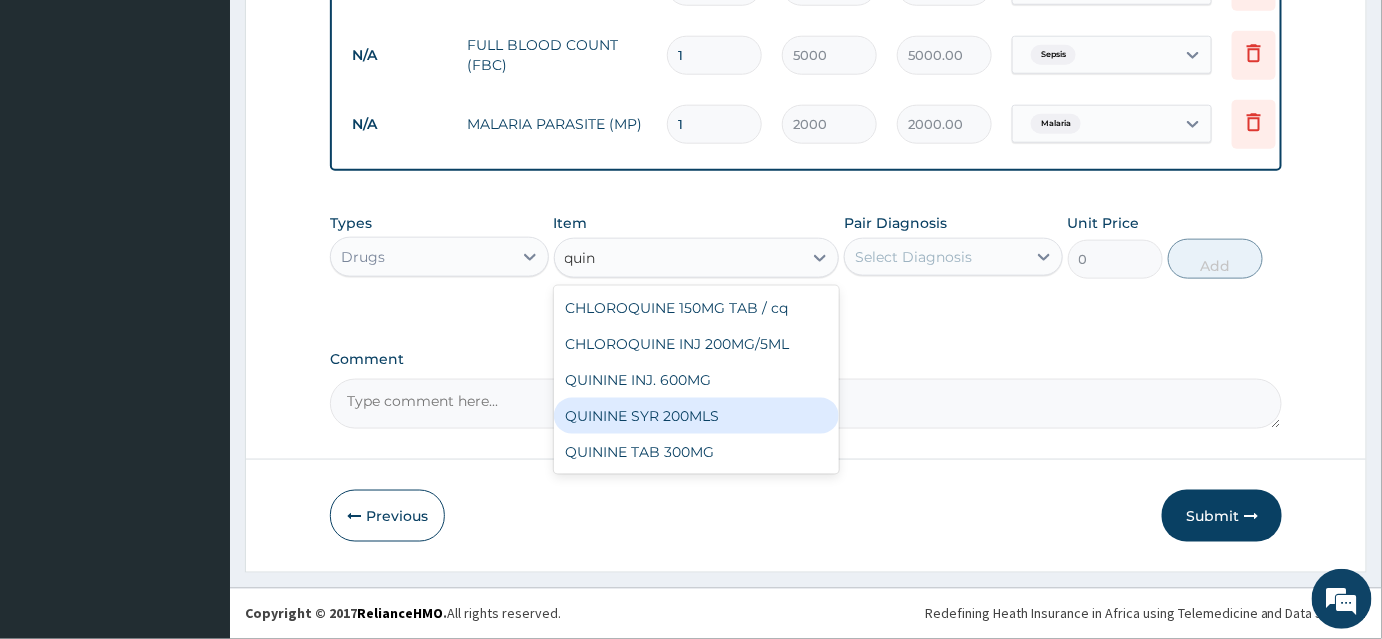 drag, startPoint x: 698, startPoint y: 425, endPoint x: 746, endPoint y: 405, distance: 52 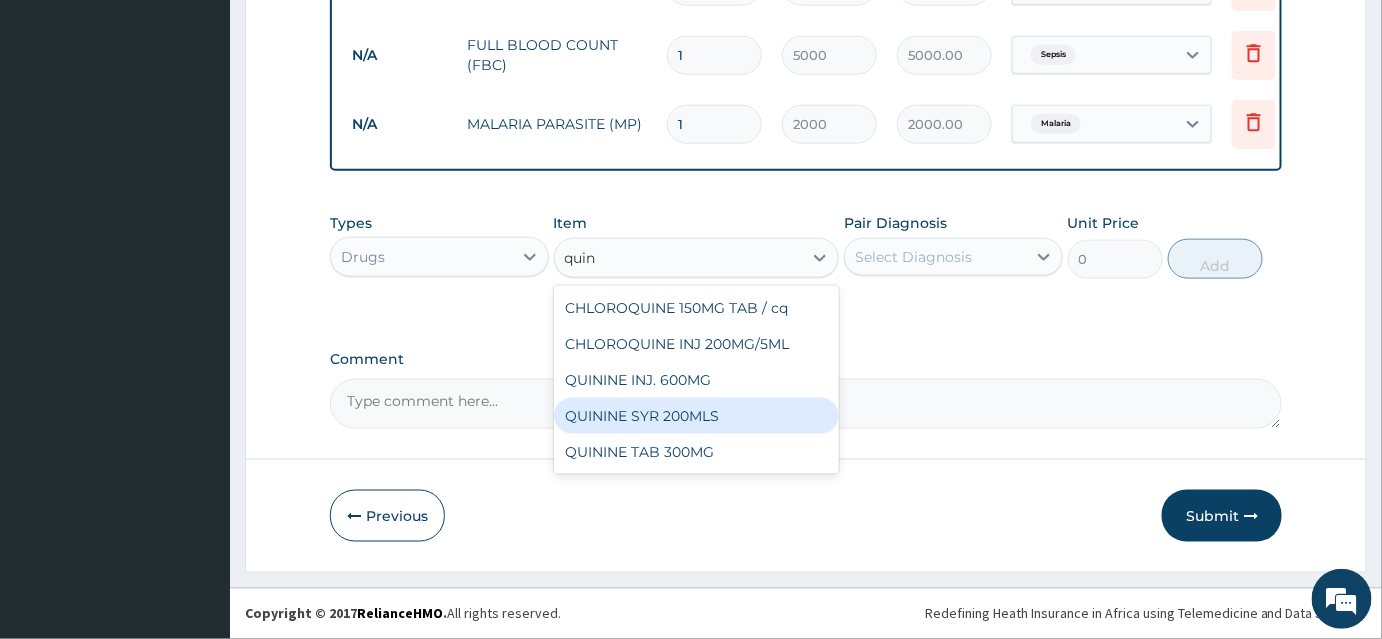 type 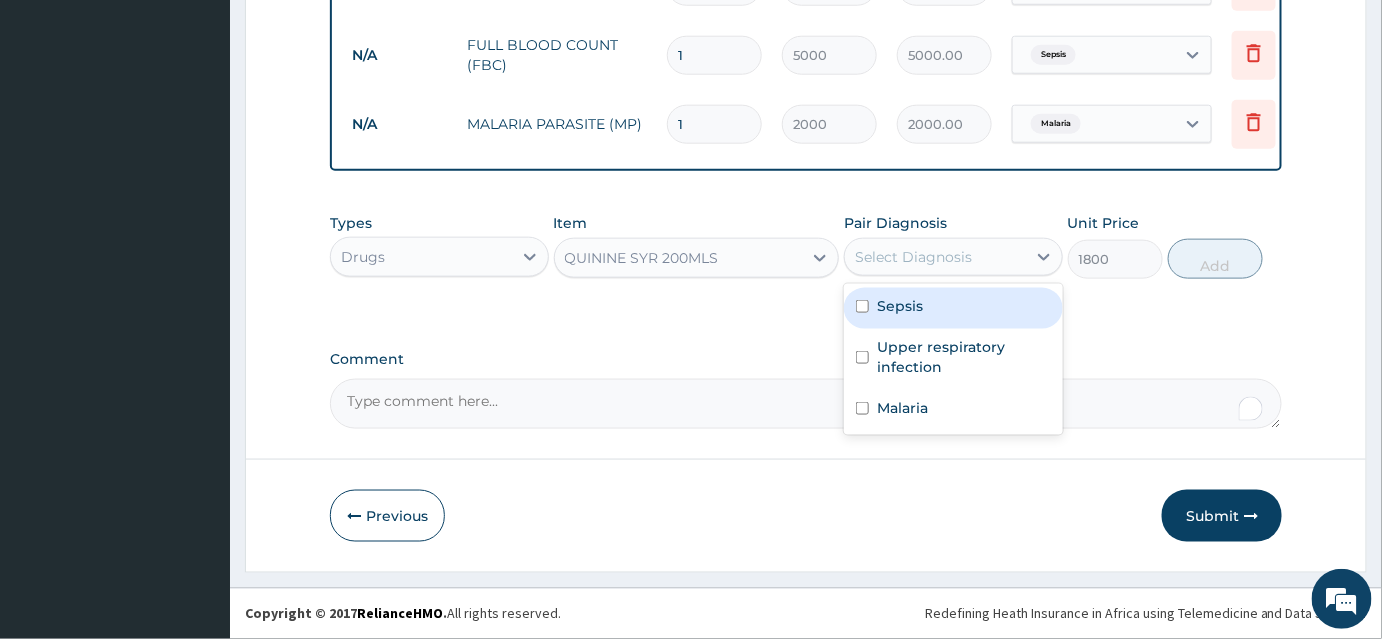 click on "Select Diagnosis" at bounding box center (913, 257) 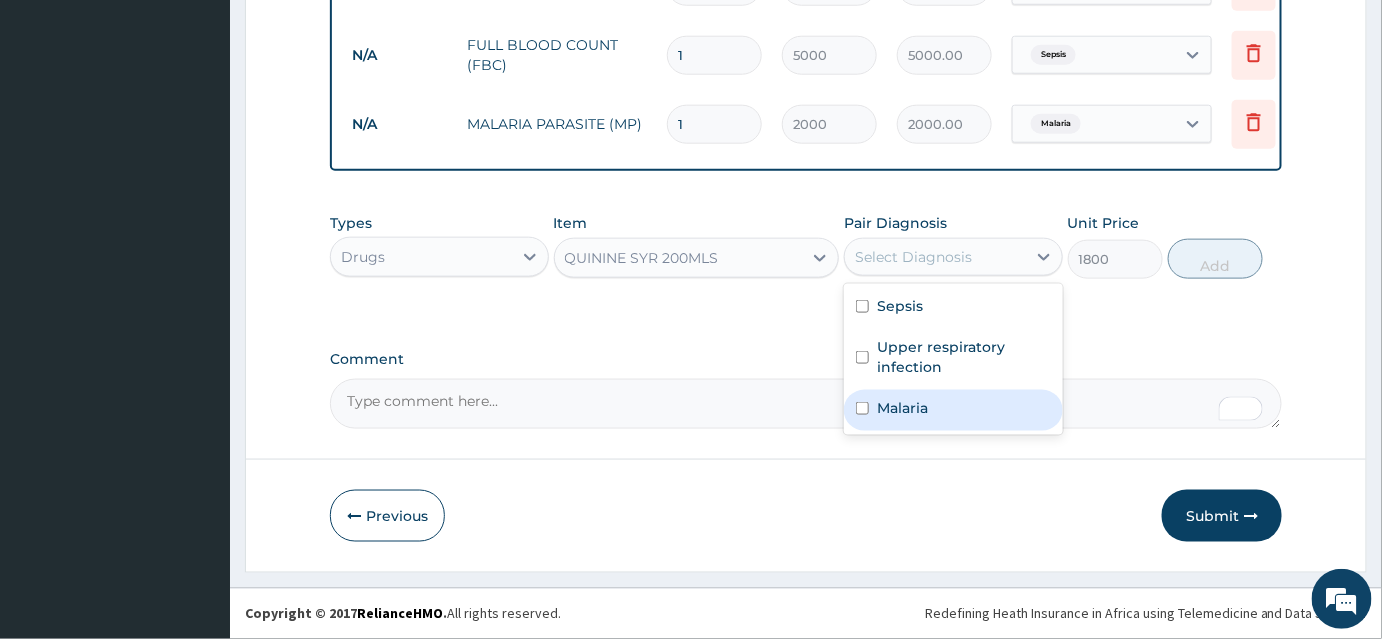 click on "Malaria" at bounding box center [953, 410] 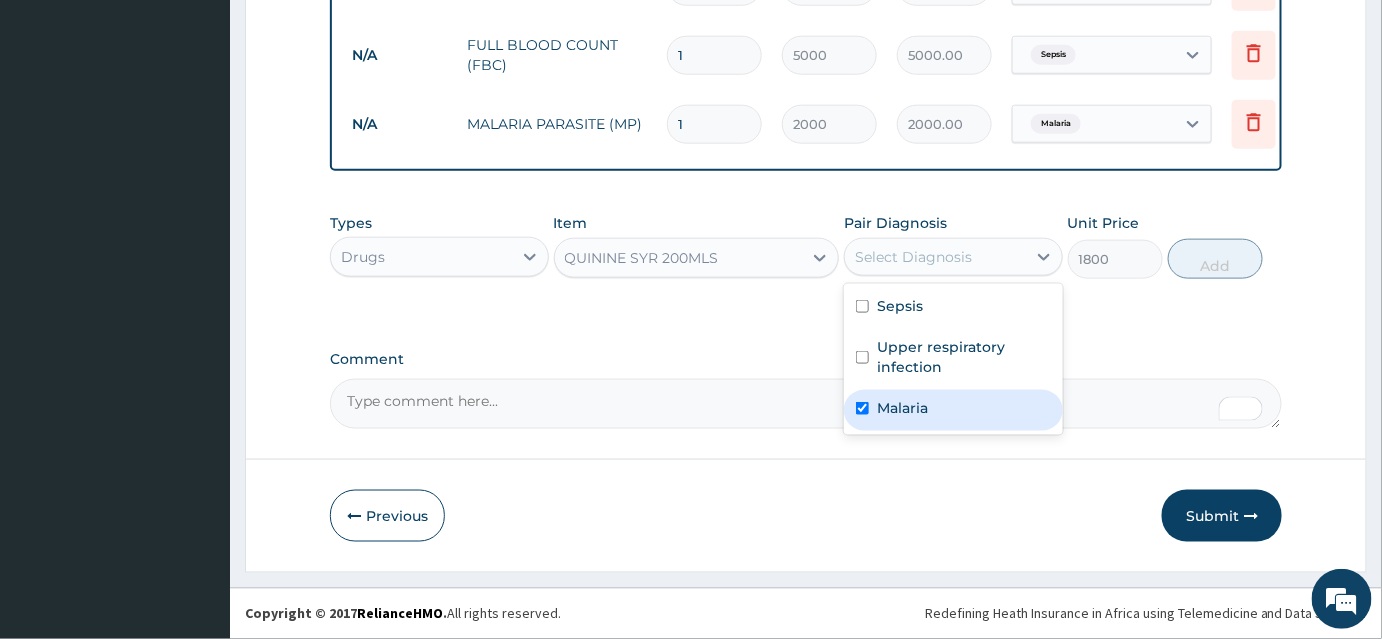 checkbox on "true" 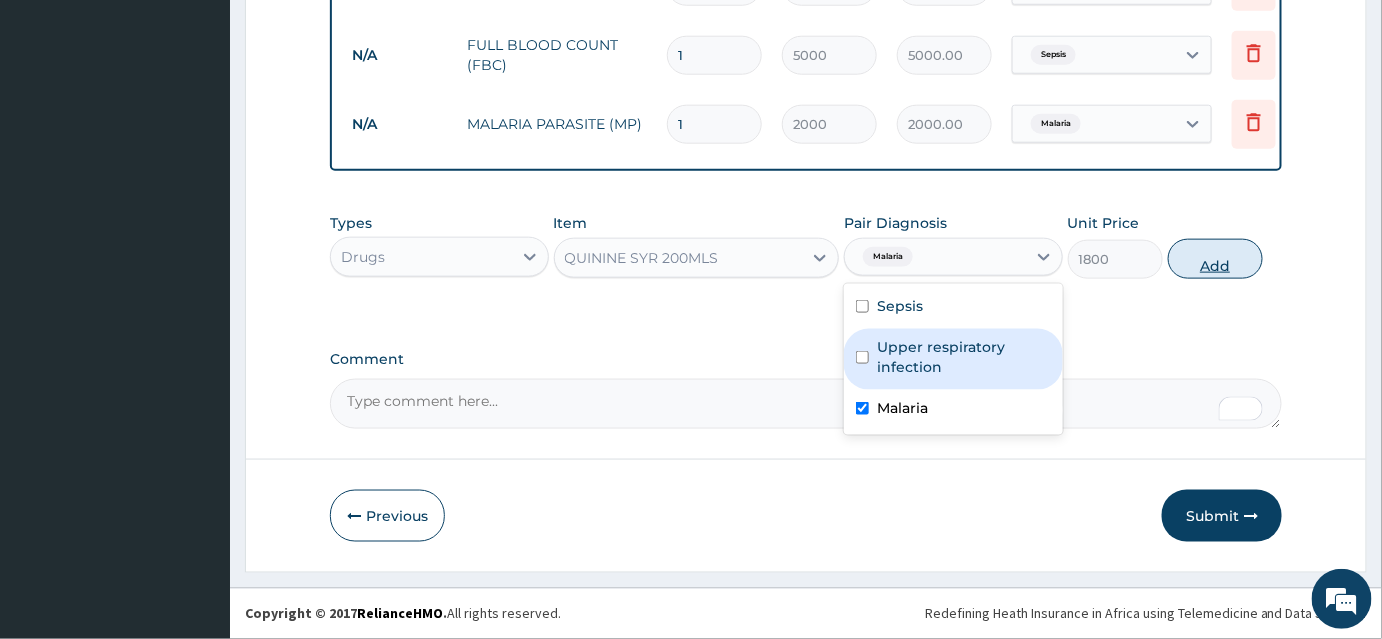 click on "Add" at bounding box center (1215, 259) 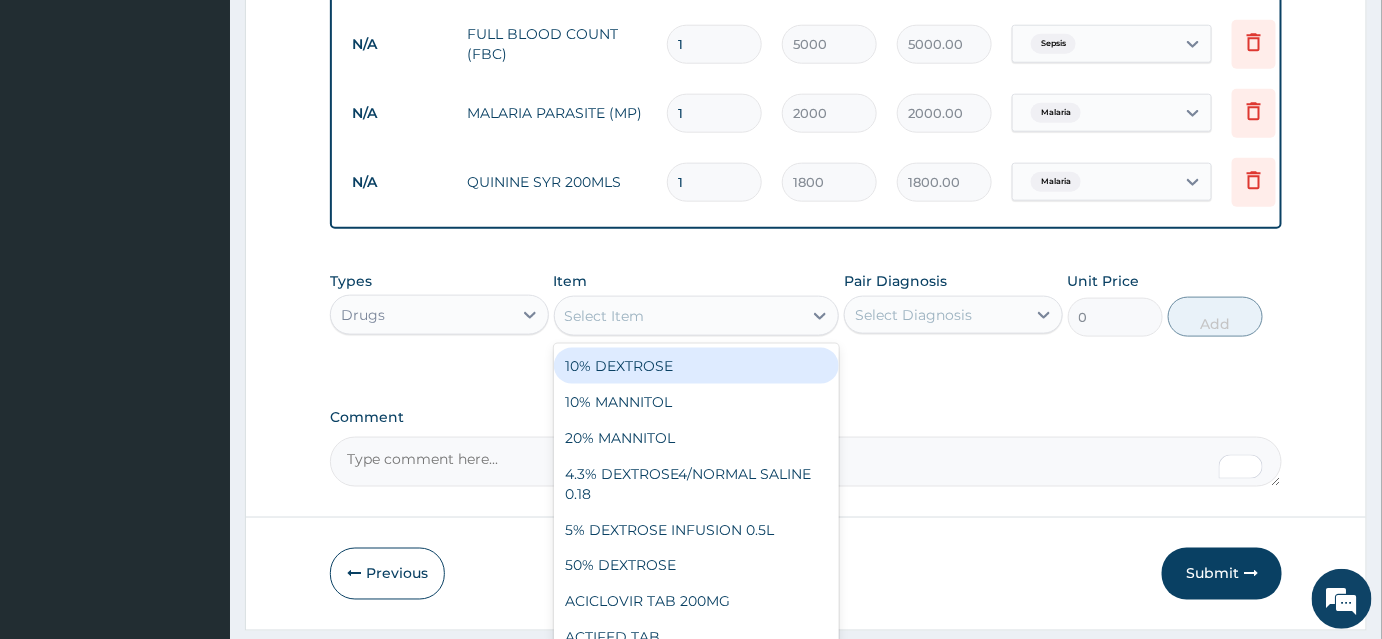 click on "Select Item" at bounding box center [679, 316] 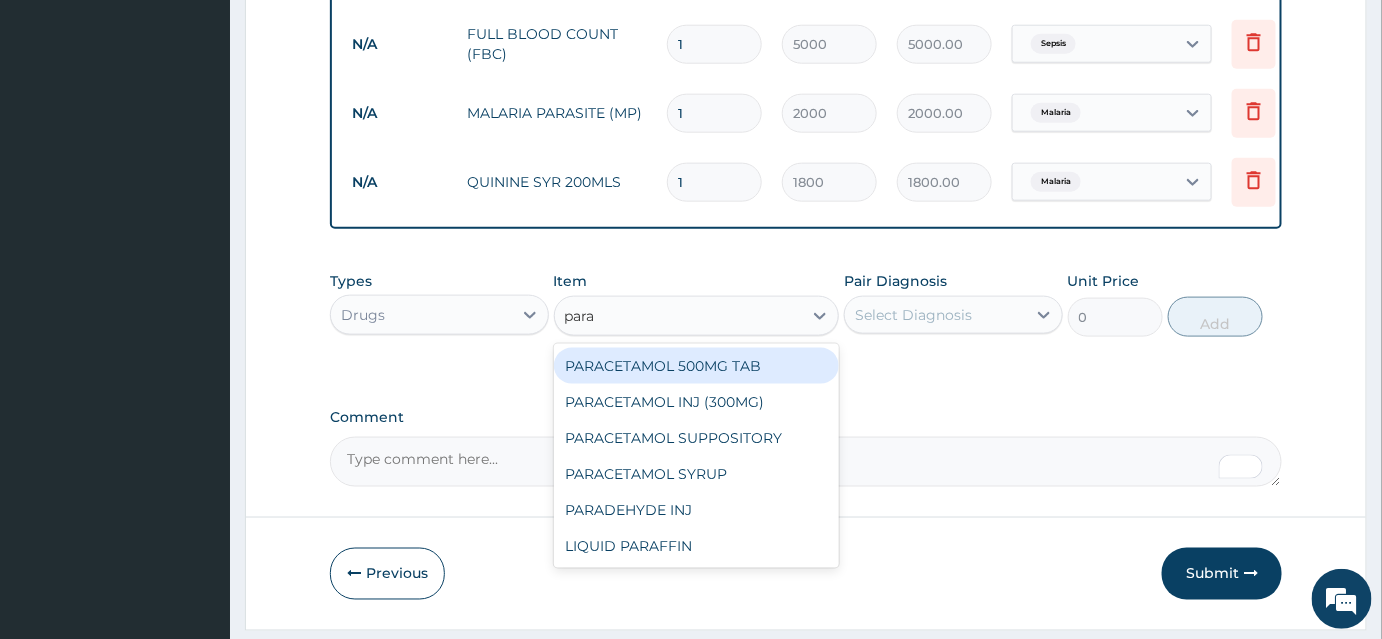 type on "parac" 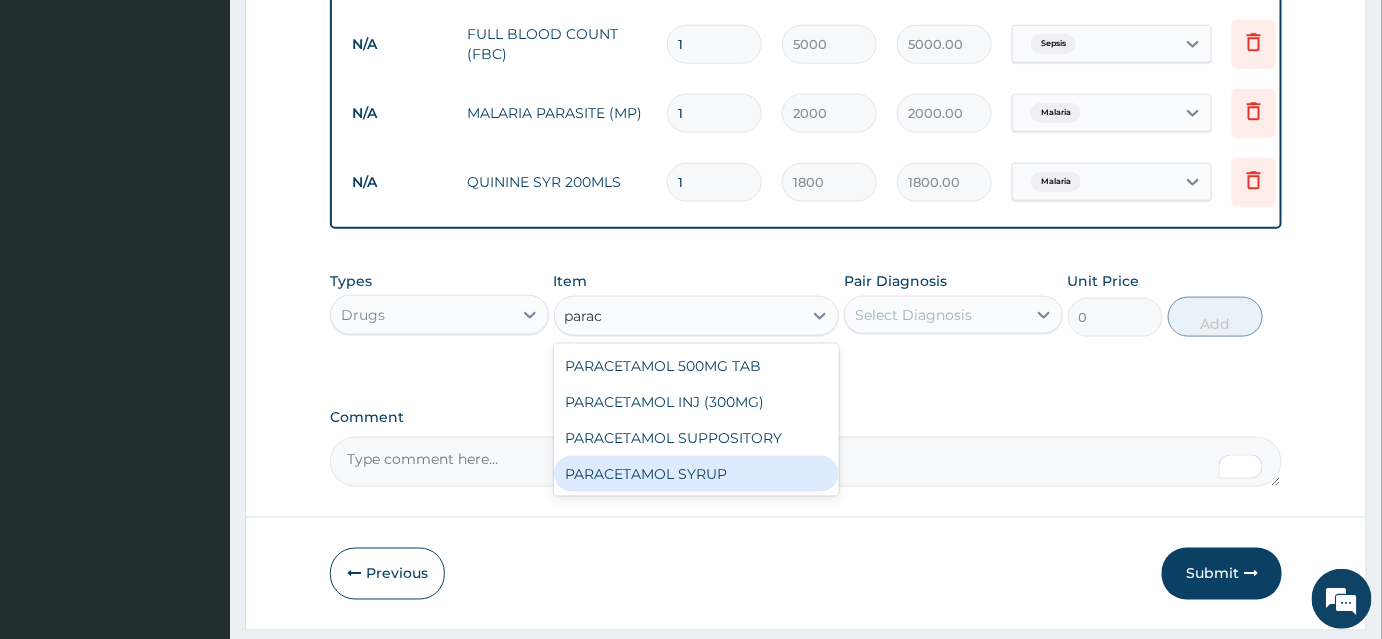 click on "PARACETAMOL SYRUP" at bounding box center [697, 474] 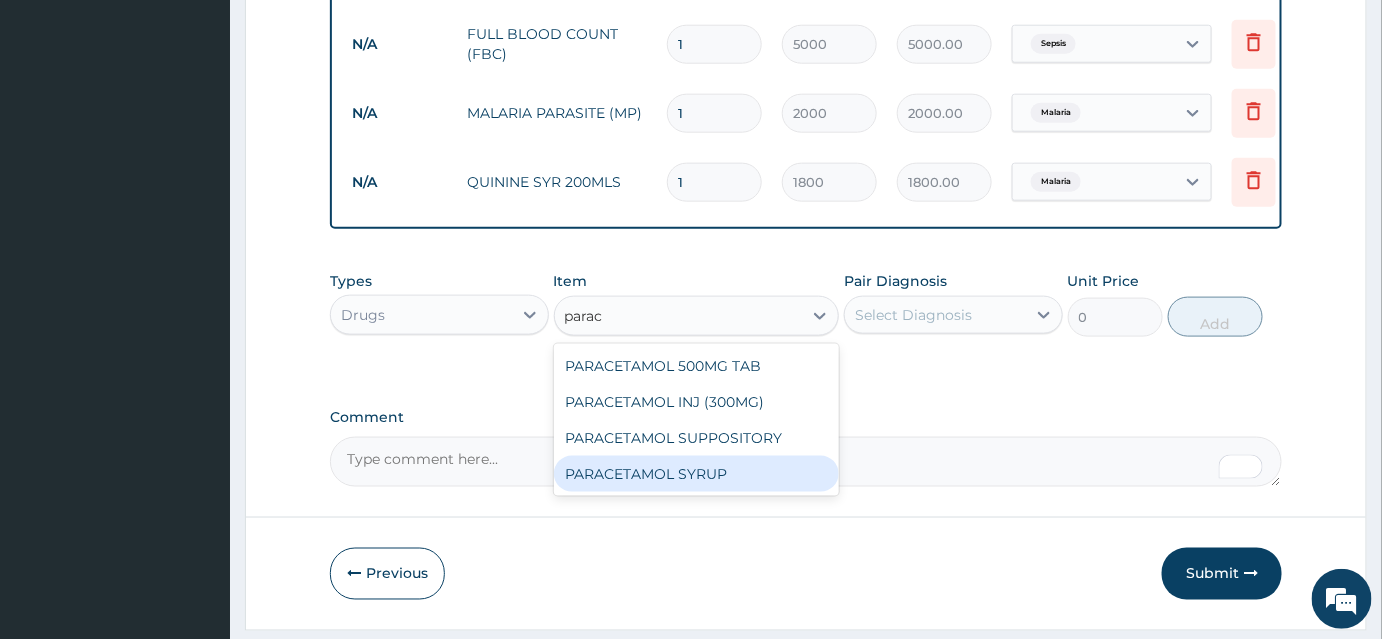 type 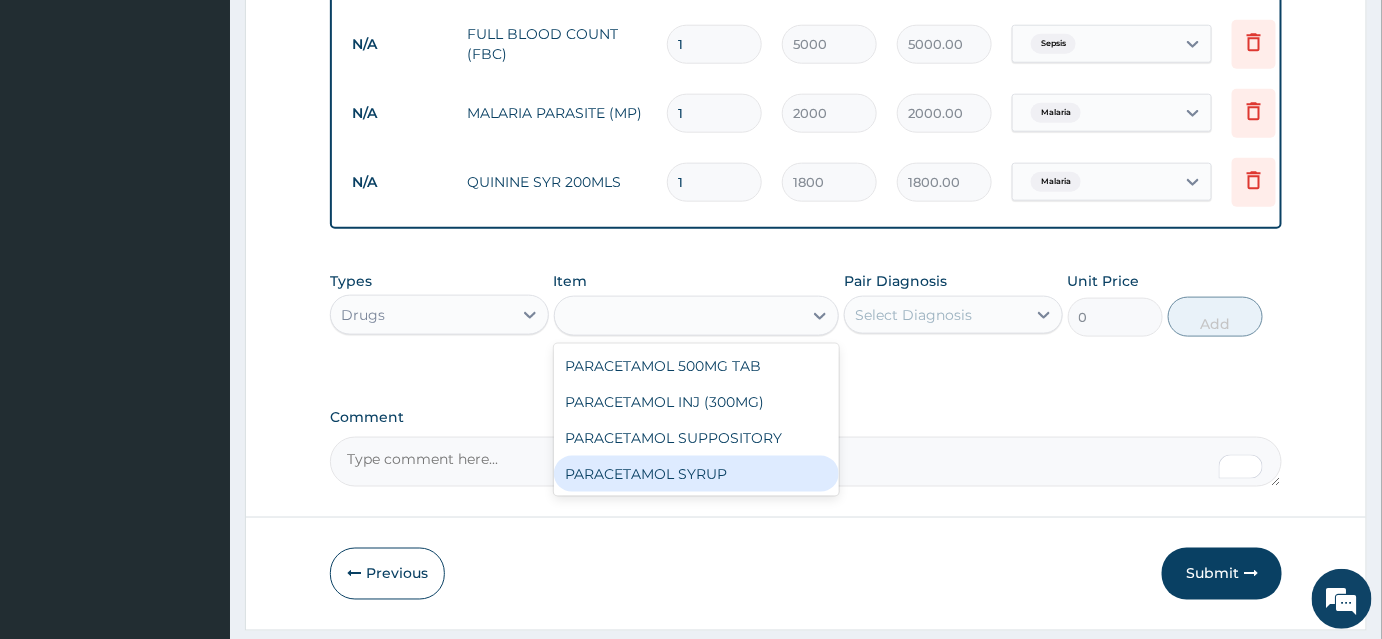 type on "300" 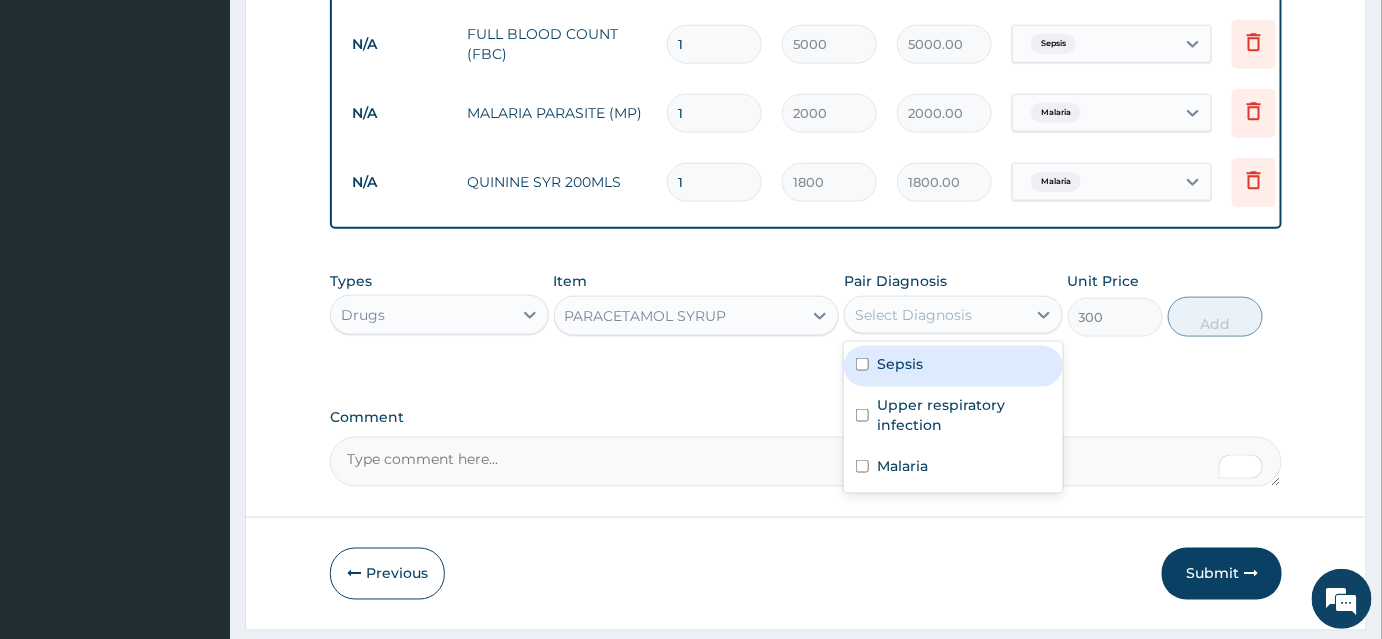 click on "Select Diagnosis" at bounding box center [913, 315] 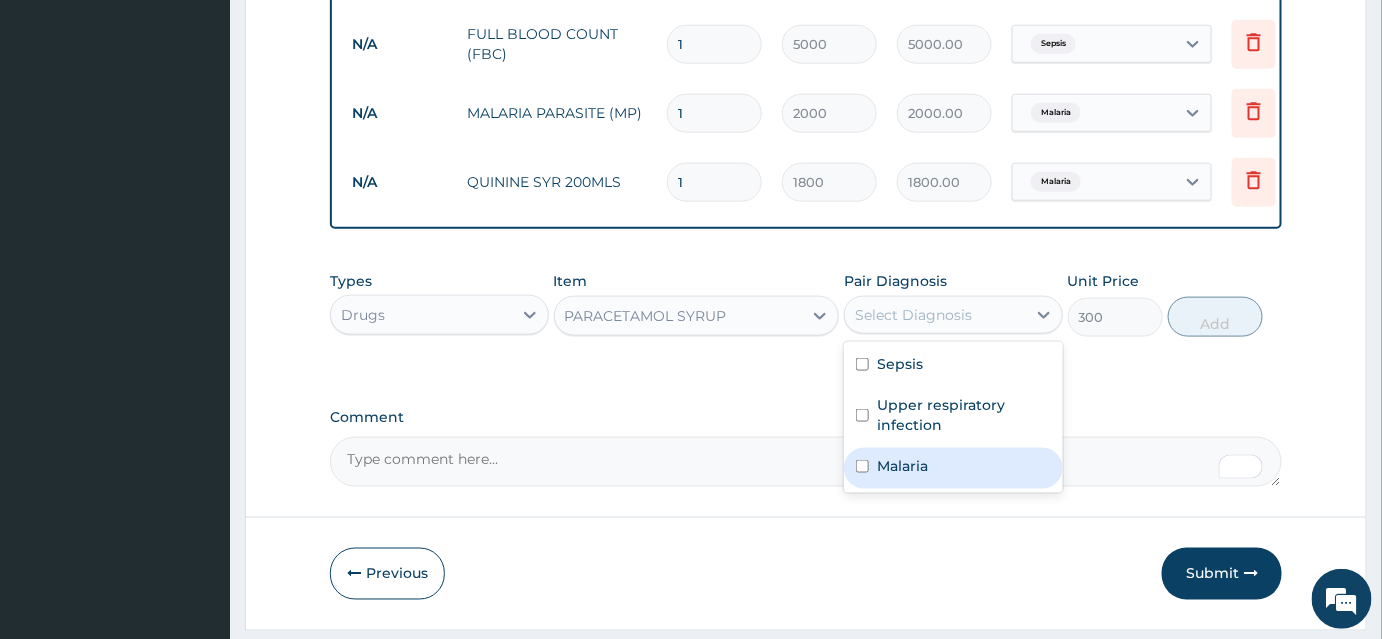 click on "Malaria" at bounding box center [953, 468] 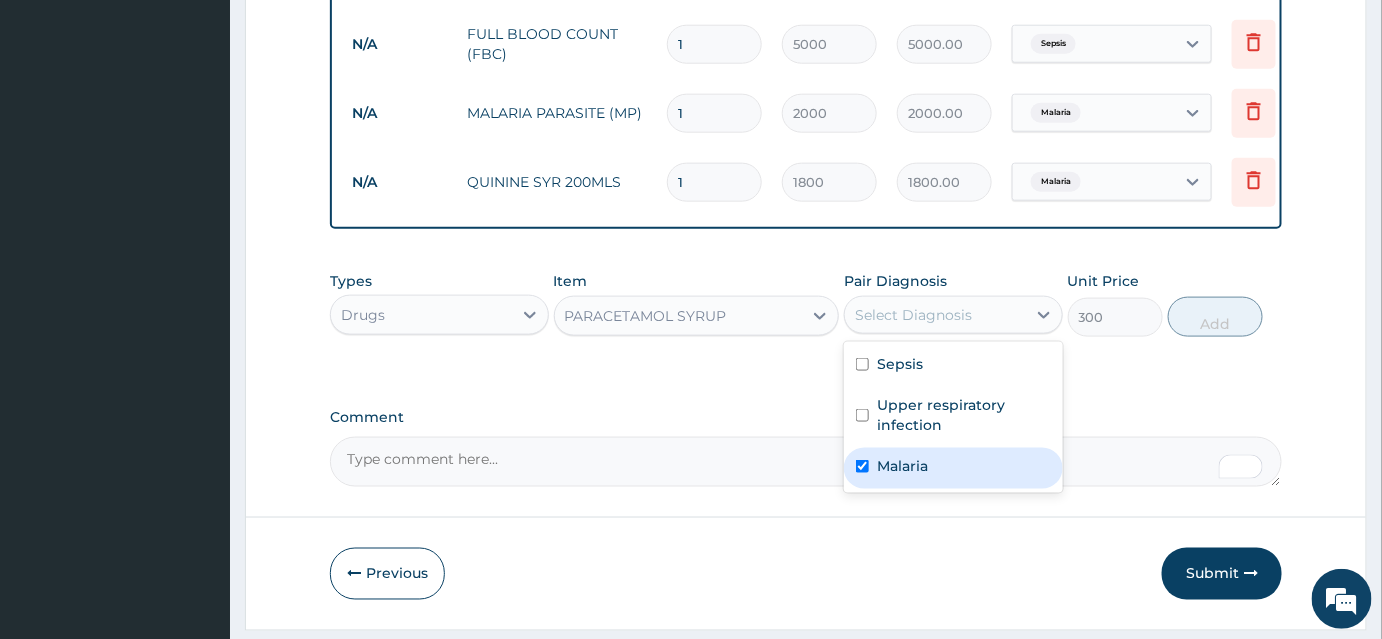 checkbox on "true" 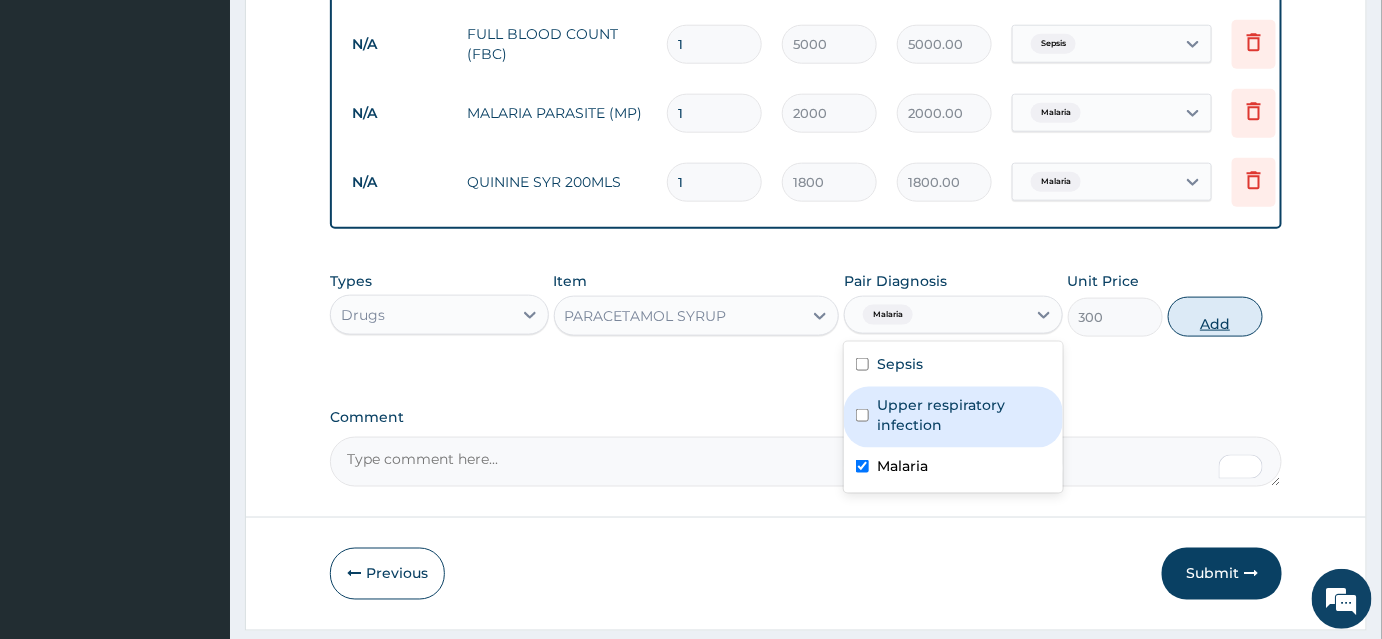 click on "Add" at bounding box center [1215, 317] 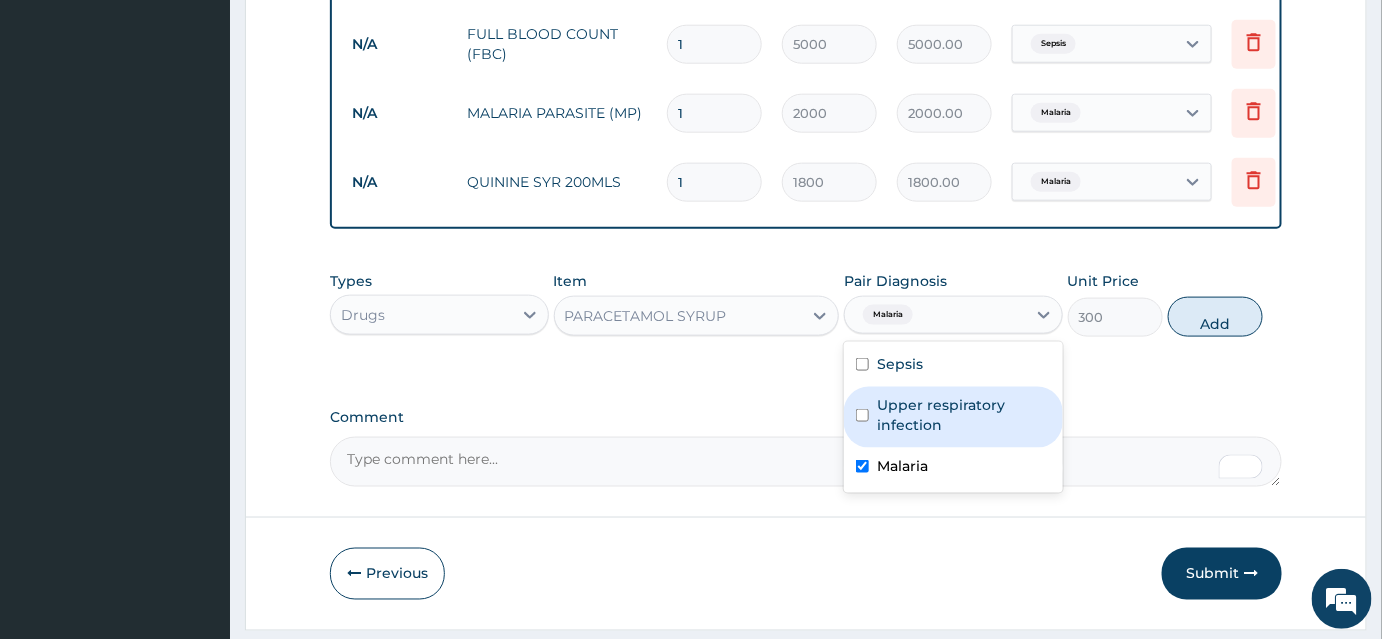 type on "0" 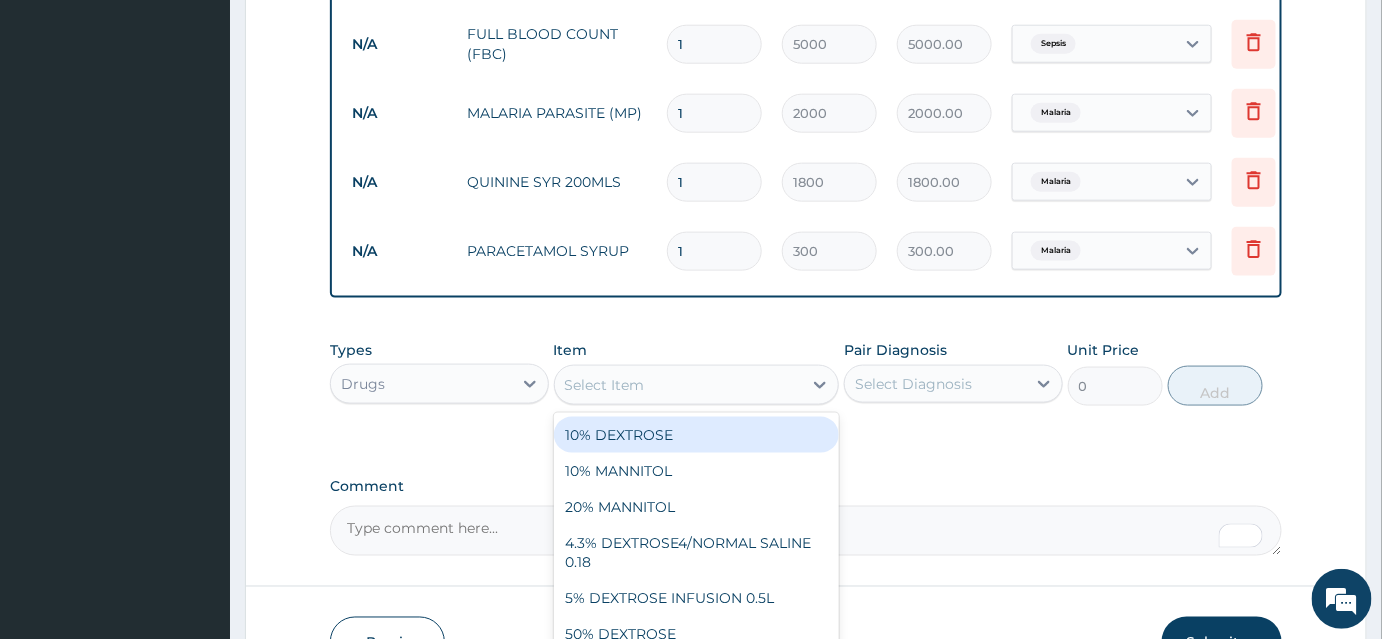 click on "Select Item" at bounding box center [679, 385] 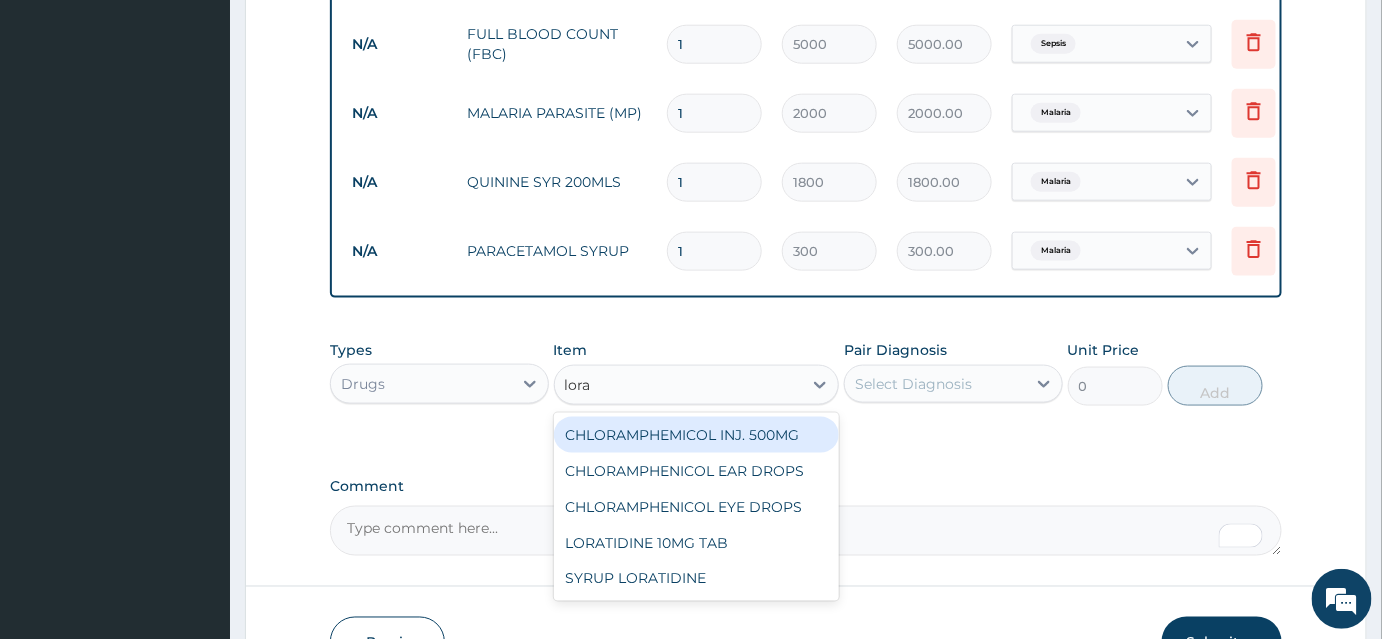 type on "lorat" 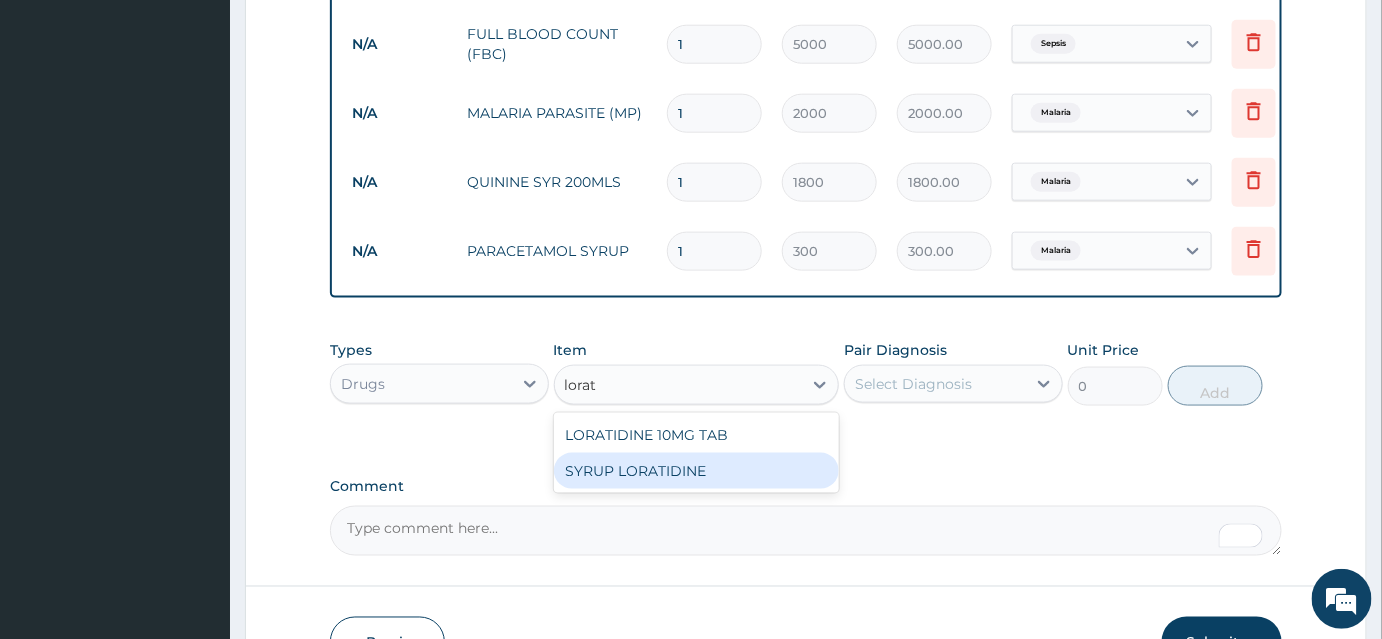 click on "SYRUP LORATIDINE" at bounding box center (697, 471) 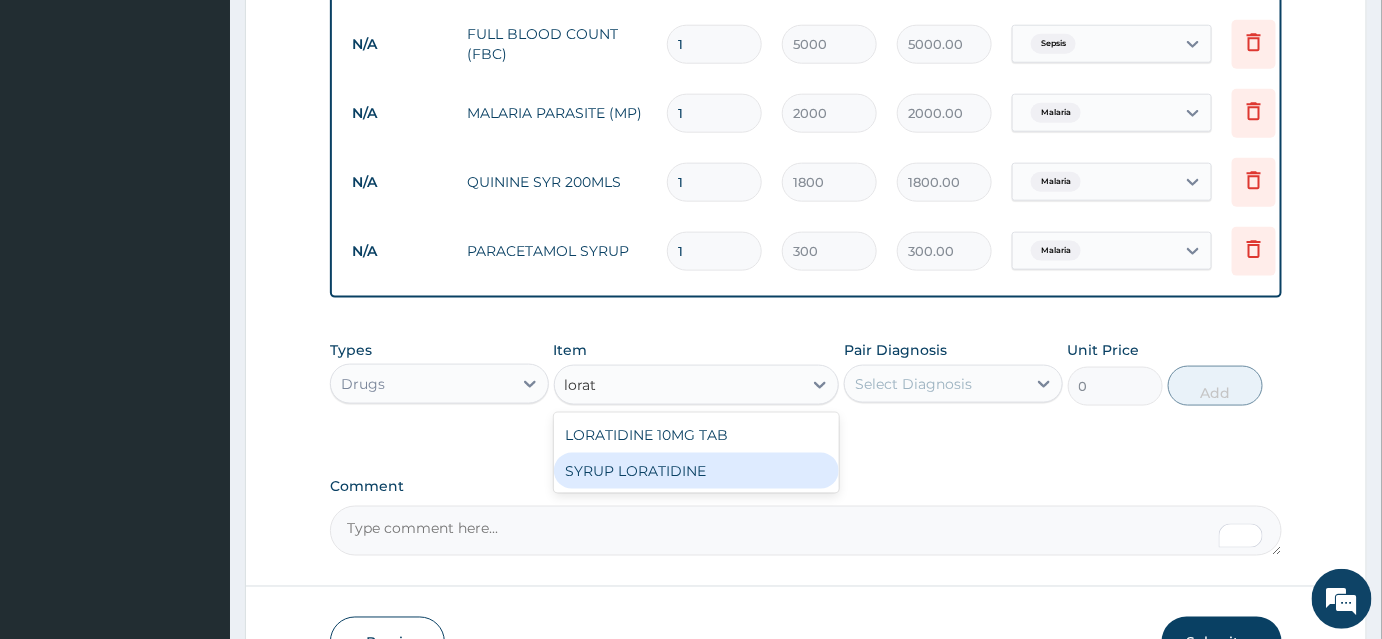 type 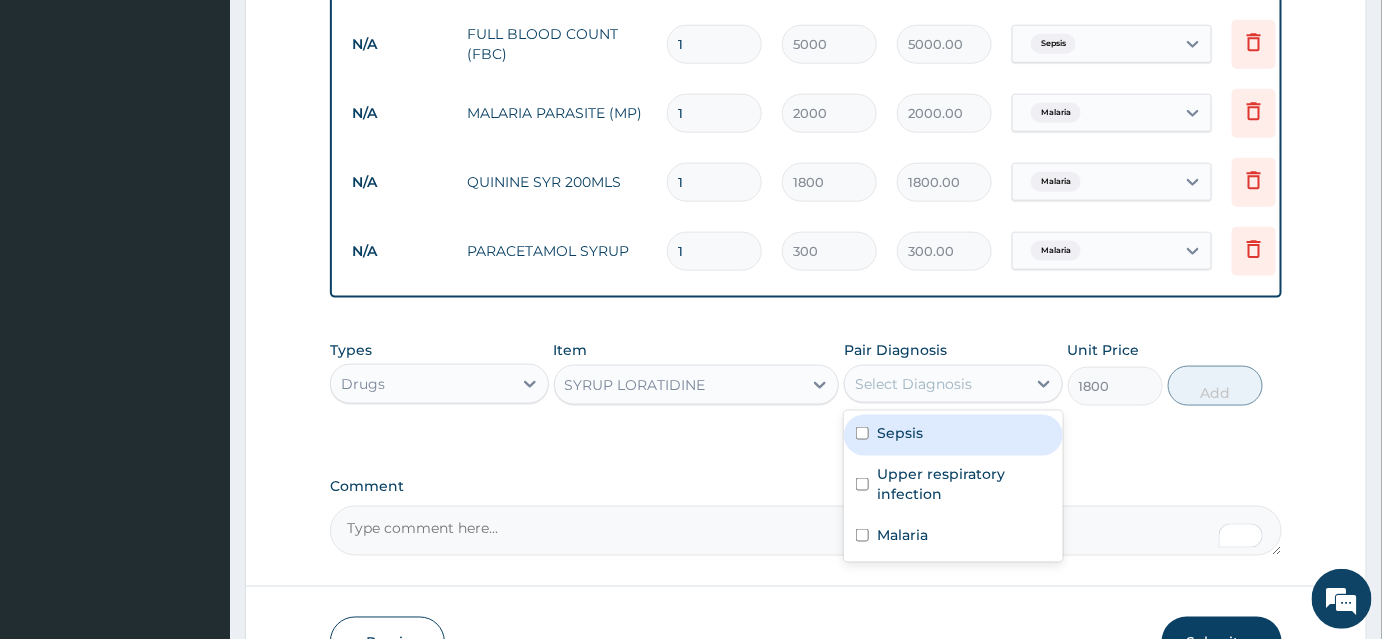 click on "Select Diagnosis" at bounding box center (913, 384) 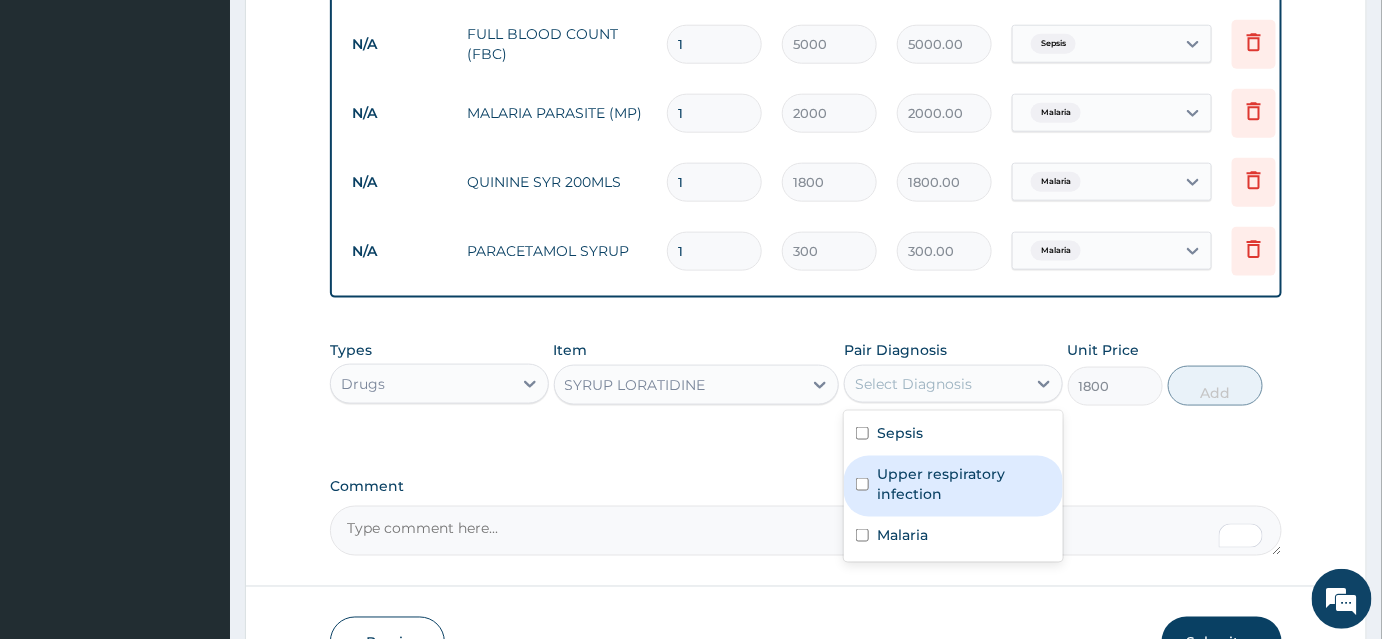 click on "Upper respiratory infection" at bounding box center (964, 484) 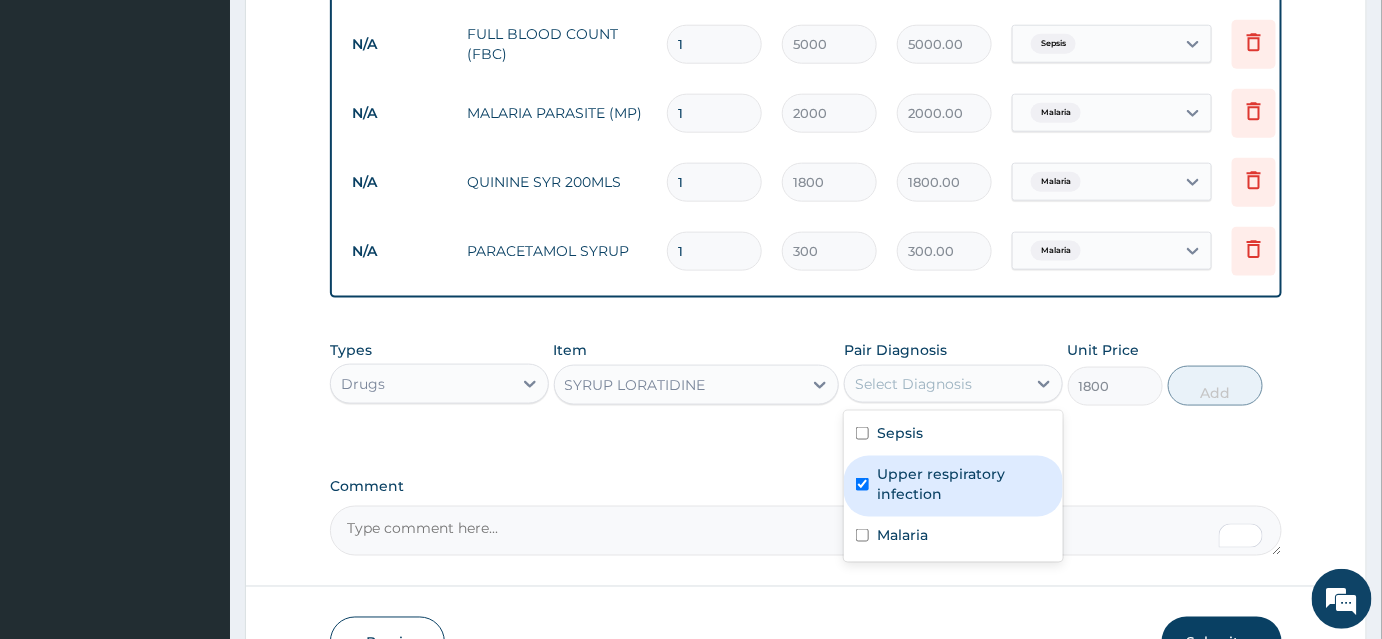 checkbox on "true" 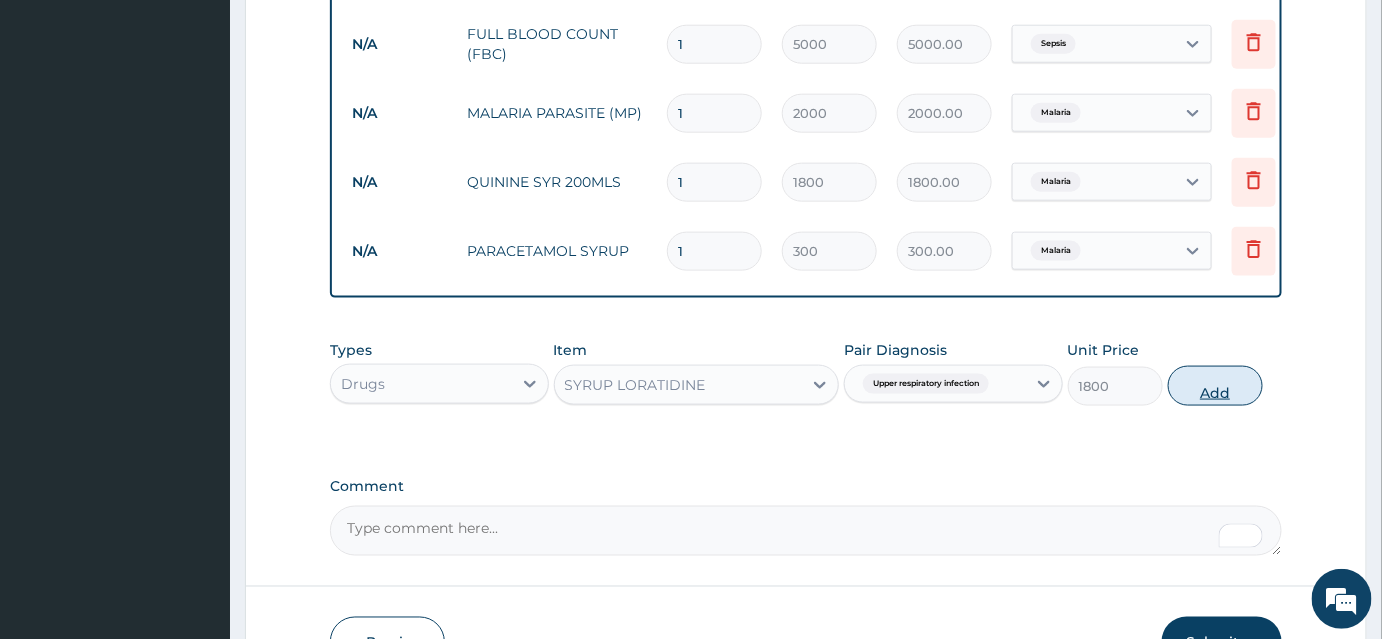 click on "Add" at bounding box center (1215, 386) 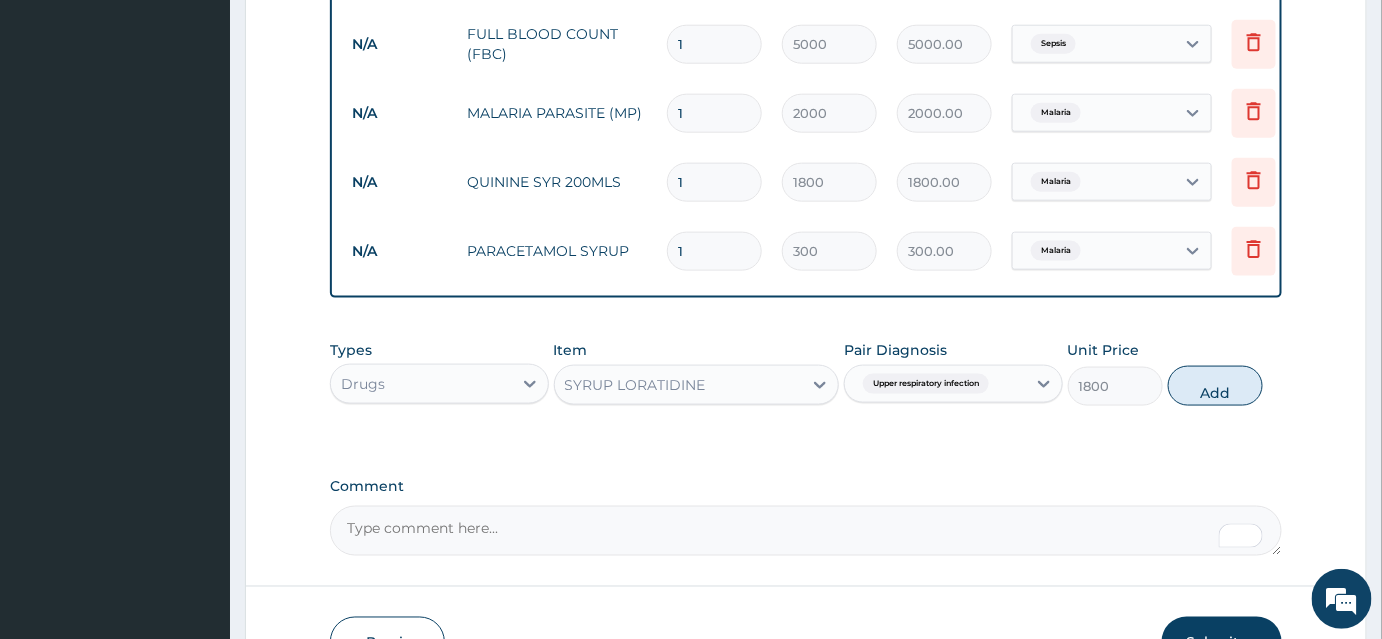 type on "0" 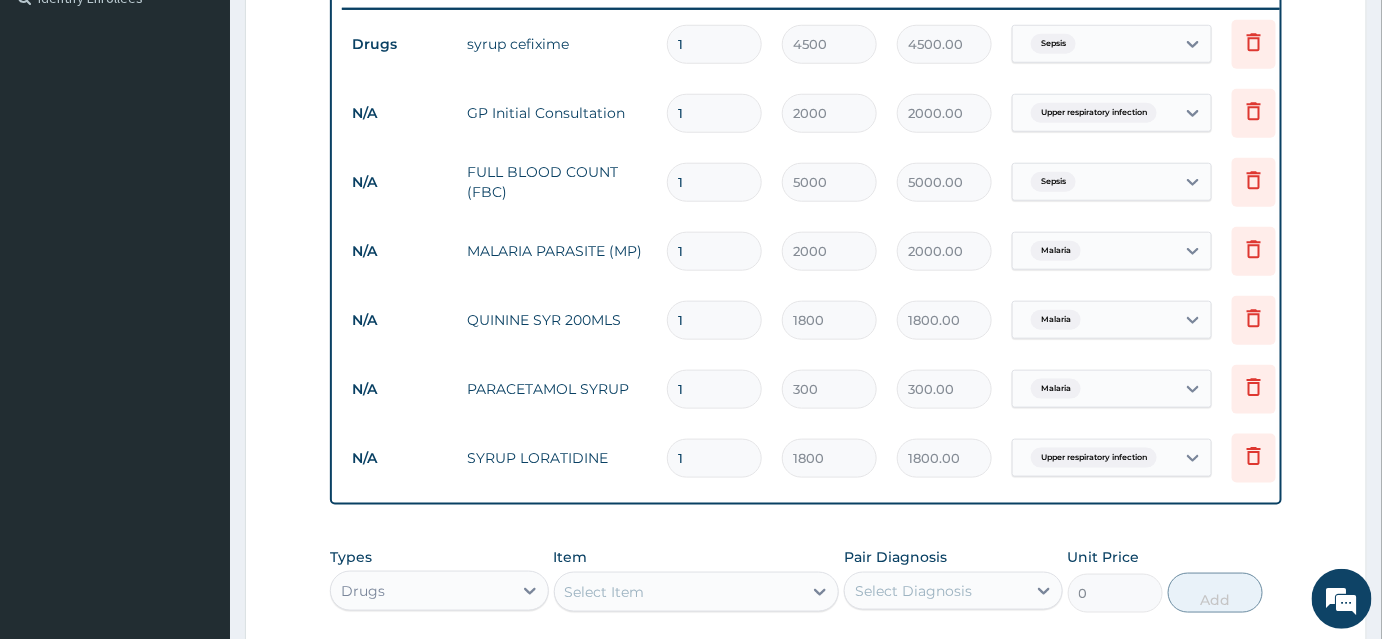 scroll, scrollTop: 528, scrollLeft: 0, axis: vertical 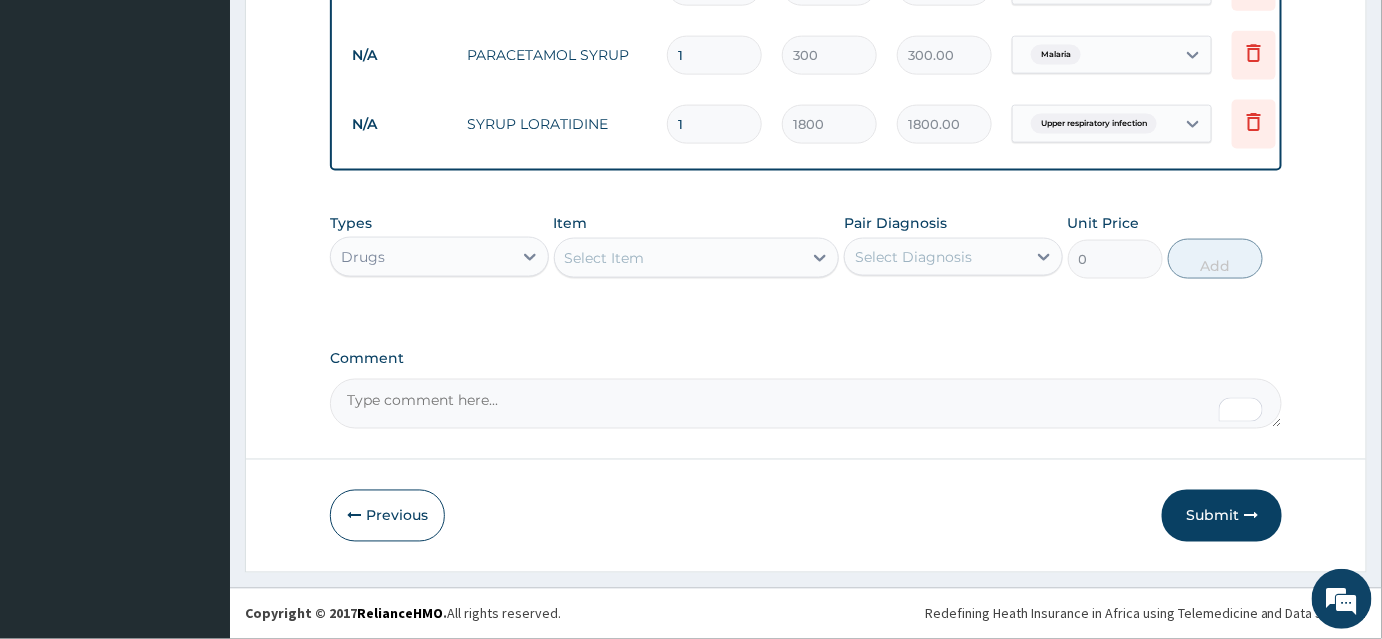 click on "Submit" at bounding box center [1222, 516] 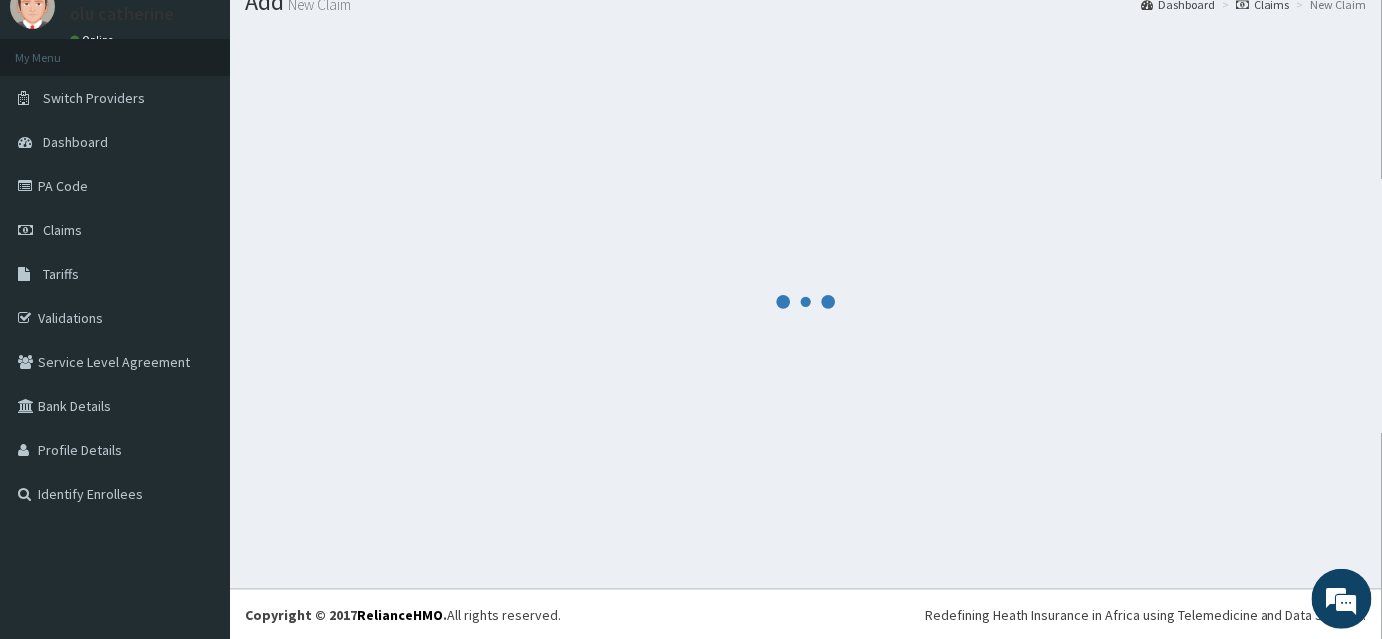 scroll, scrollTop: 919, scrollLeft: 0, axis: vertical 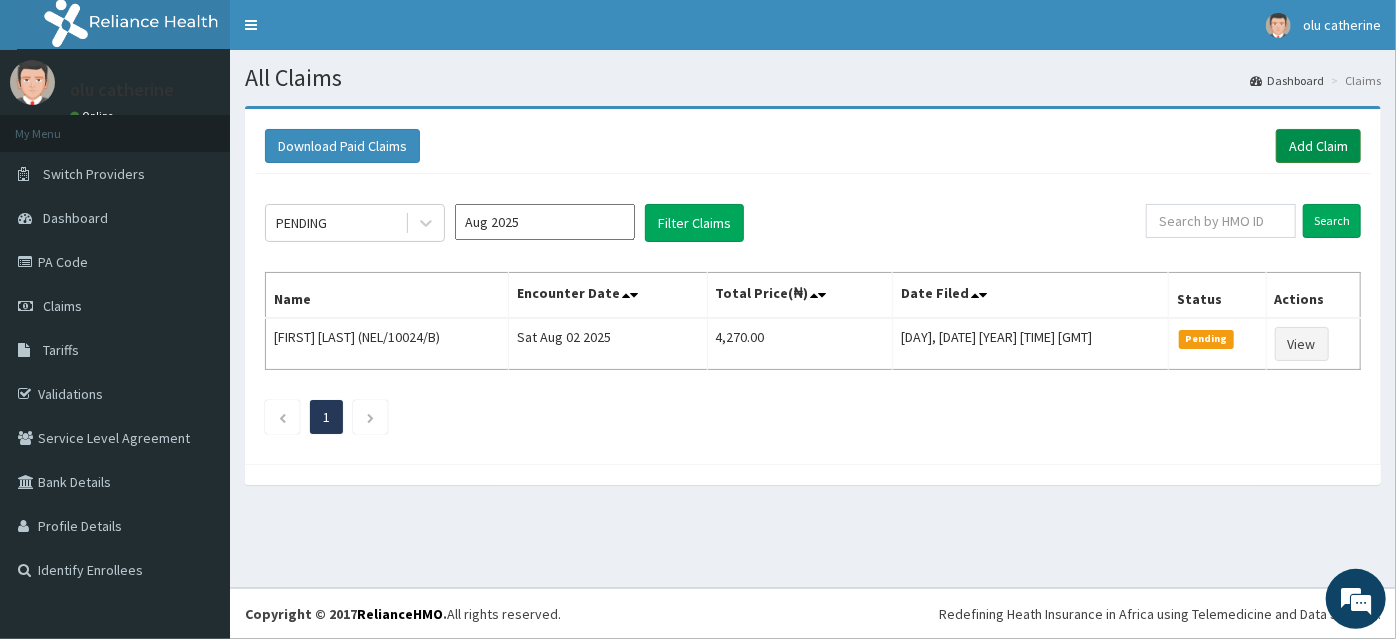 click on "Add Claim" at bounding box center (1318, 146) 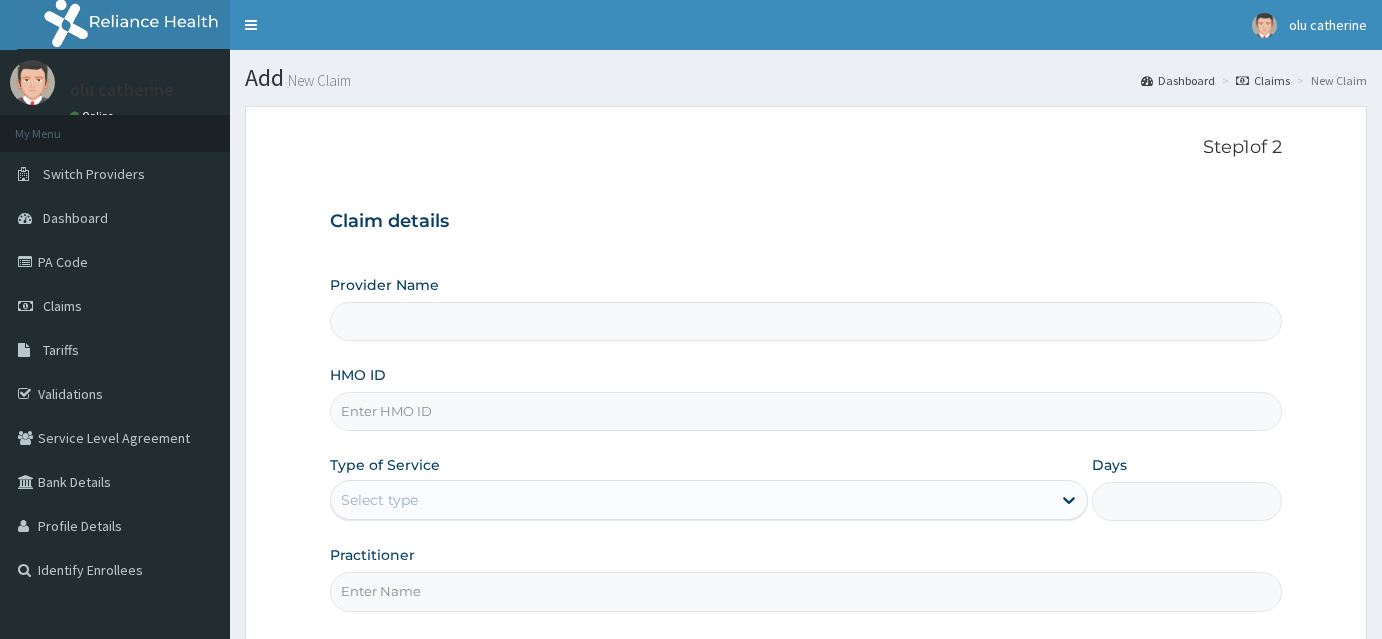 scroll, scrollTop: 0, scrollLeft: 0, axis: both 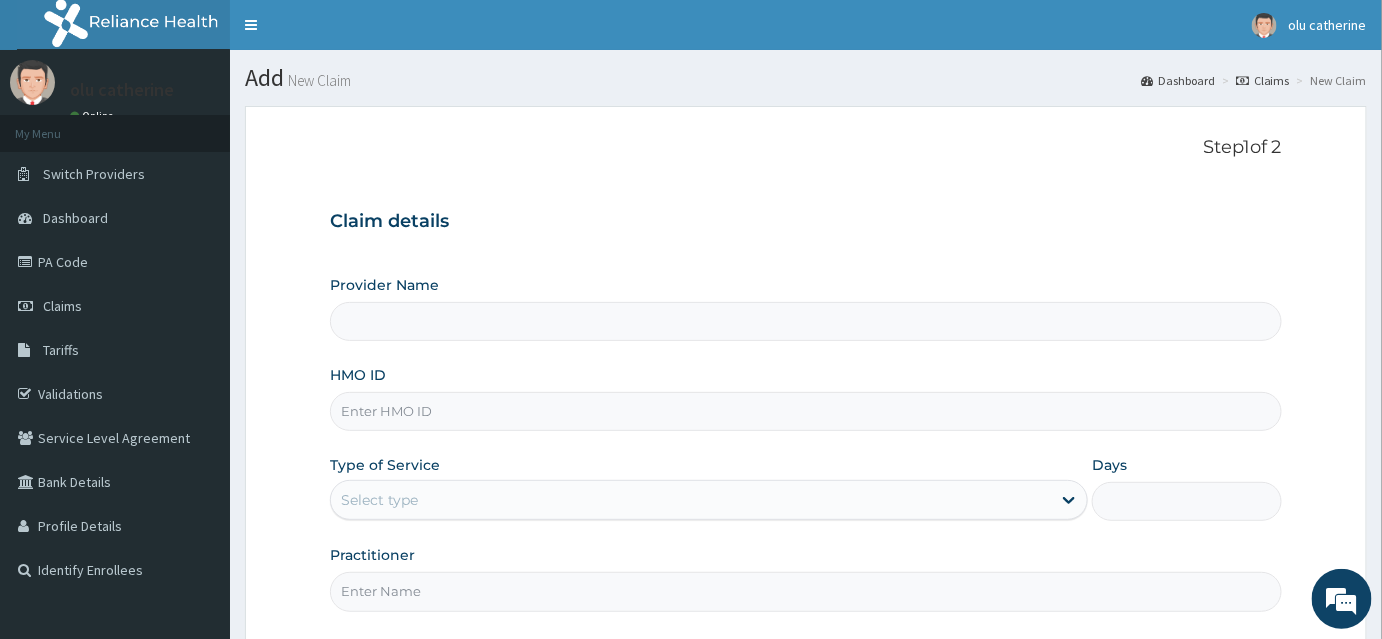 type on "INLAND SPECIALIST HOSPITAL- KETU" 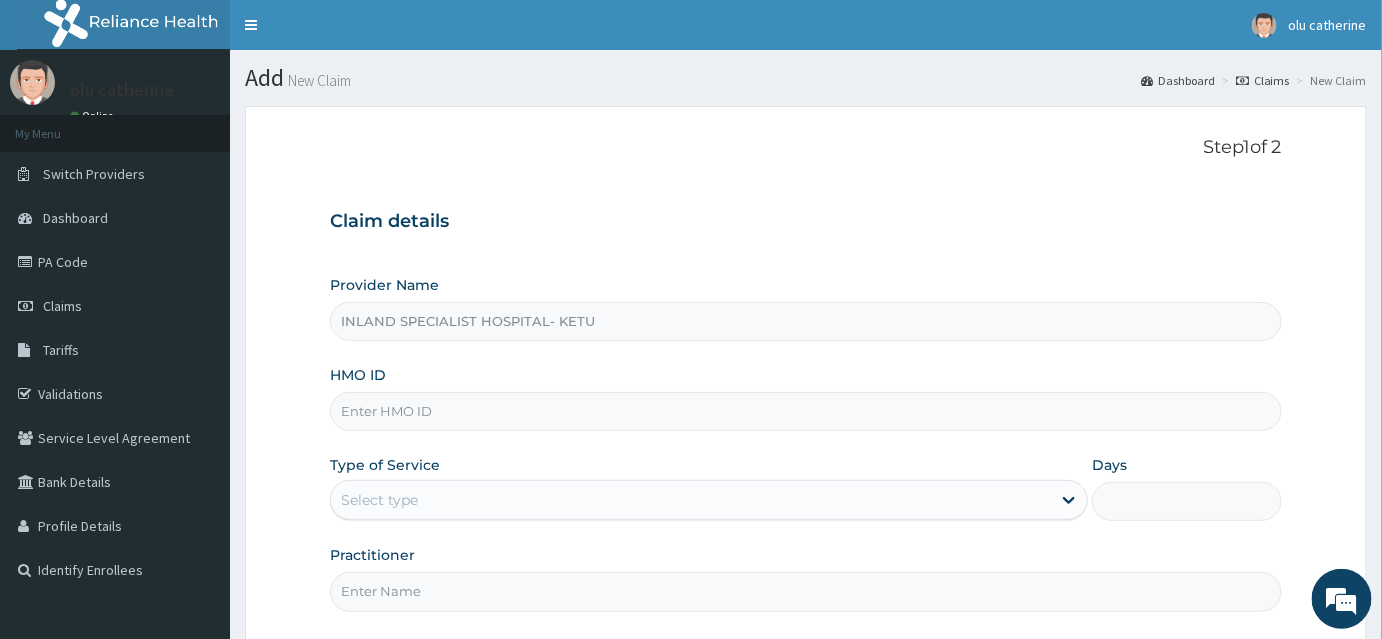 paste on "GCA/10077/A" 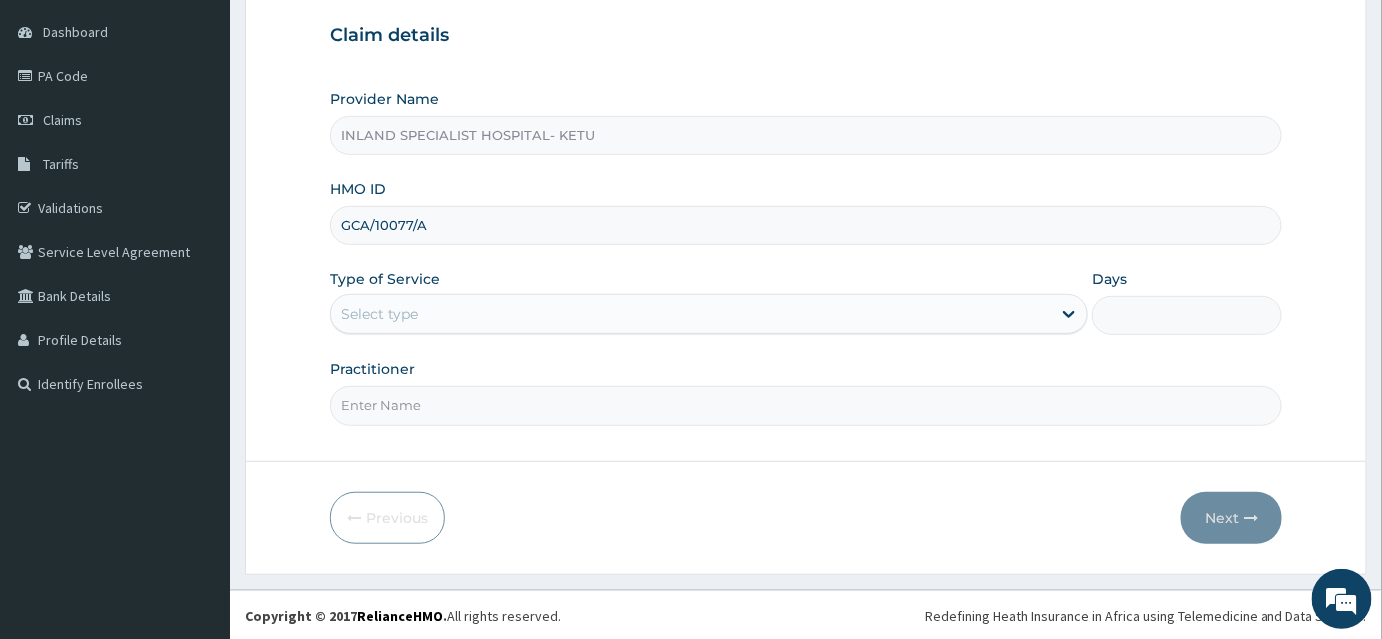 scroll, scrollTop: 186, scrollLeft: 0, axis: vertical 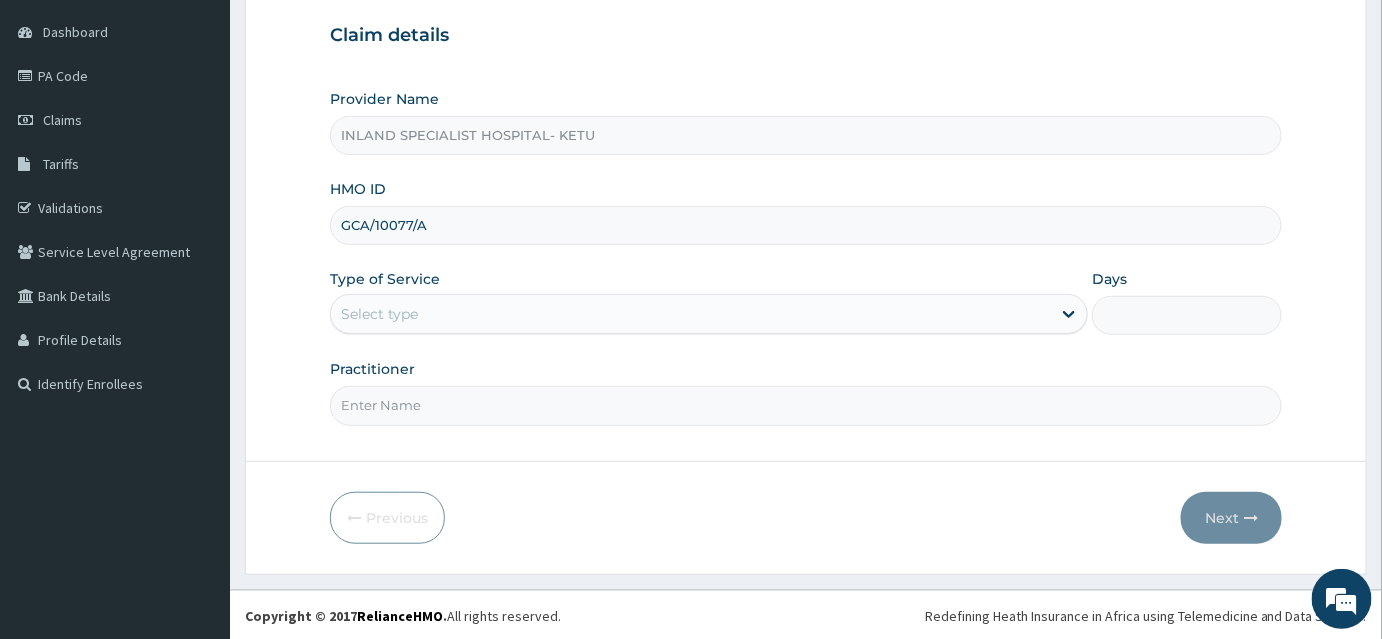 type on "GCA/10077/A" 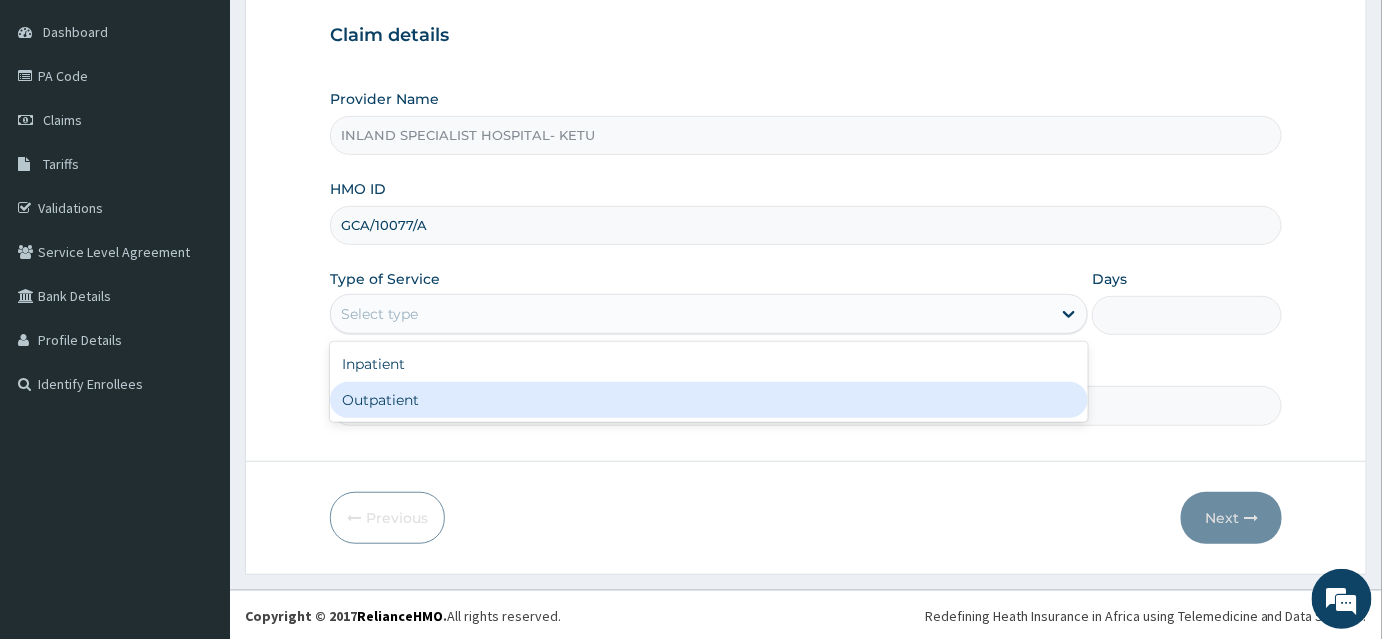 click on "Outpatient" at bounding box center [709, 400] 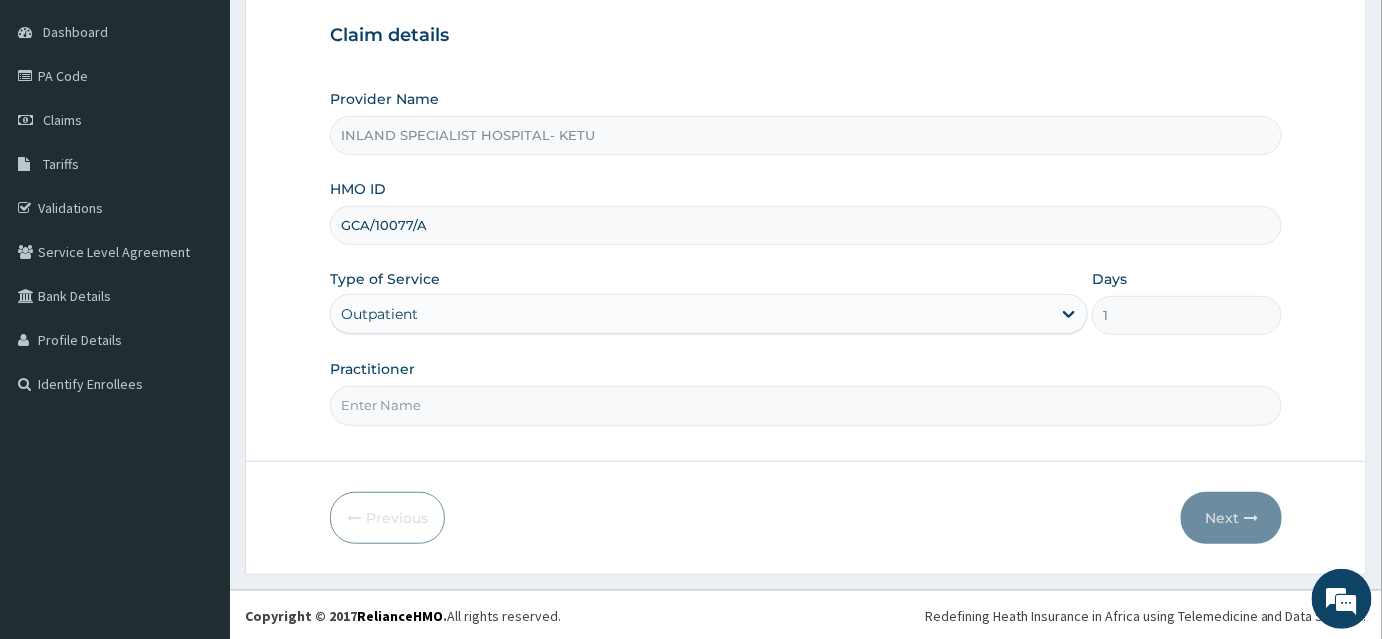 scroll, scrollTop: 0, scrollLeft: 0, axis: both 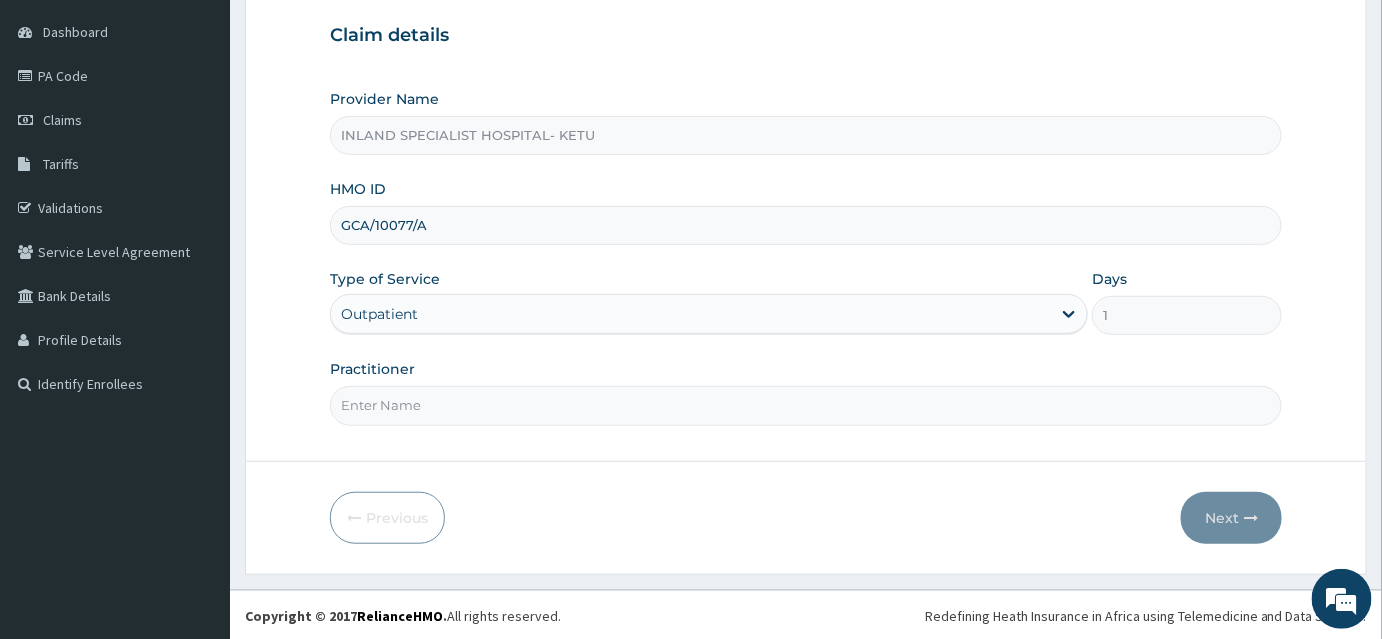 click on "Practitioner" at bounding box center (806, 405) 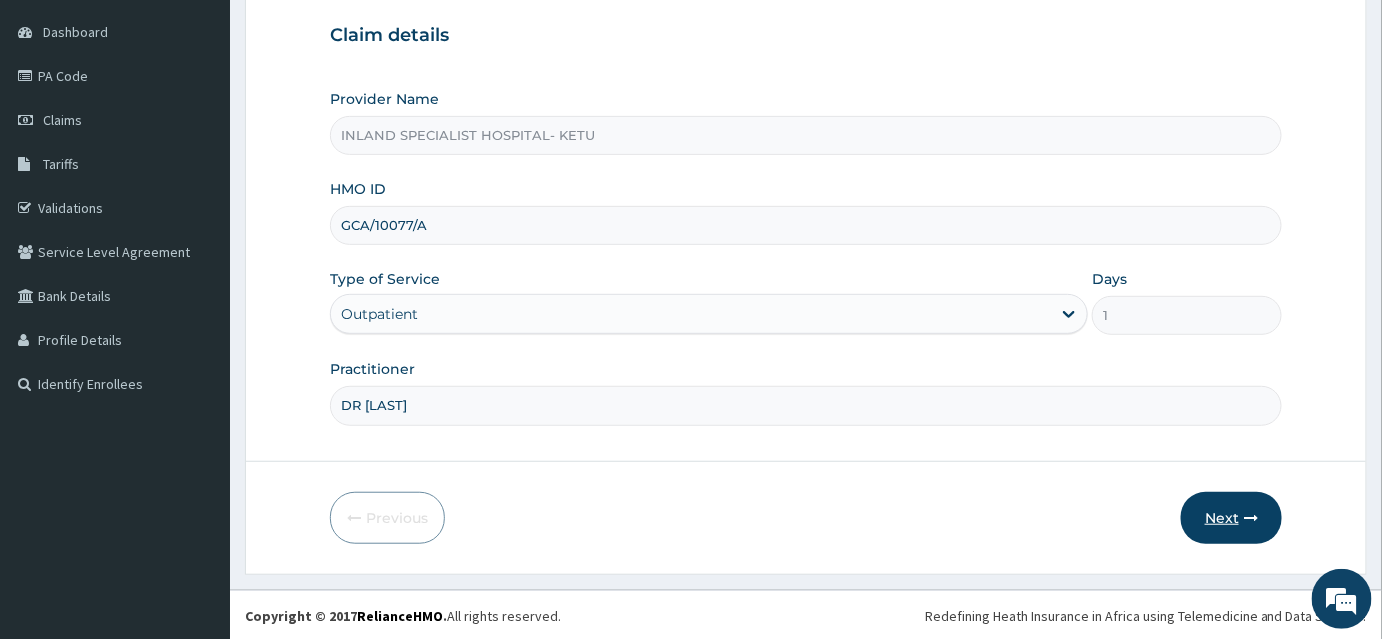 type on "DR IFEANYI" 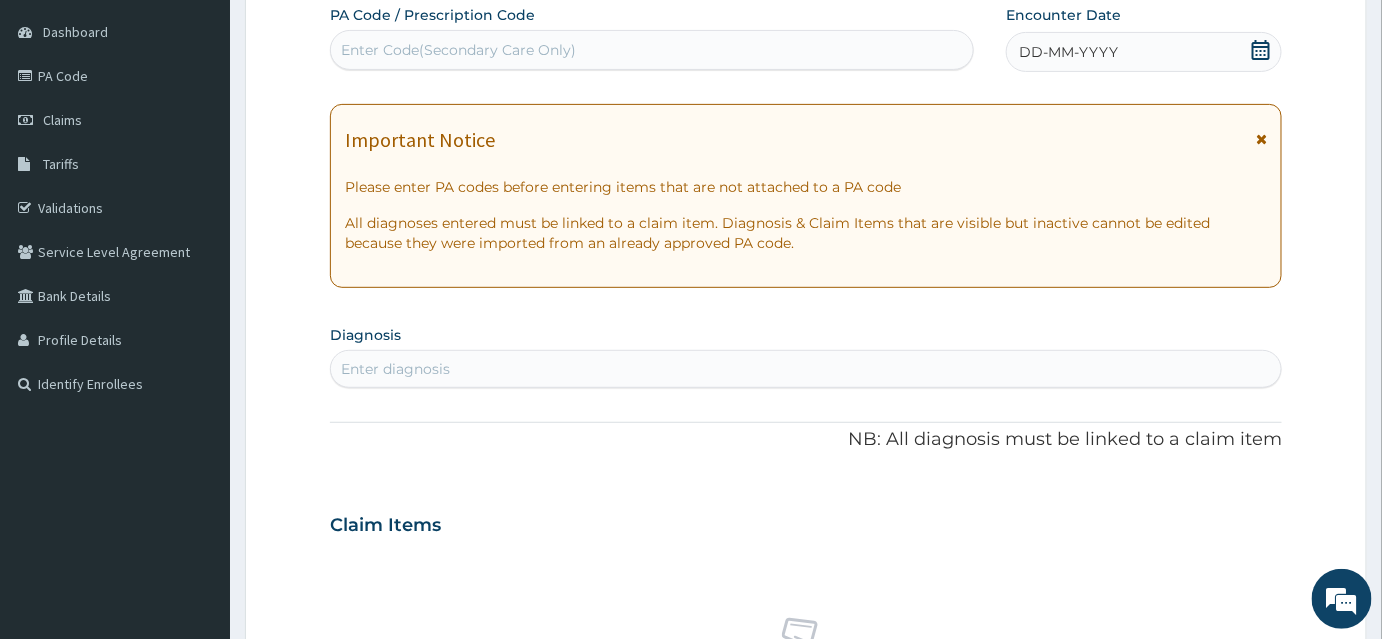 drag, startPoint x: 1261, startPoint y: 138, endPoint x: 1262, endPoint y: 107, distance: 31.016125 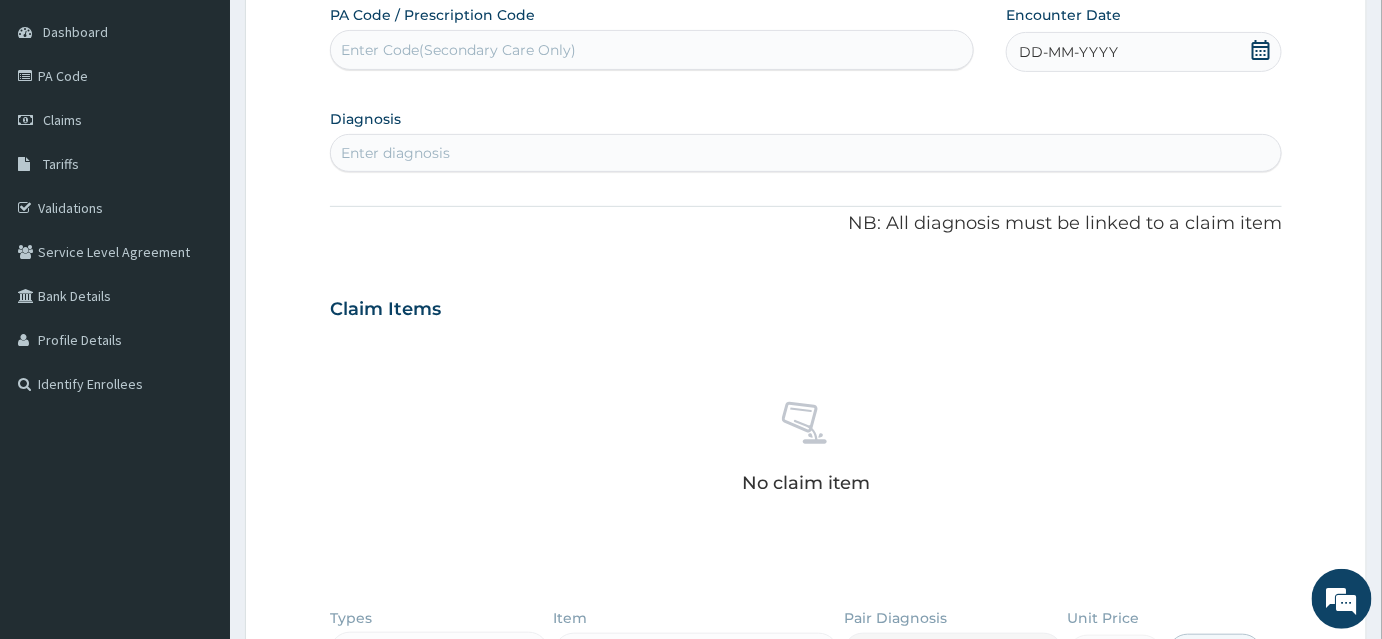 click at bounding box center (1261, 52) 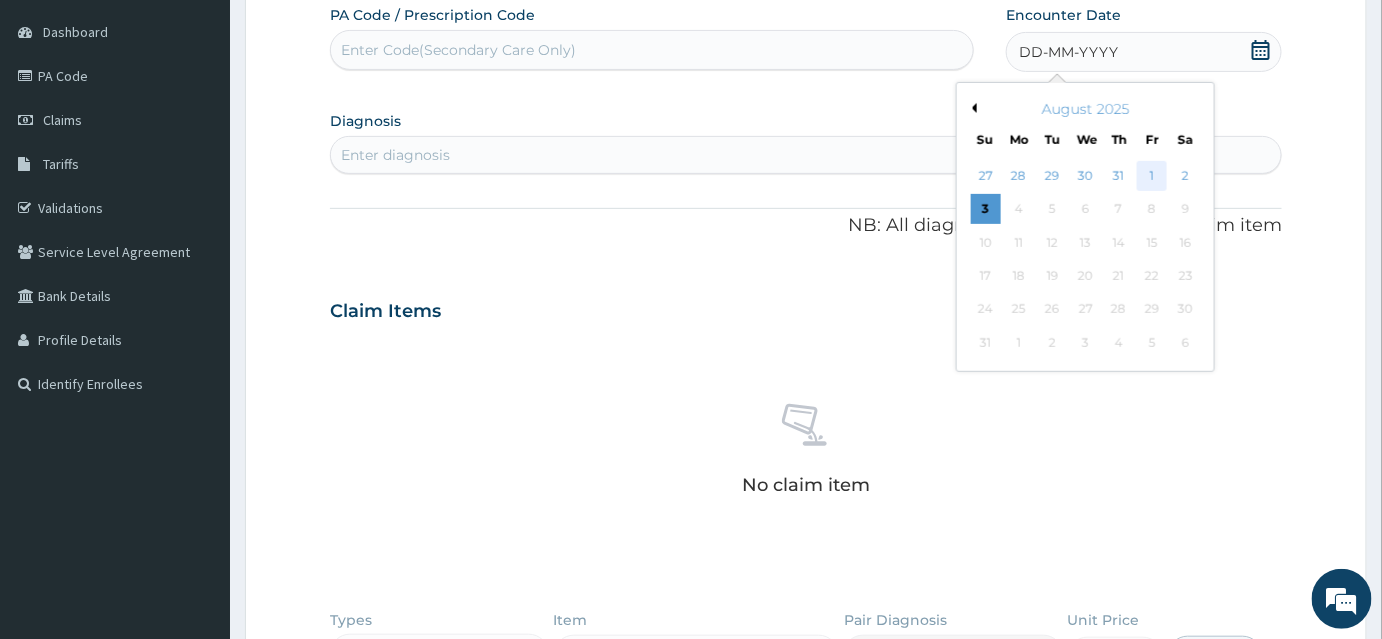click on "1" at bounding box center (1152, 176) 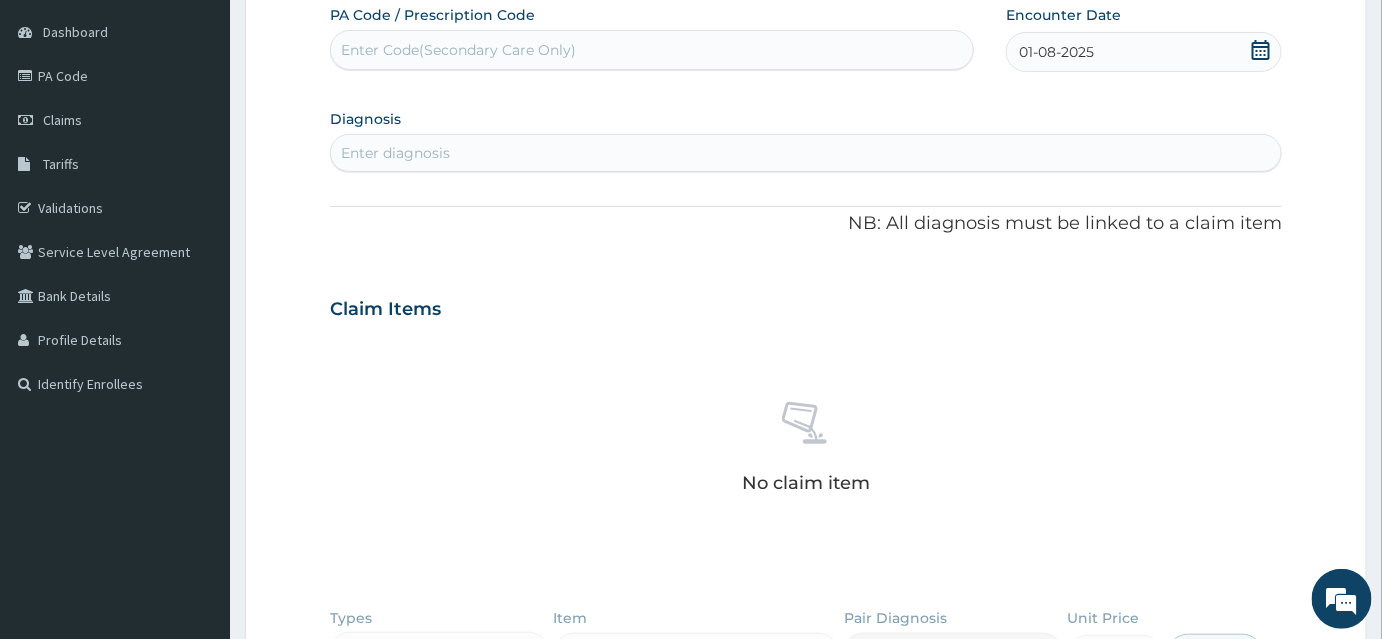 click on "Enter diagnosis" at bounding box center [806, 153] 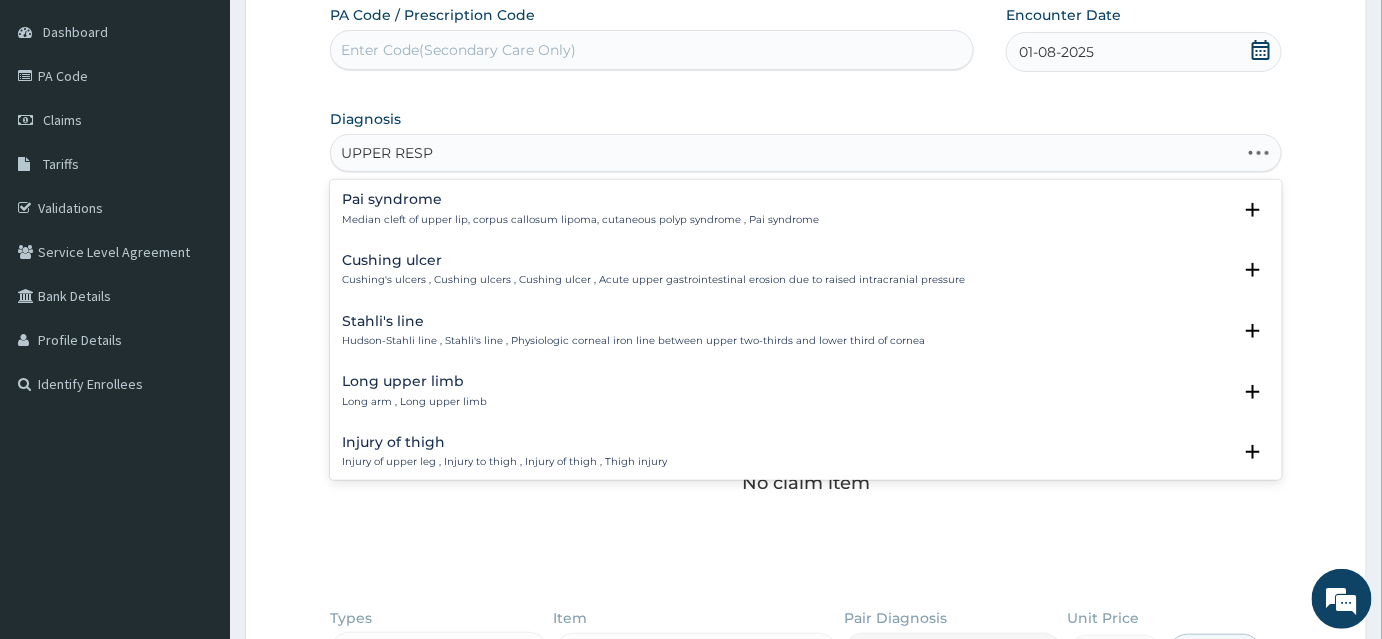type on "UPPER RESPI" 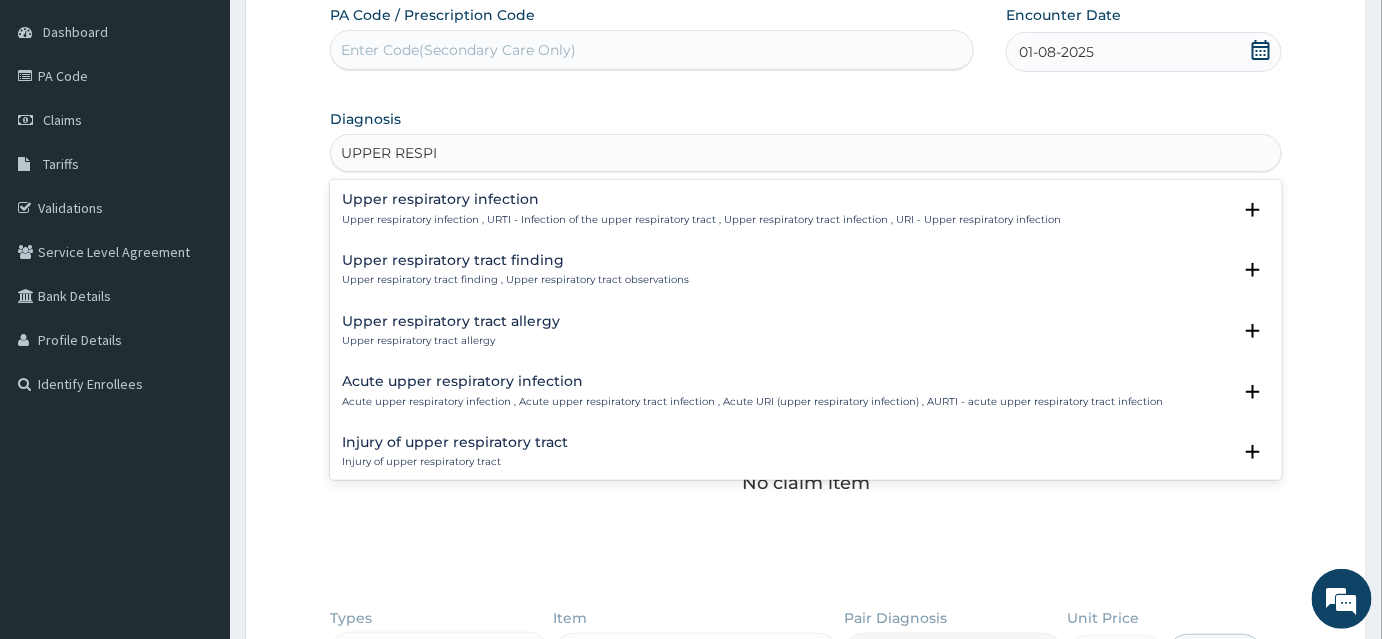 click on "Upper respiratory infection , URTI - Infection of the upper respiratory tract , Upper respiratory tract infection , URI - Upper respiratory infection" at bounding box center [701, 220] 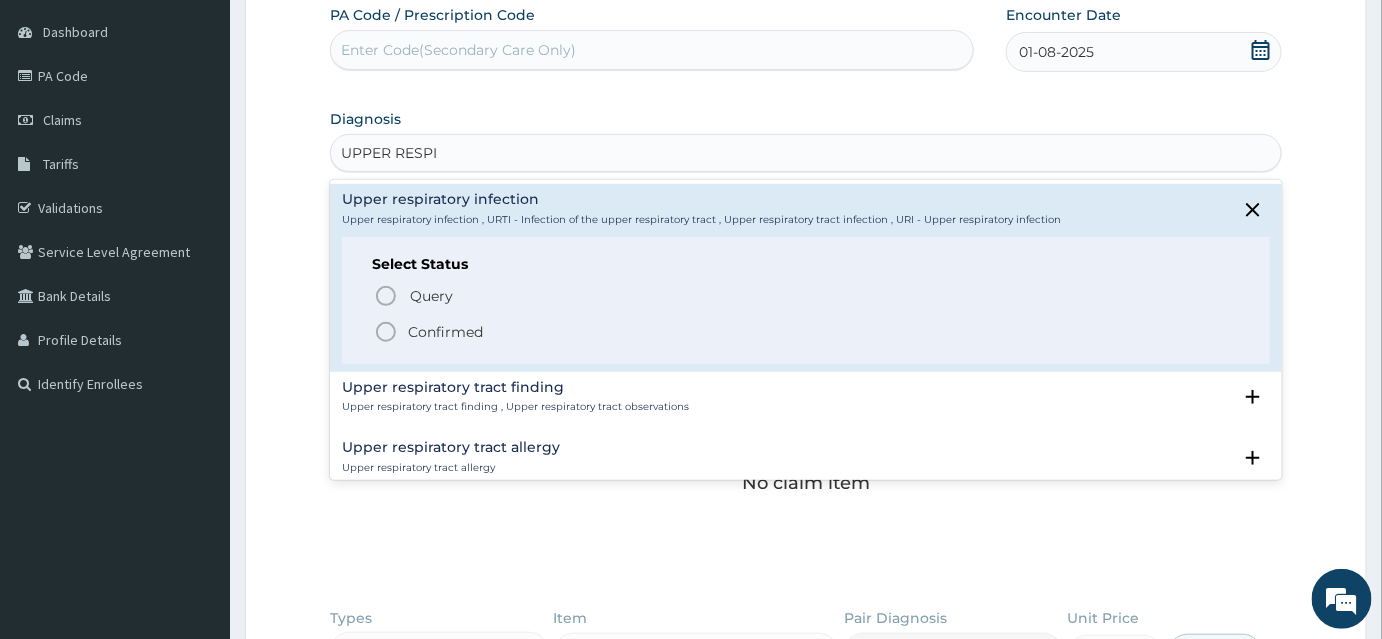click on "Confirmed" at bounding box center [445, 332] 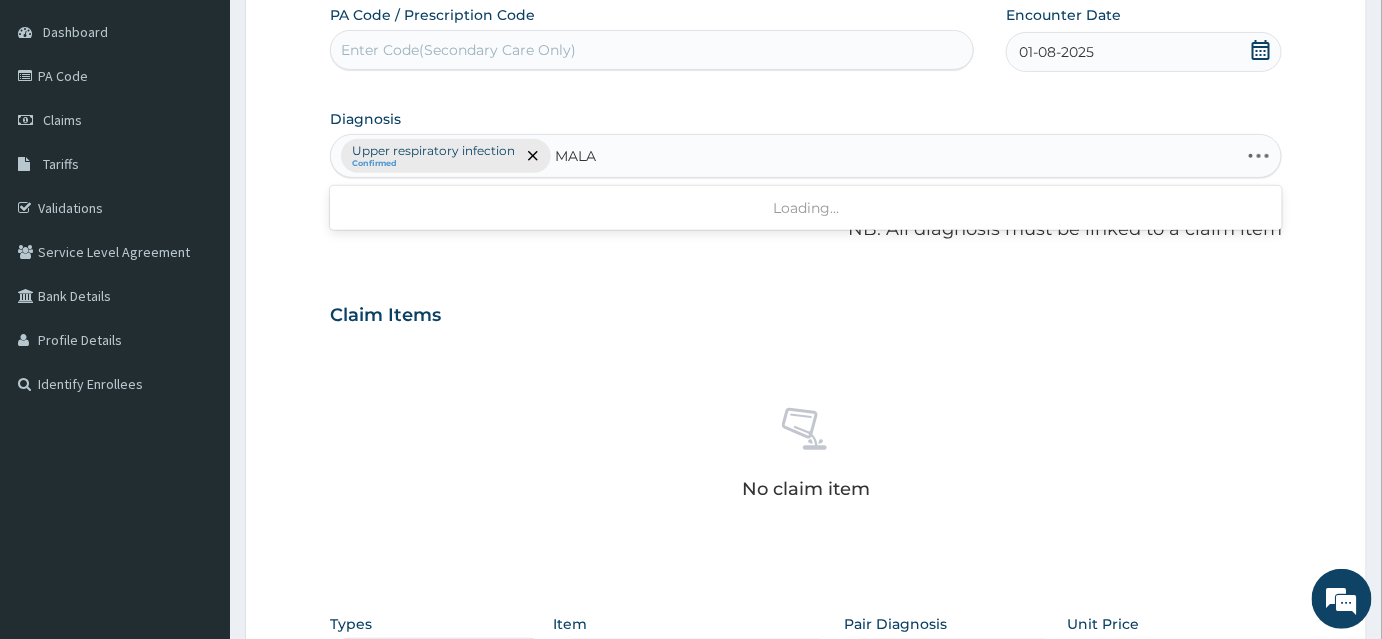 type on "MALAR" 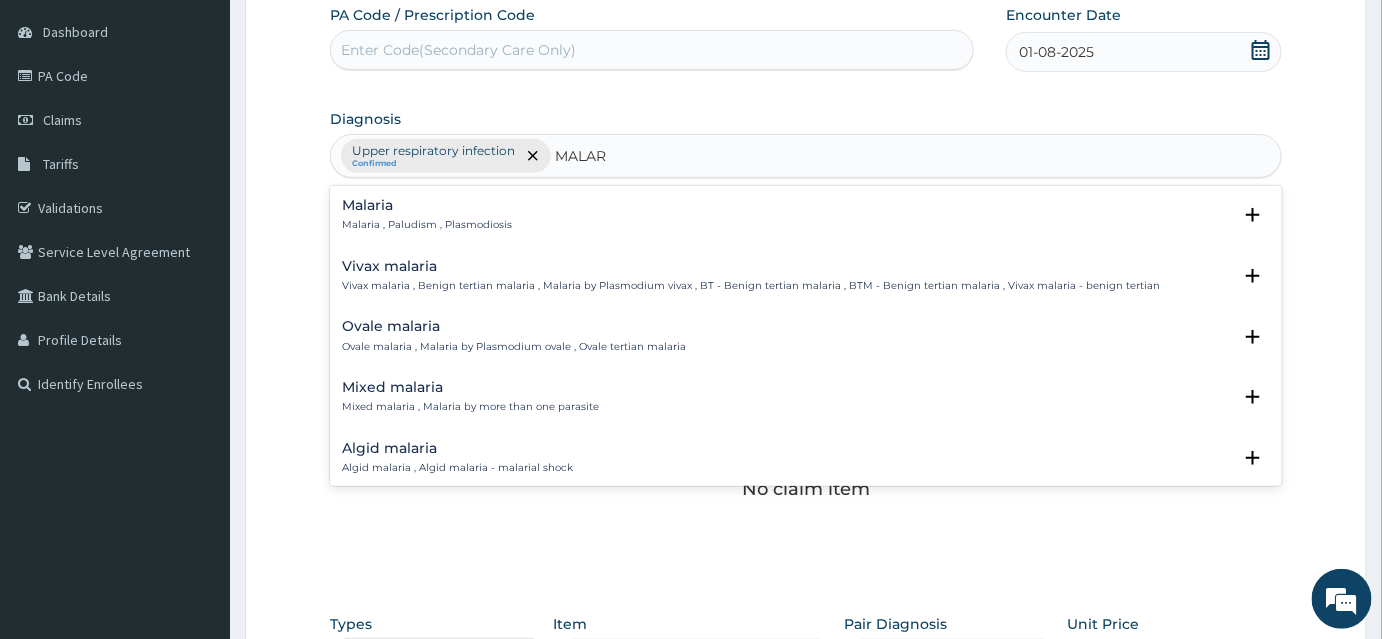 click on "Malaria" at bounding box center [427, 205] 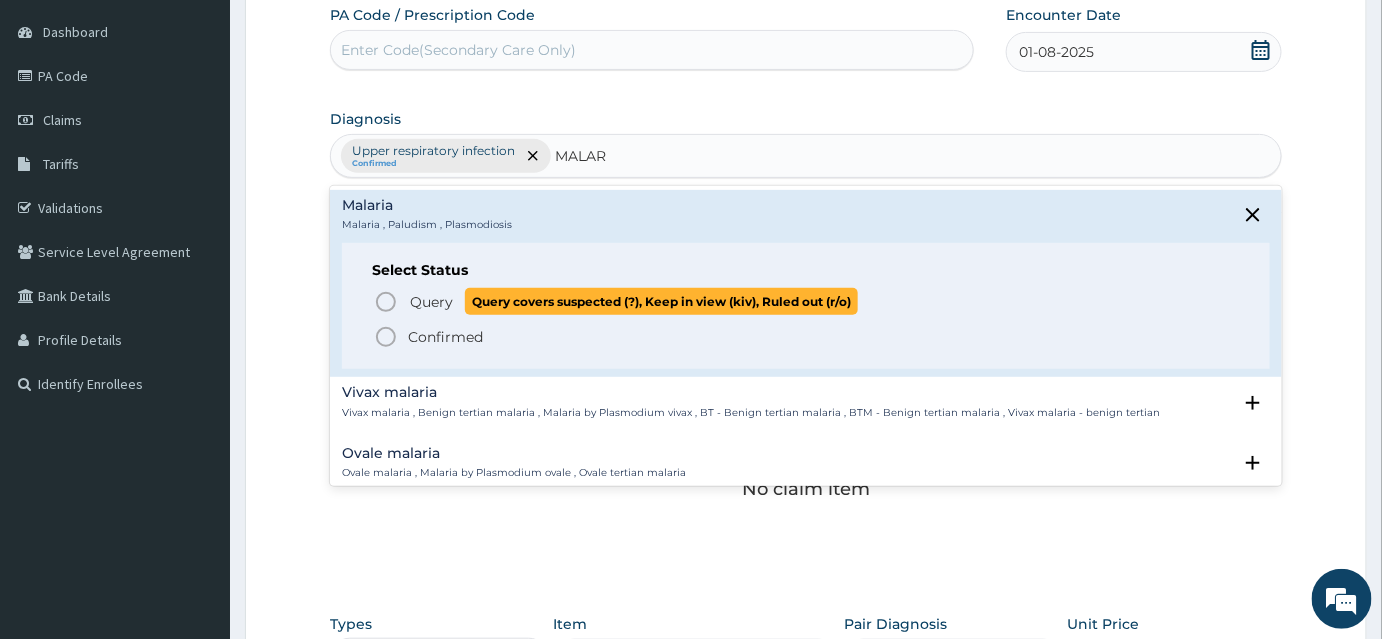 drag, startPoint x: 421, startPoint y: 302, endPoint x: 580, endPoint y: 252, distance: 166.67633 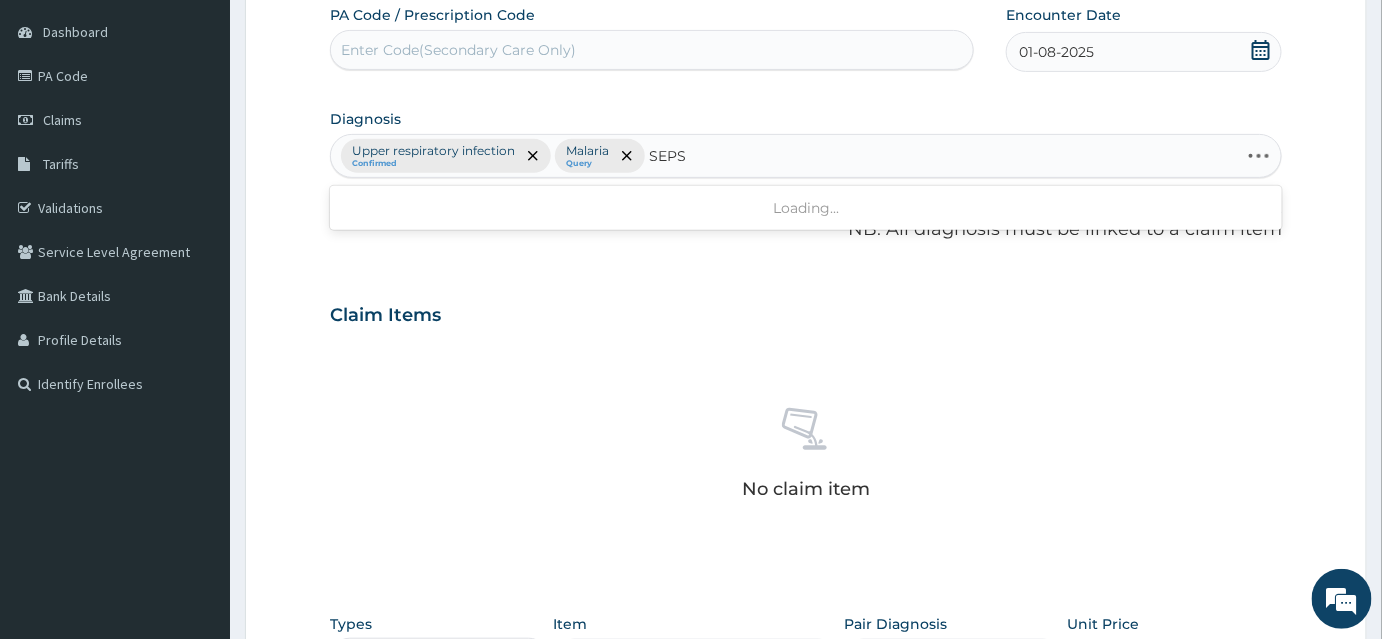 type on "SEPSI" 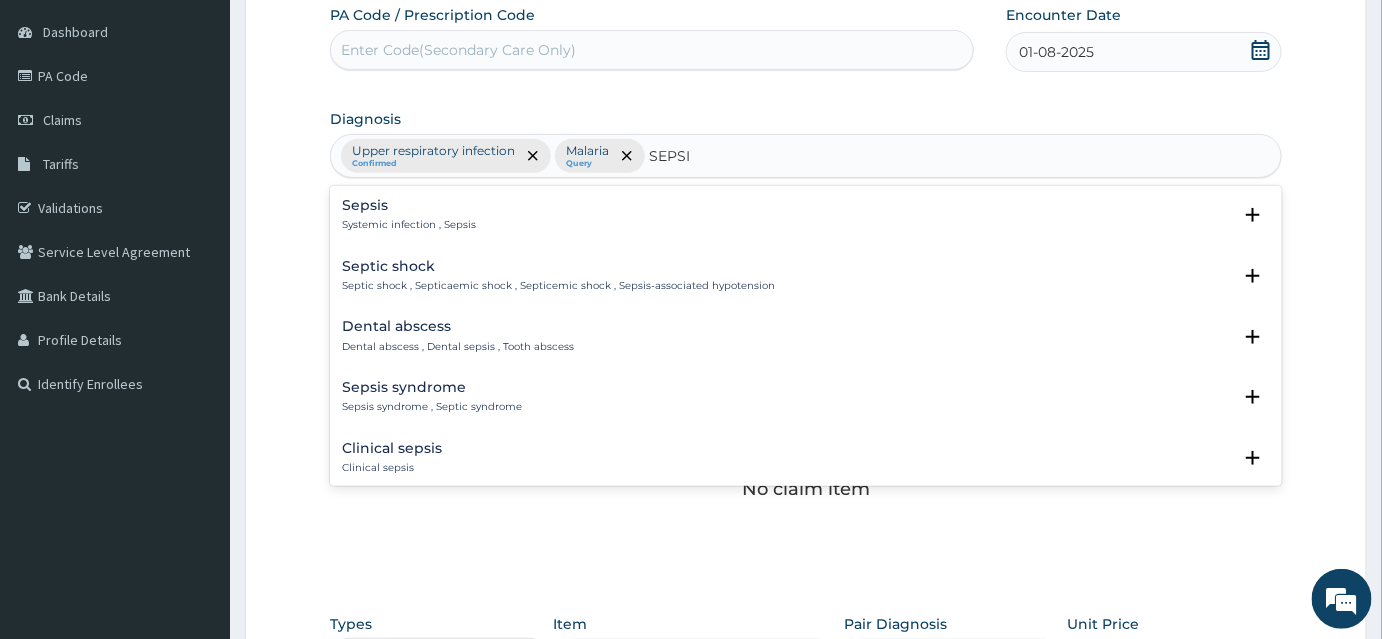 click on "Sepsis" at bounding box center (409, 205) 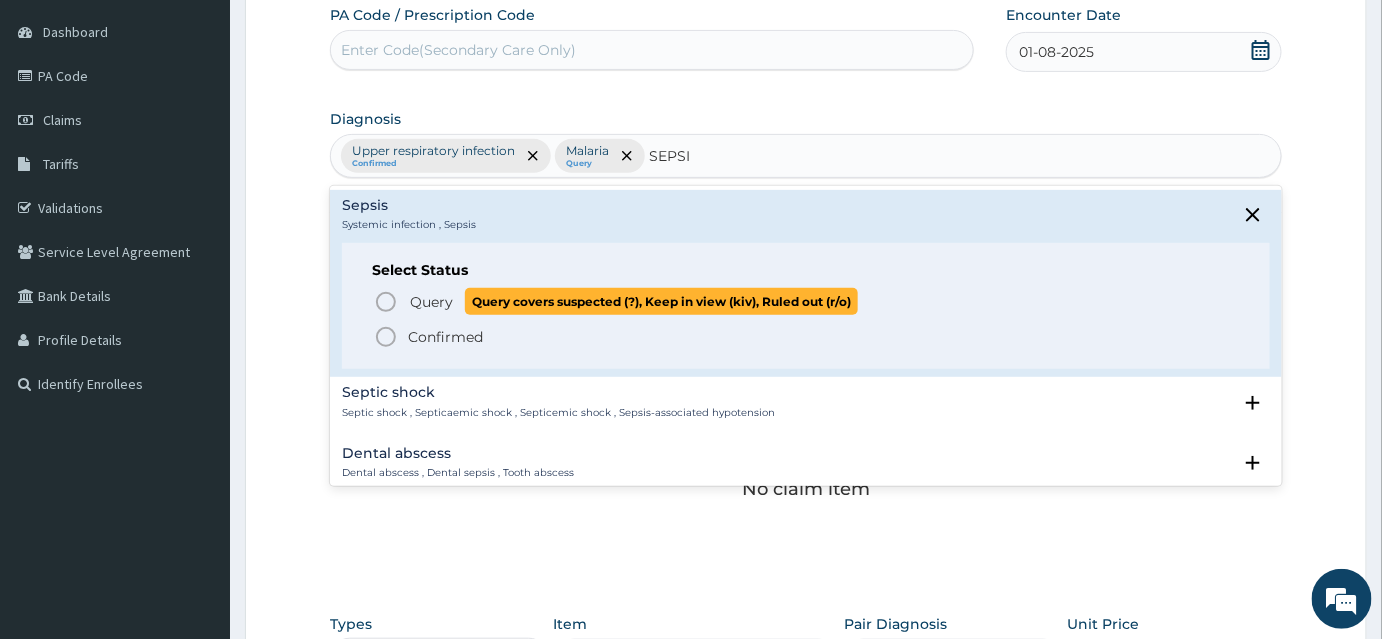 click on "Query" at bounding box center (431, 302) 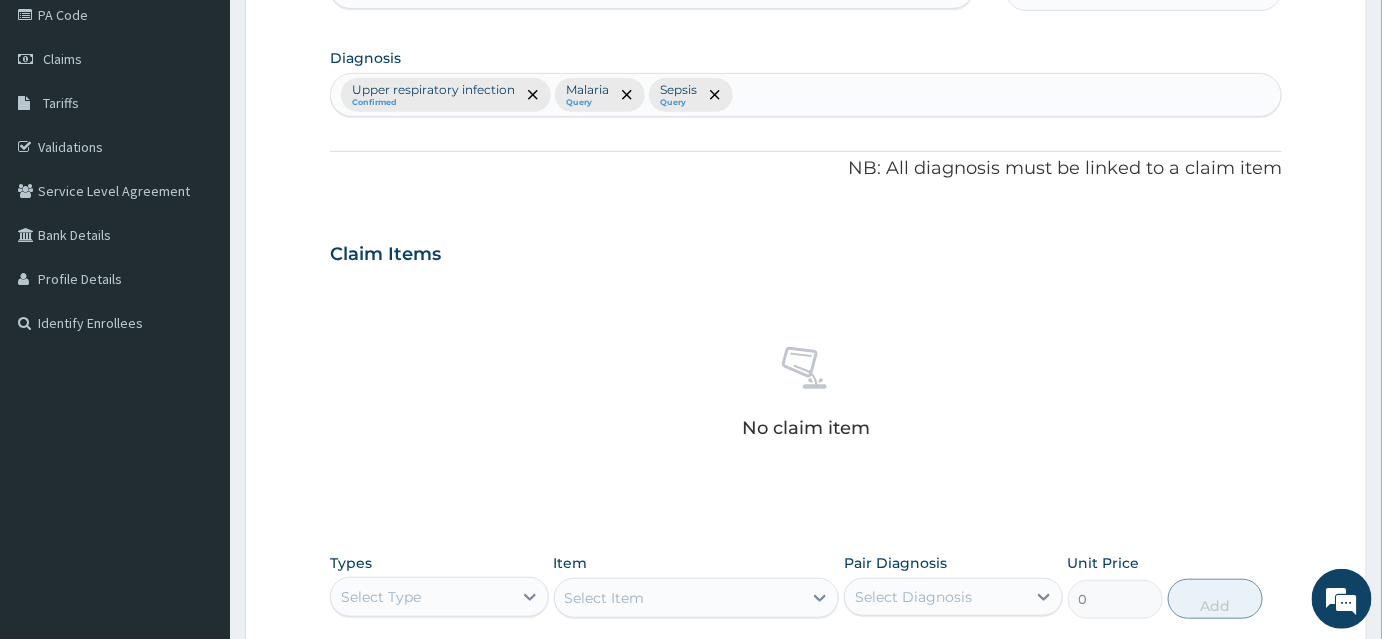 scroll, scrollTop: 550, scrollLeft: 0, axis: vertical 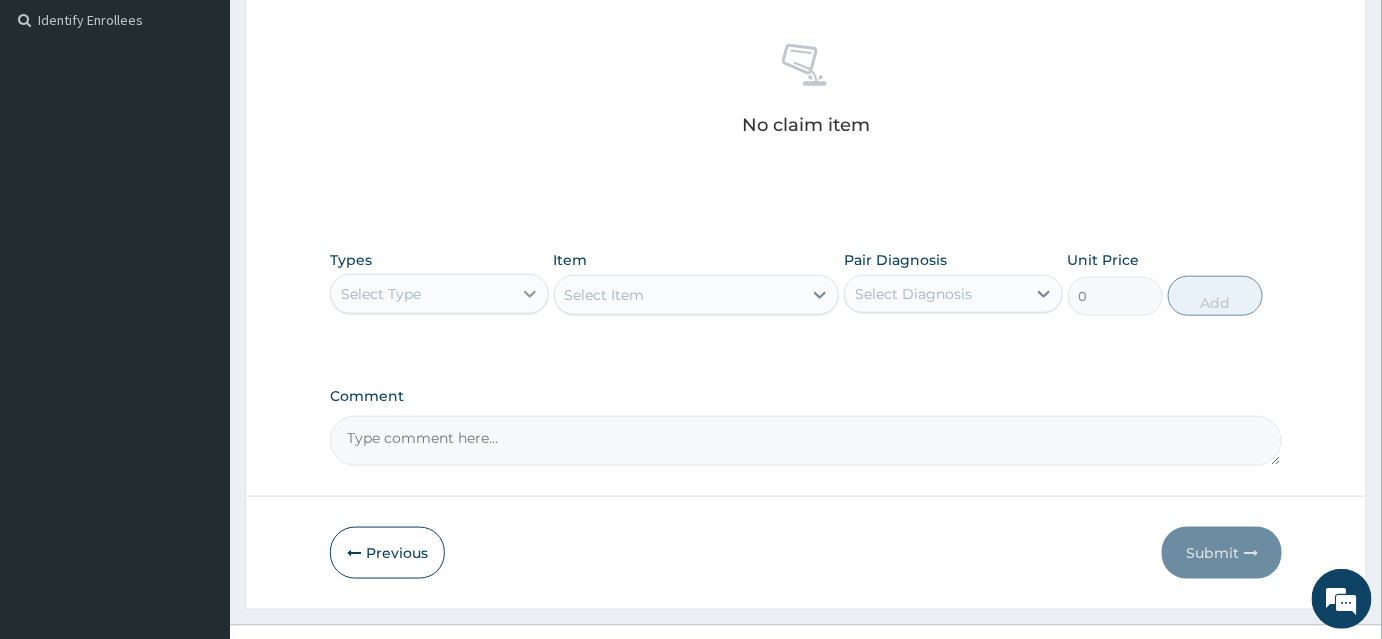 click at bounding box center [530, 294] 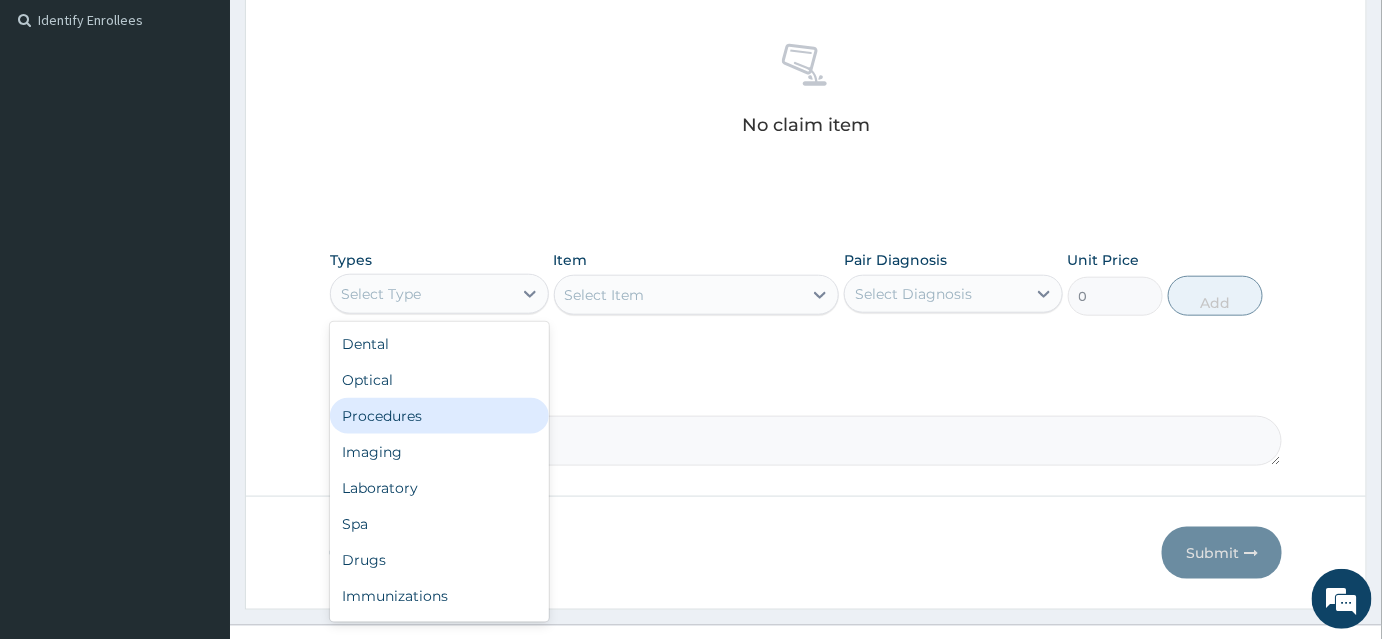 click on "Procedures" at bounding box center (439, 416) 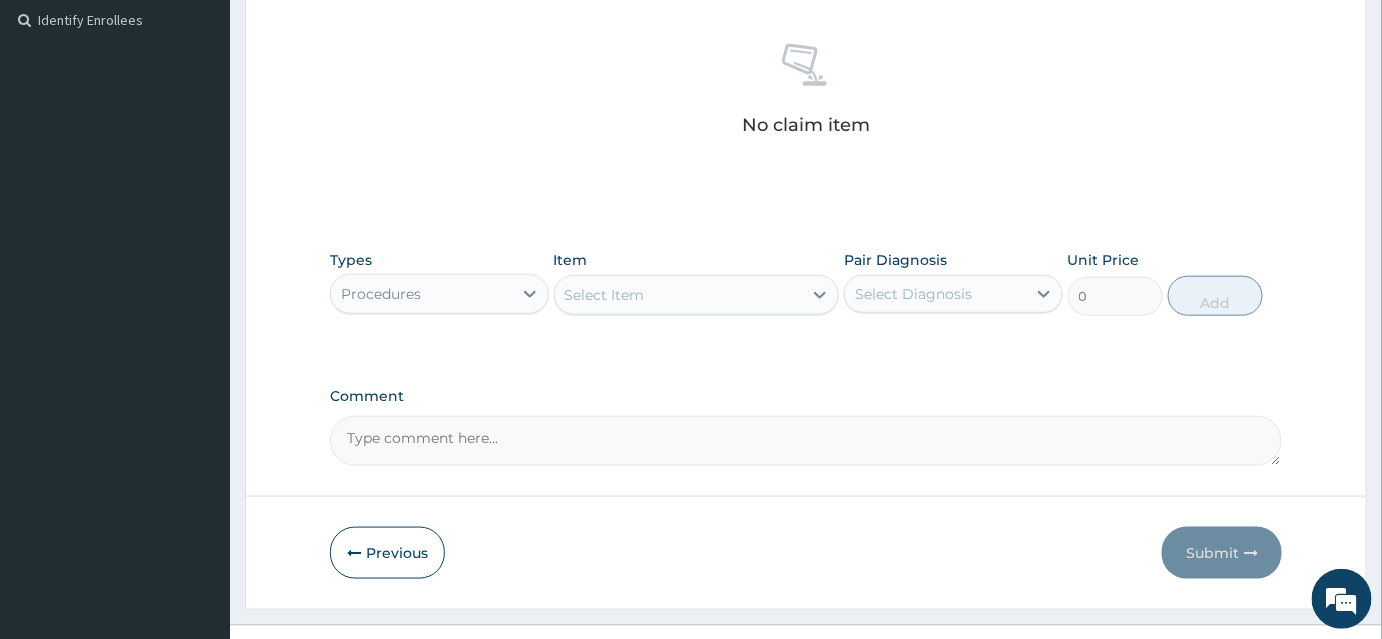 click on "Select Item" at bounding box center (679, 295) 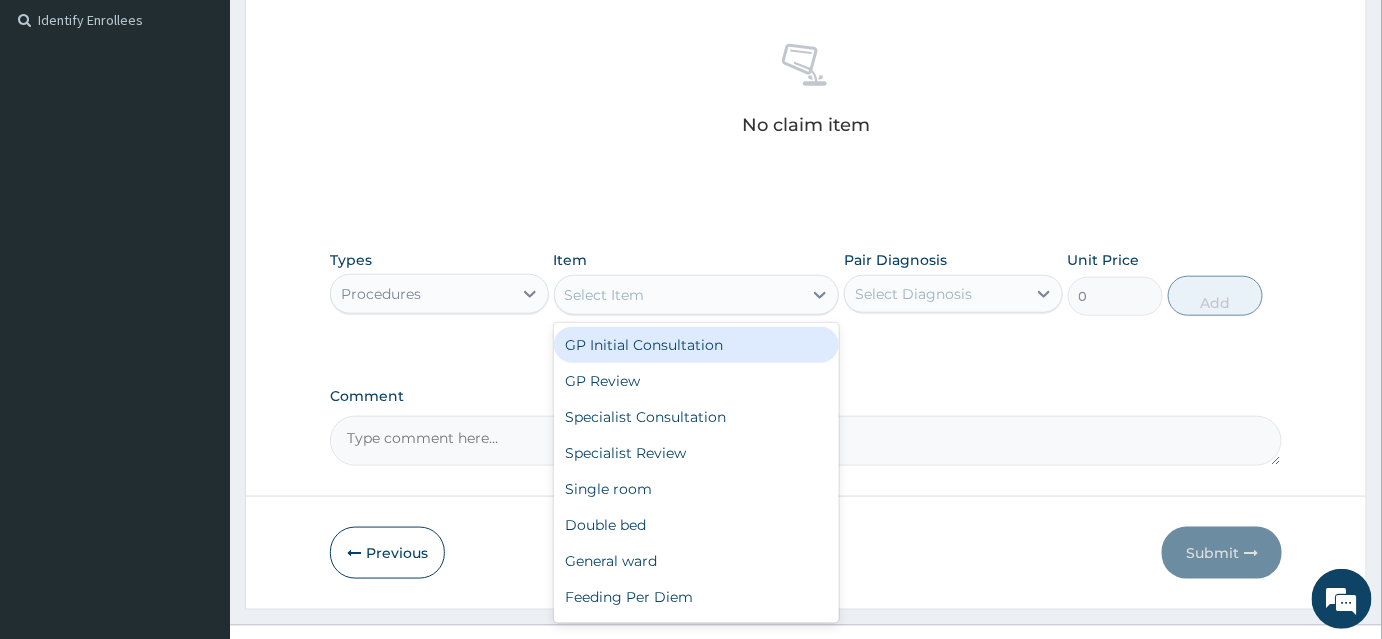 click on "GP Initial Consultation" at bounding box center (697, 345) 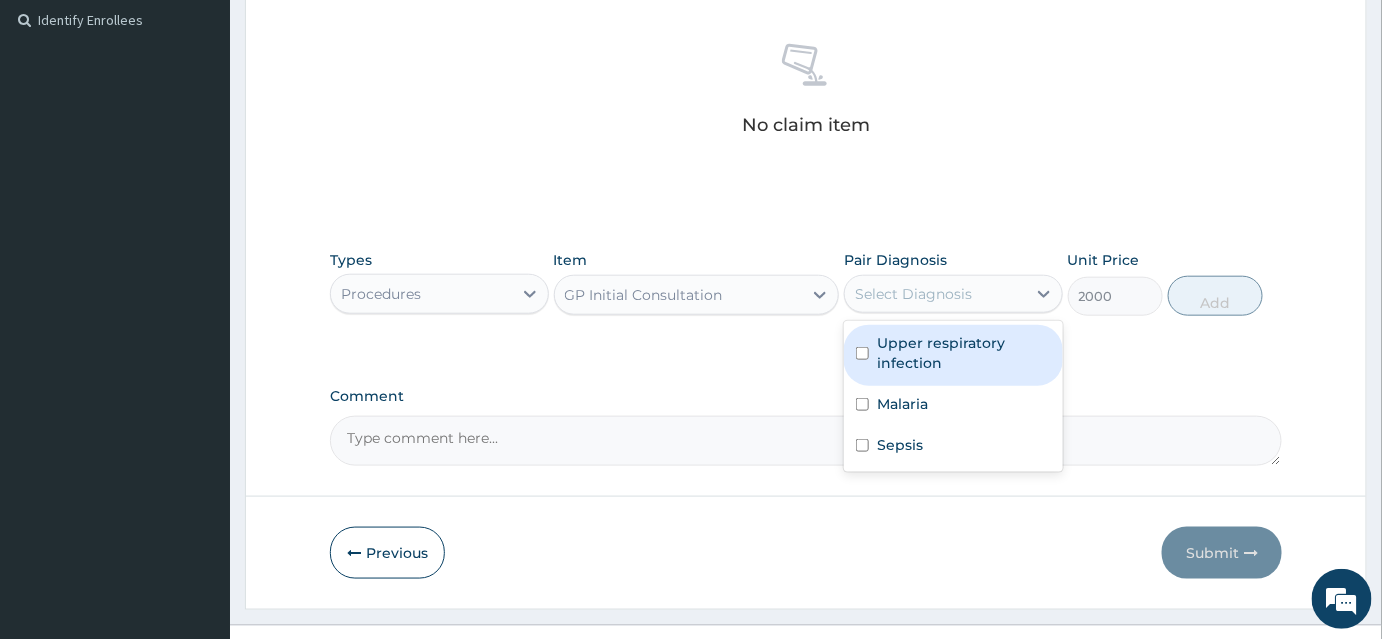 click on "Select Diagnosis" at bounding box center (935, 294) 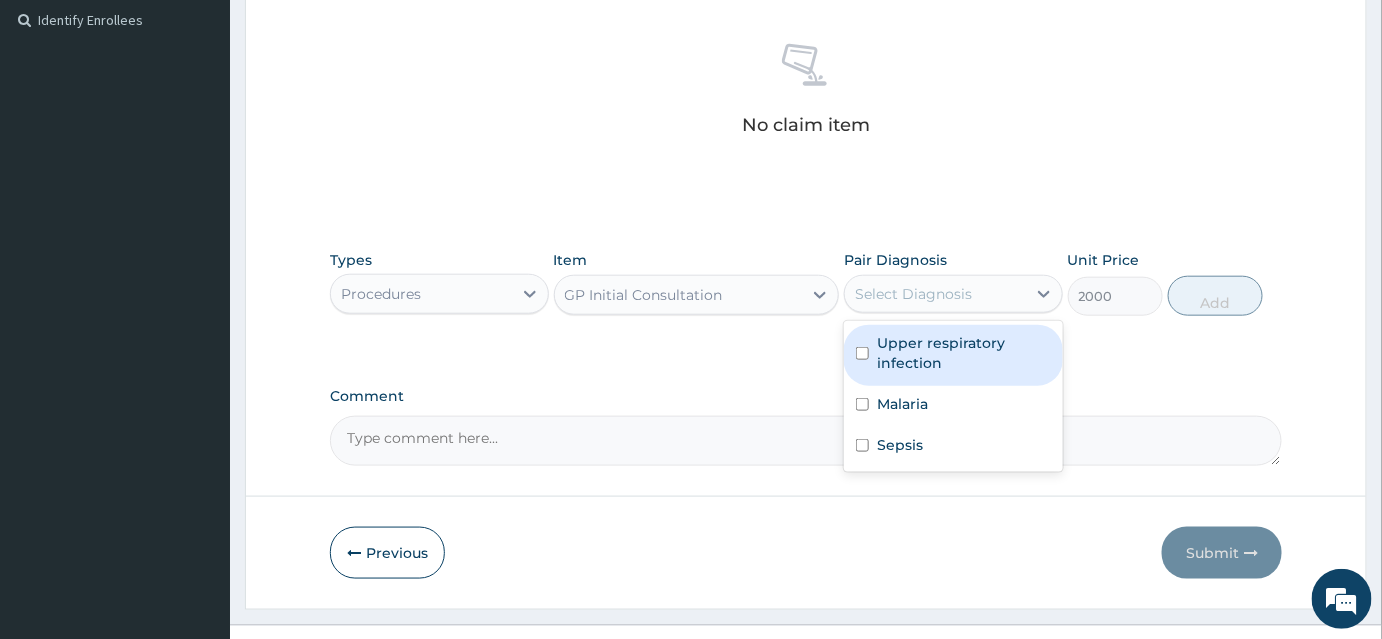 click on "Upper respiratory infection" at bounding box center (964, 353) 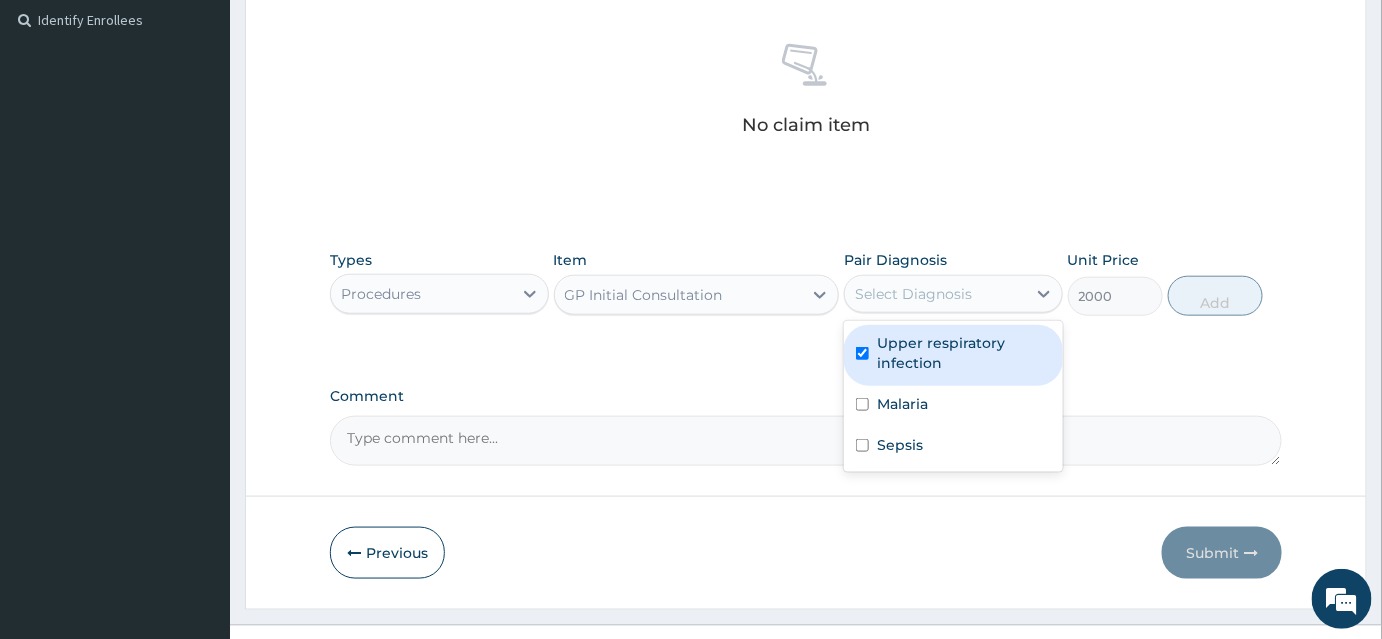checkbox on "true" 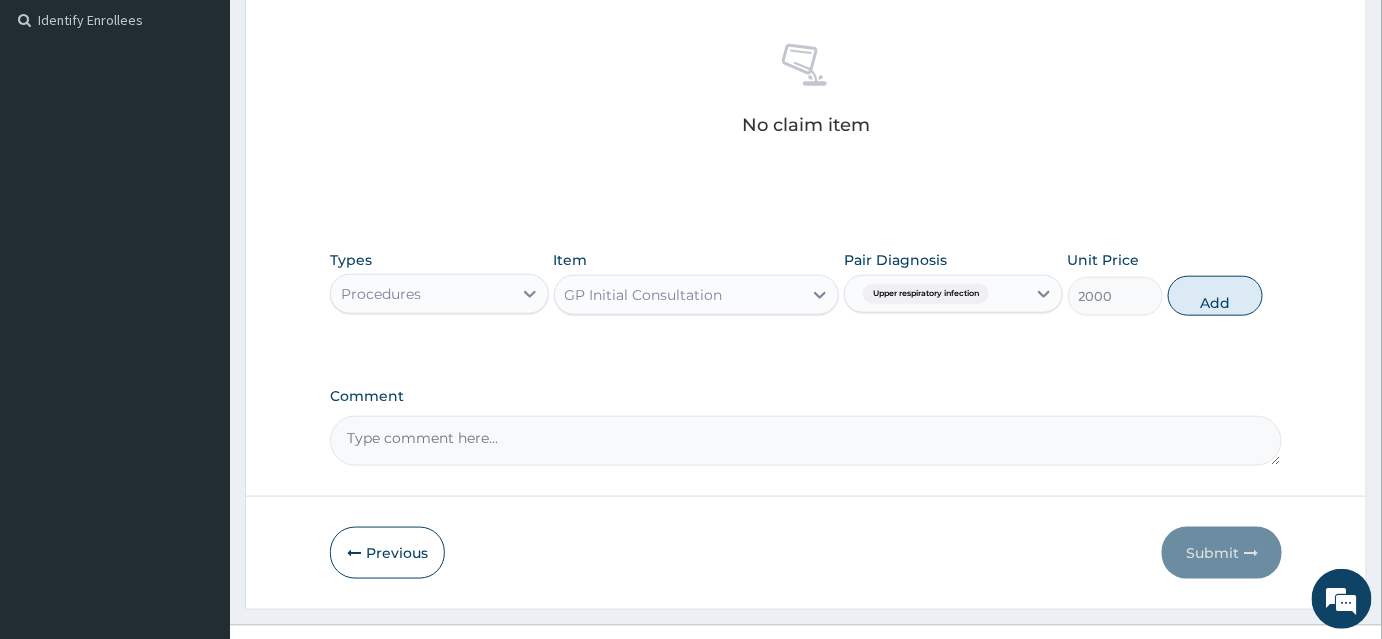 drag, startPoint x: 1232, startPoint y: 303, endPoint x: 1068, endPoint y: 316, distance: 164.51443 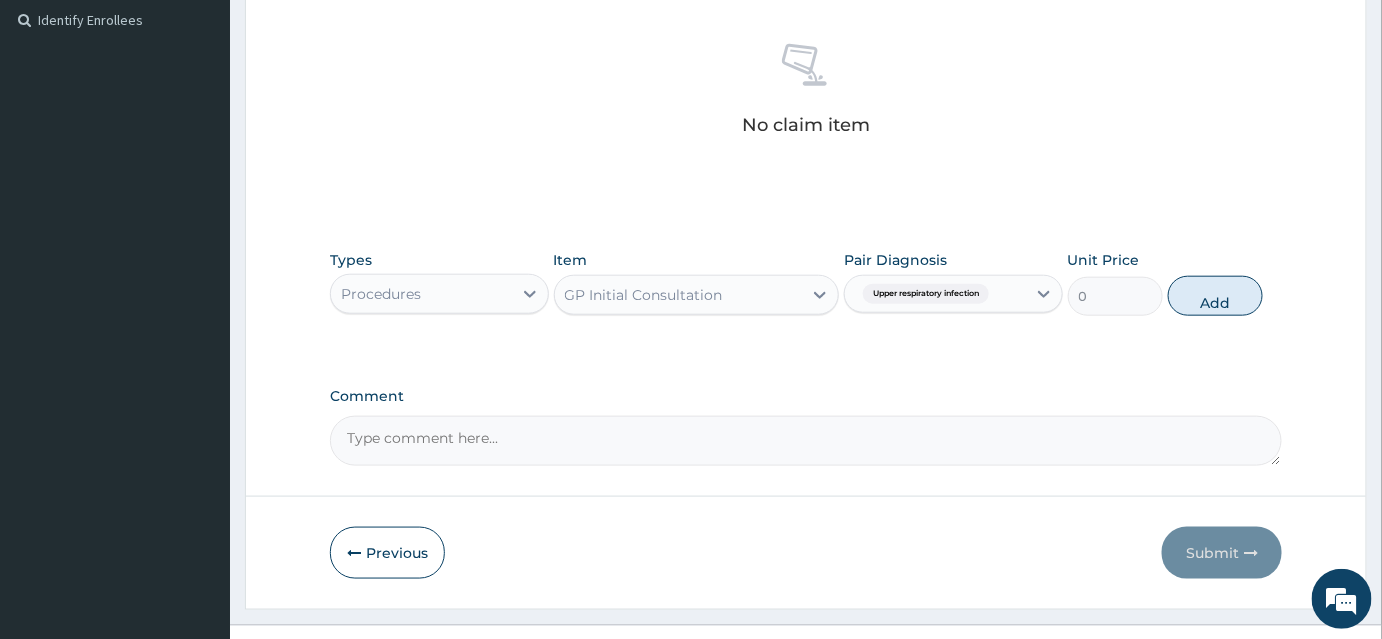scroll, scrollTop: 502, scrollLeft: 0, axis: vertical 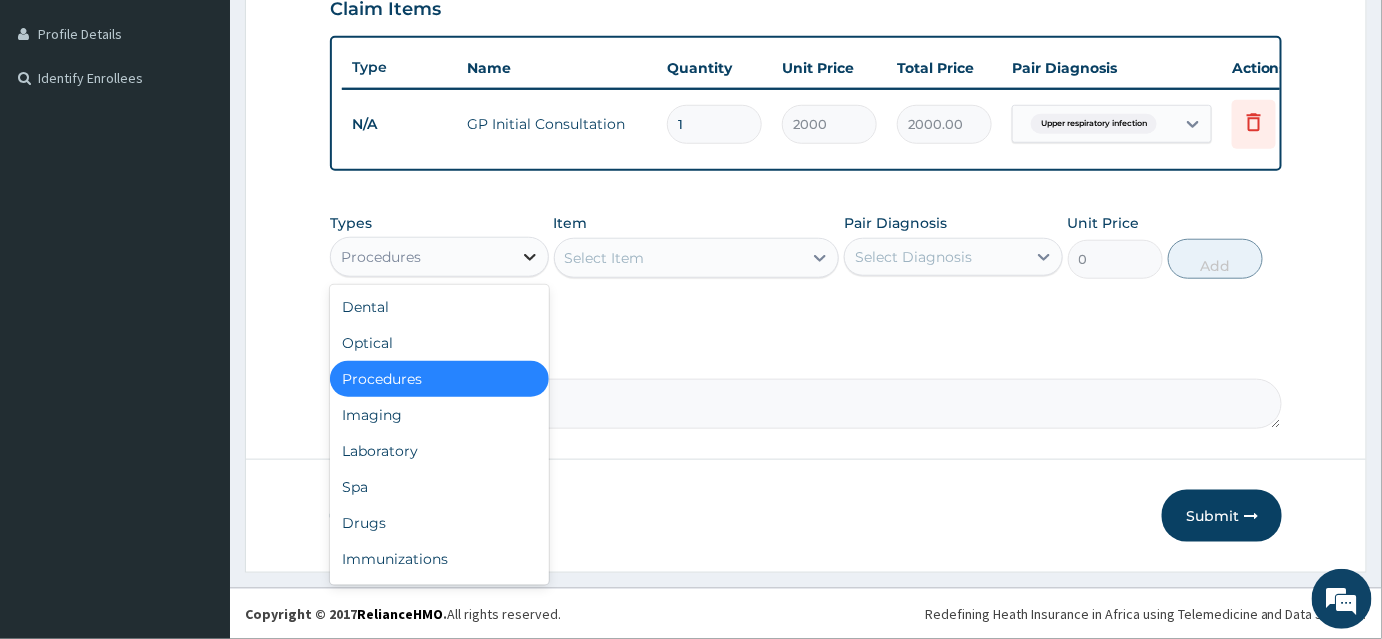 click at bounding box center (530, 257) 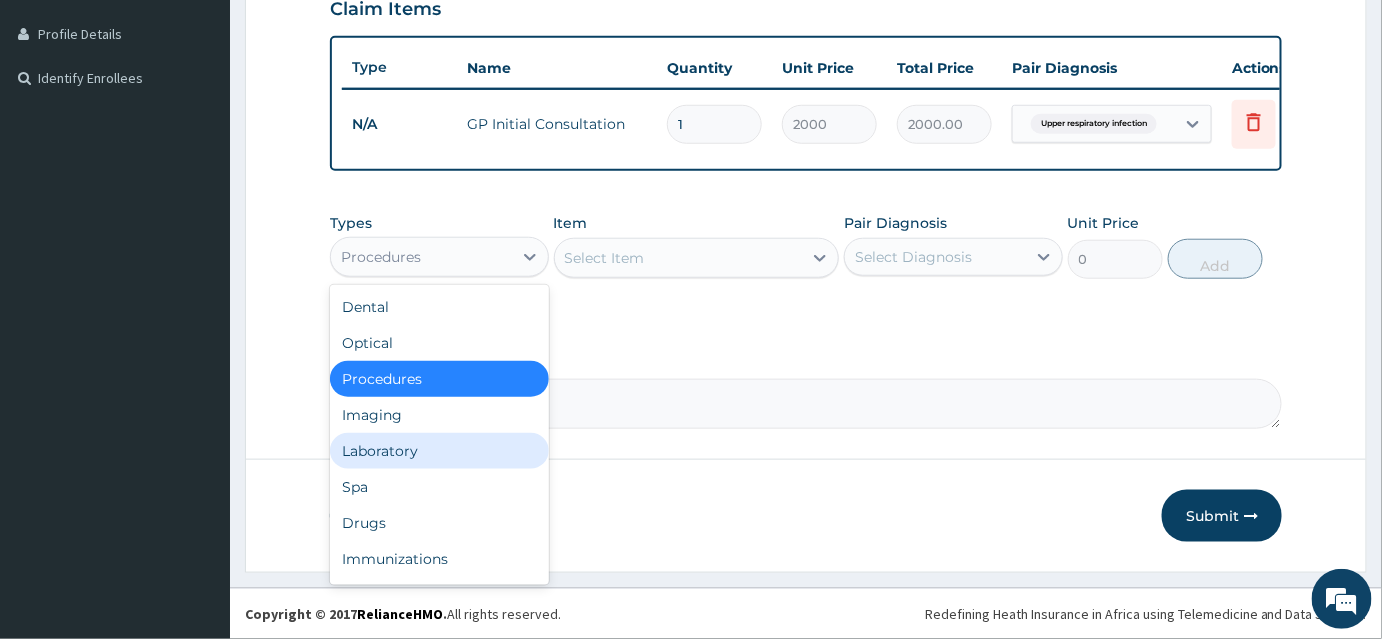 click on "Laboratory" at bounding box center [439, 451] 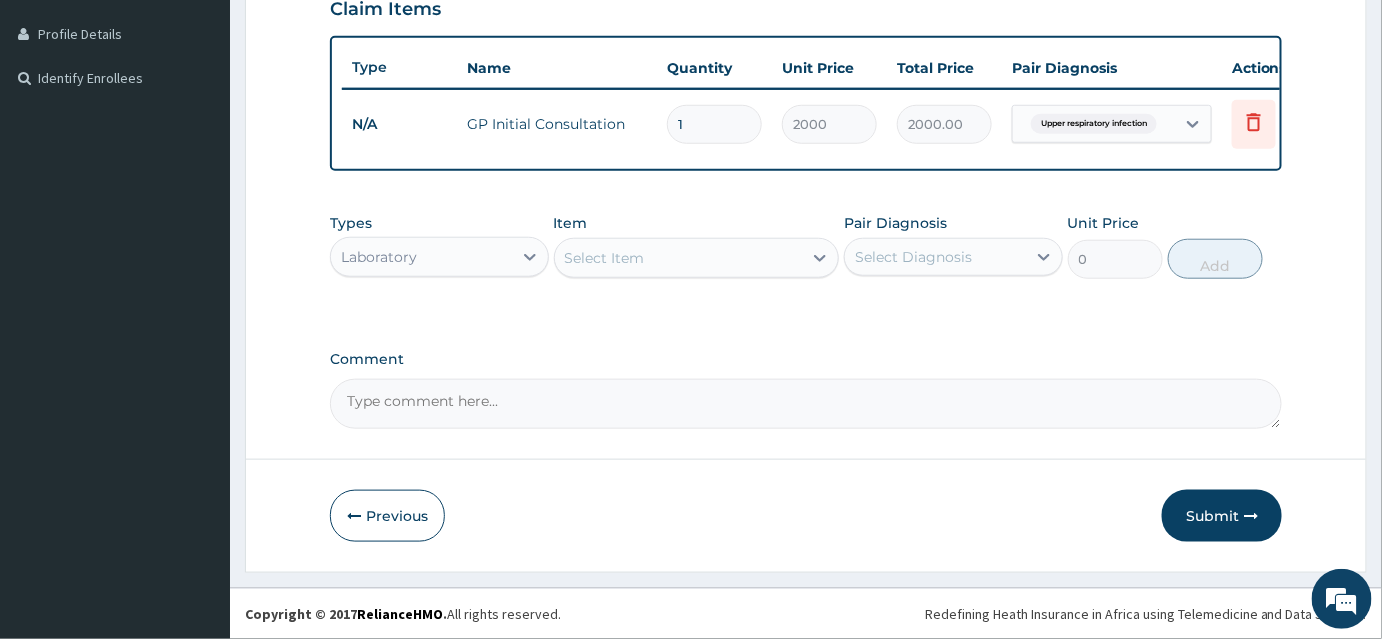 click on "Select Item" at bounding box center (679, 258) 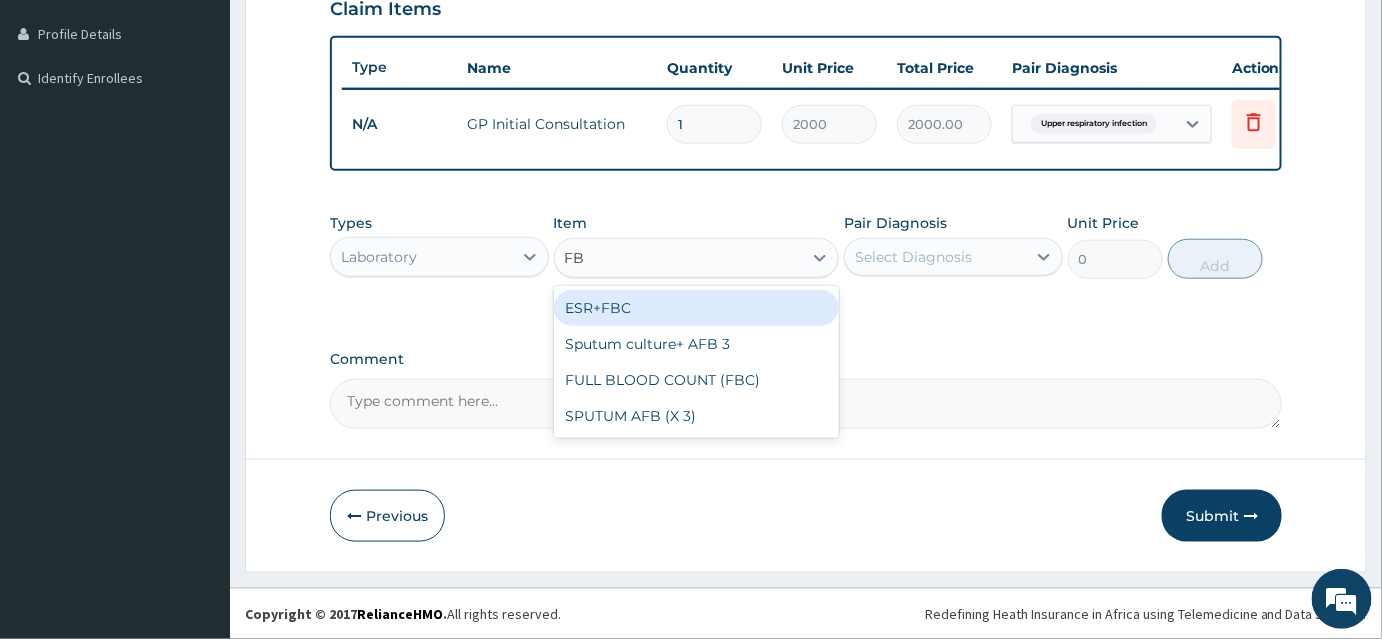 type on "FBC" 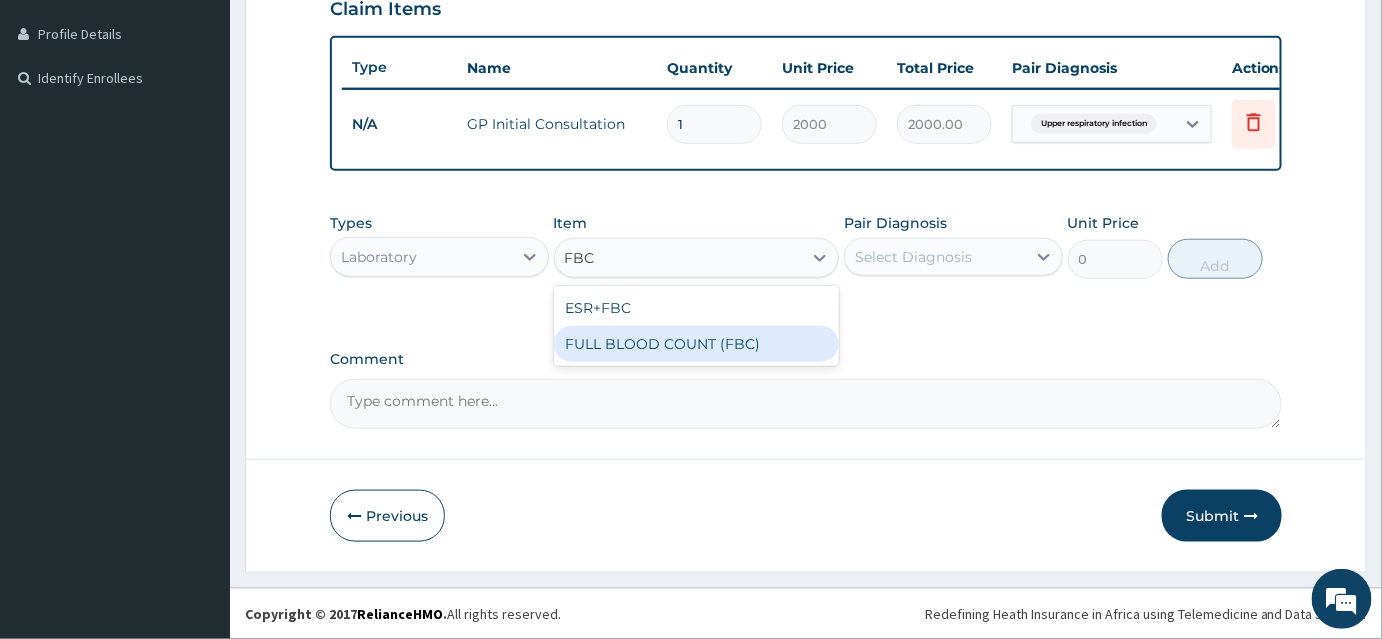 drag, startPoint x: 742, startPoint y: 340, endPoint x: 800, endPoint y: 319, distance: 61.68468 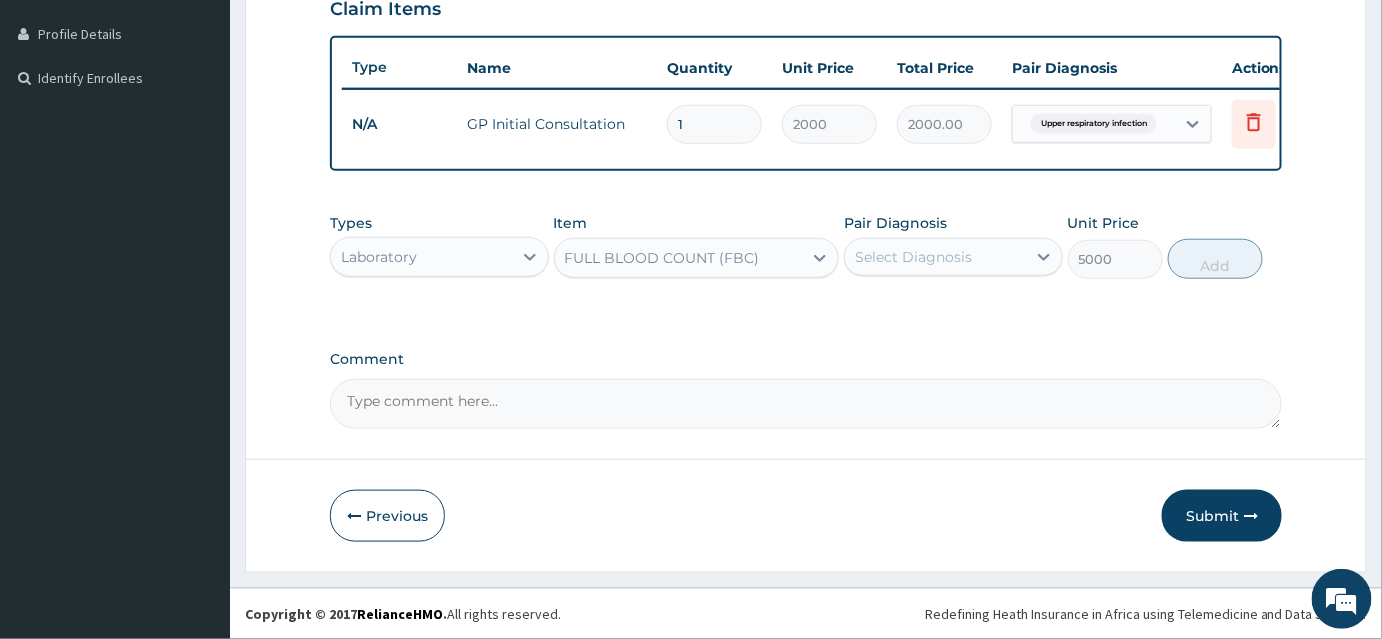 click on "Select Diagnosis" at bounding box center [913, 257] 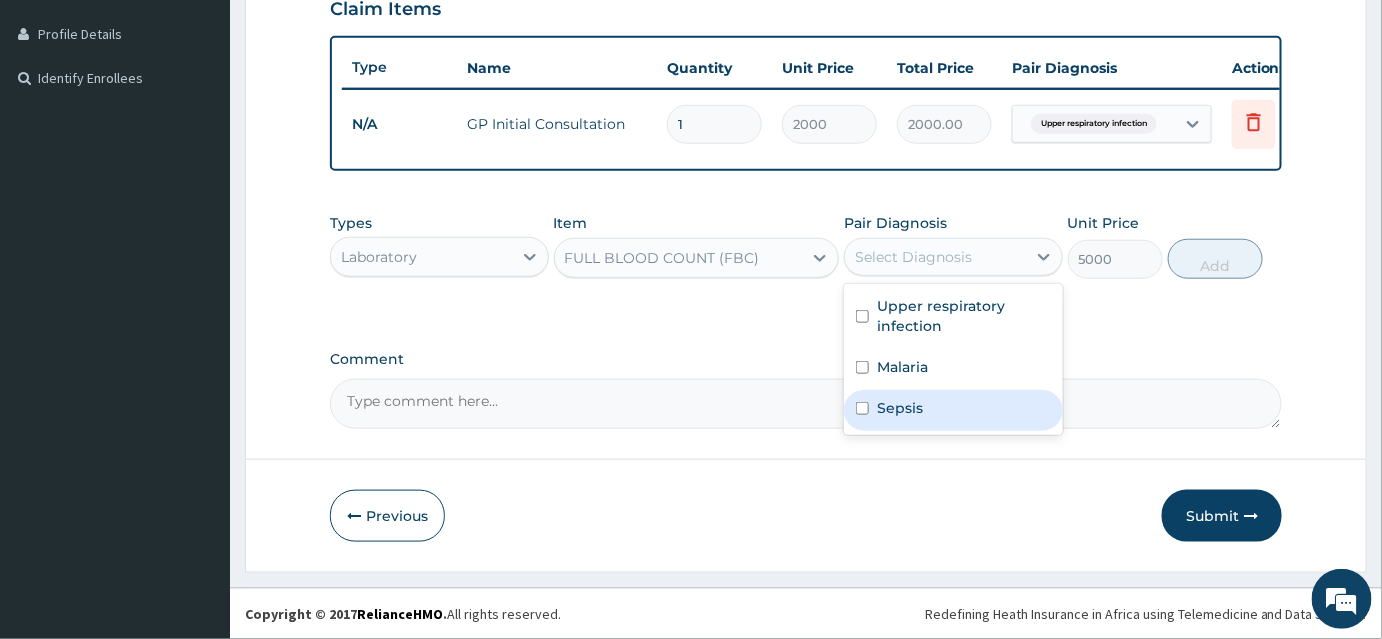 click on "Sepsis" at bounding box center (953, 410) 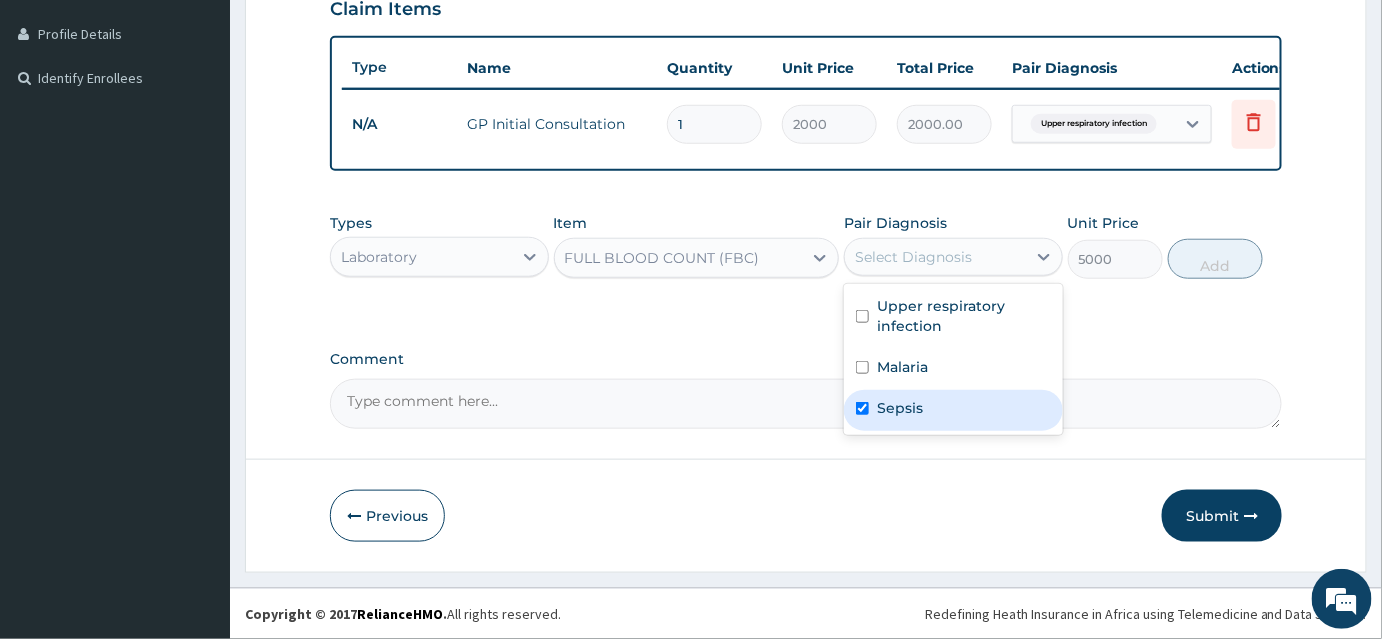 checkbox on "true" 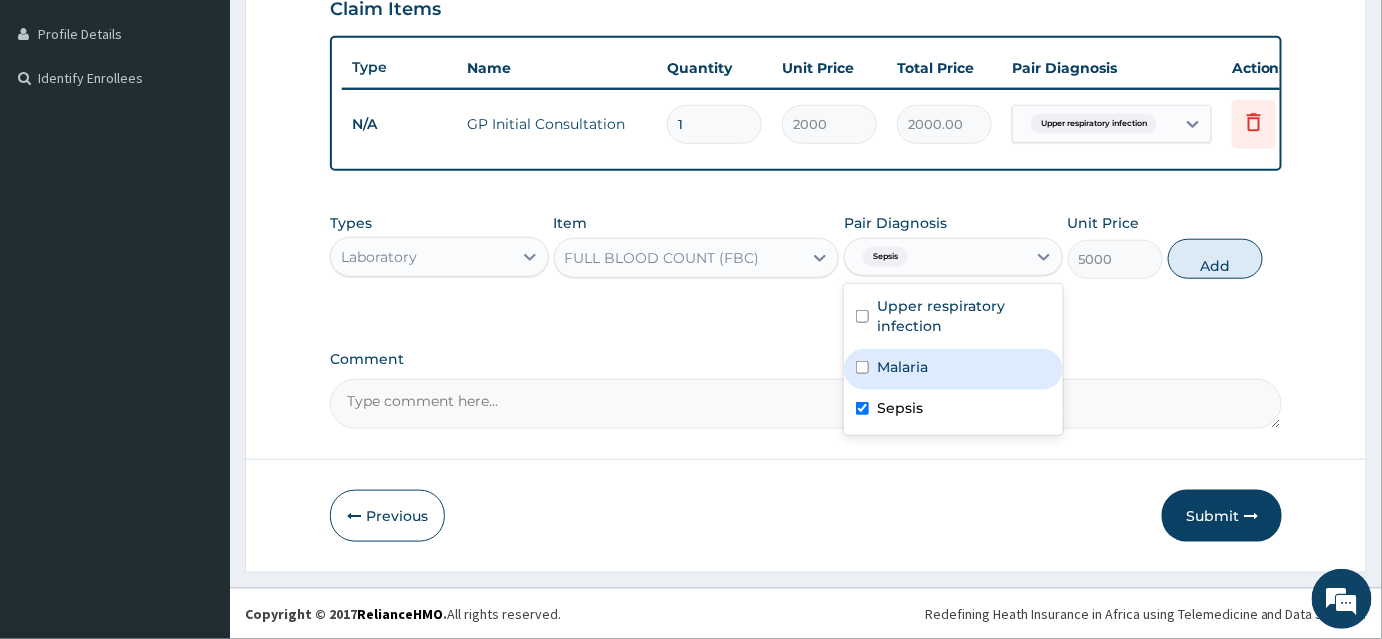 drag, startPoint x: 1216, startPoint y: 266, endPoint x: 1104, endPoint y: 266, distance: 112 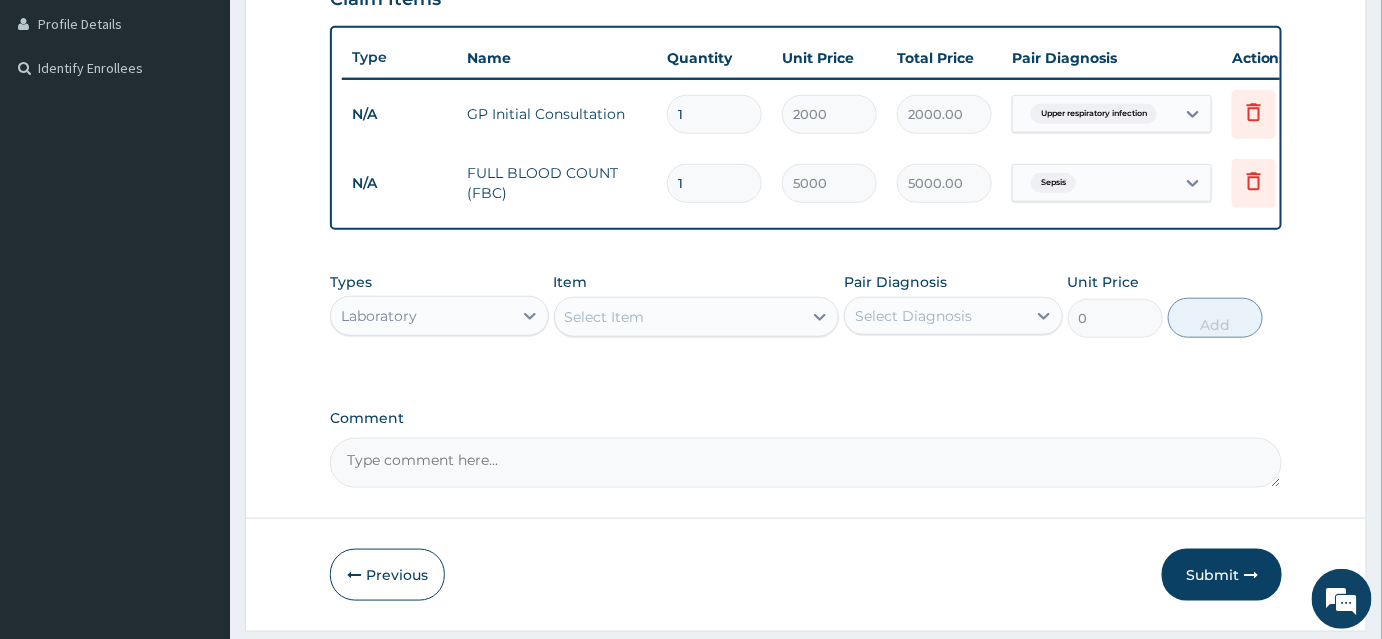 click on "Select Item" at bounding box center [679, 317] 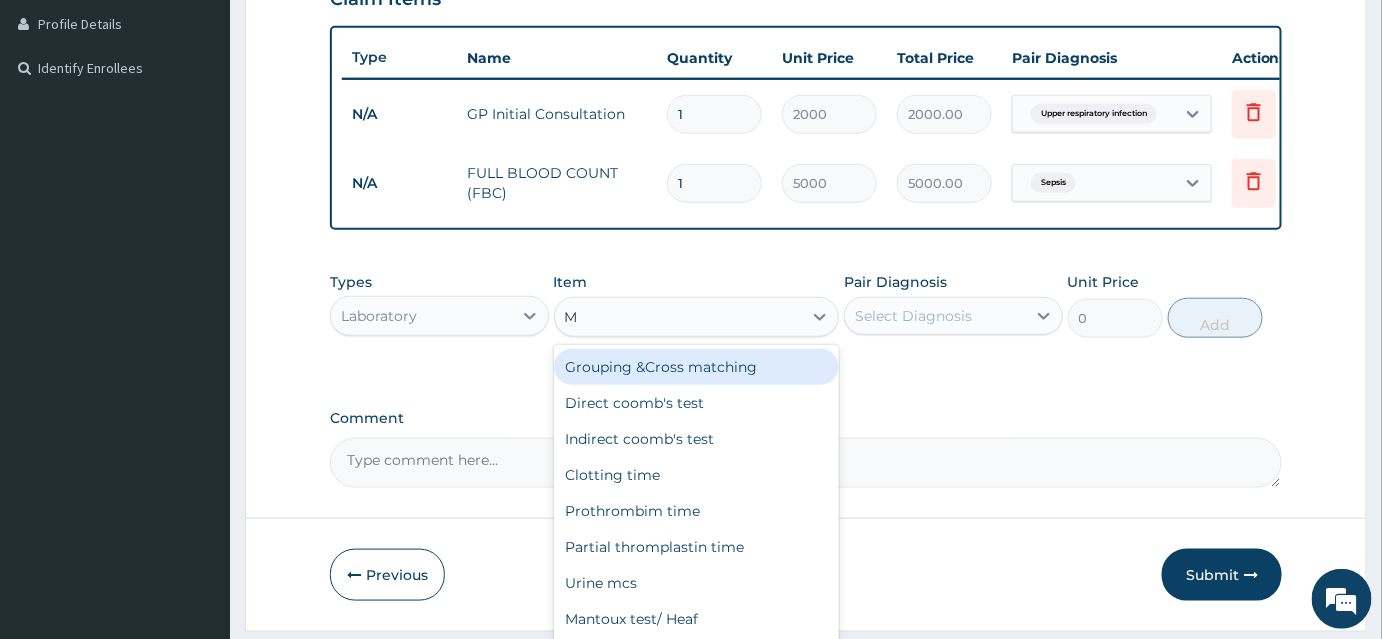 type on "MP" 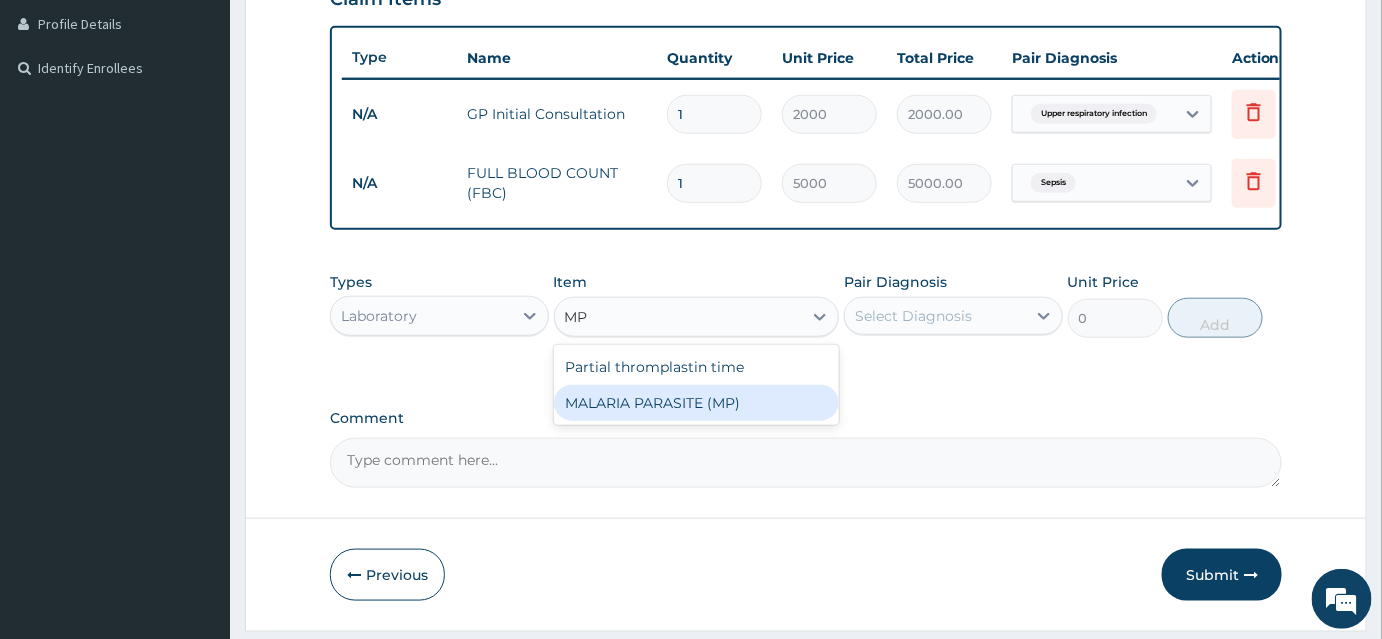 click on "MALARIA PARASITE (MP)" at bounding box center [697, 403] 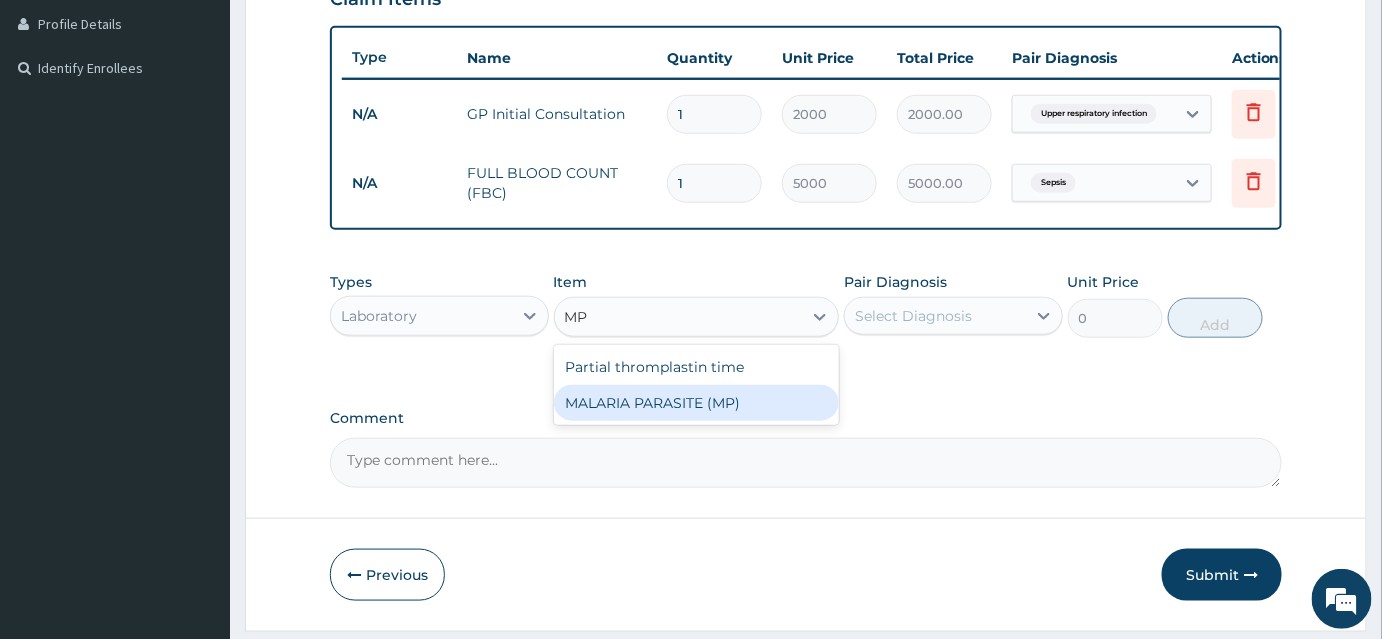 type 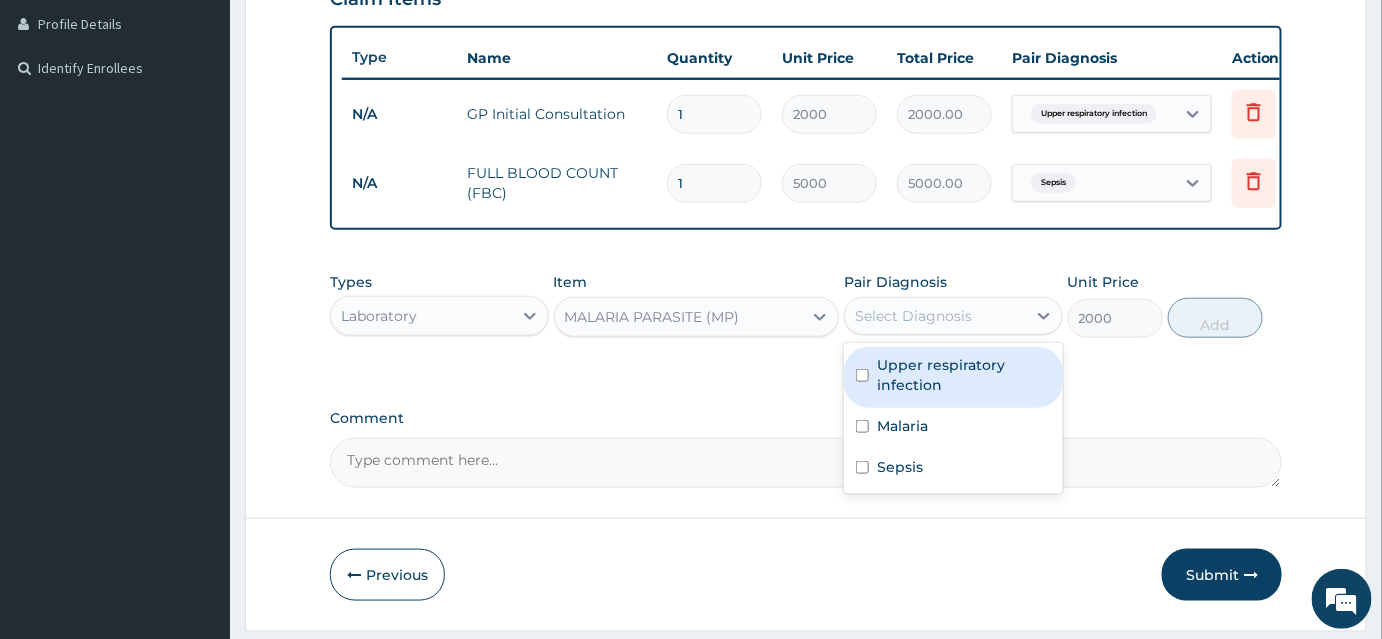 click on "Select Diagnosis" at bounding box center [913, 316] 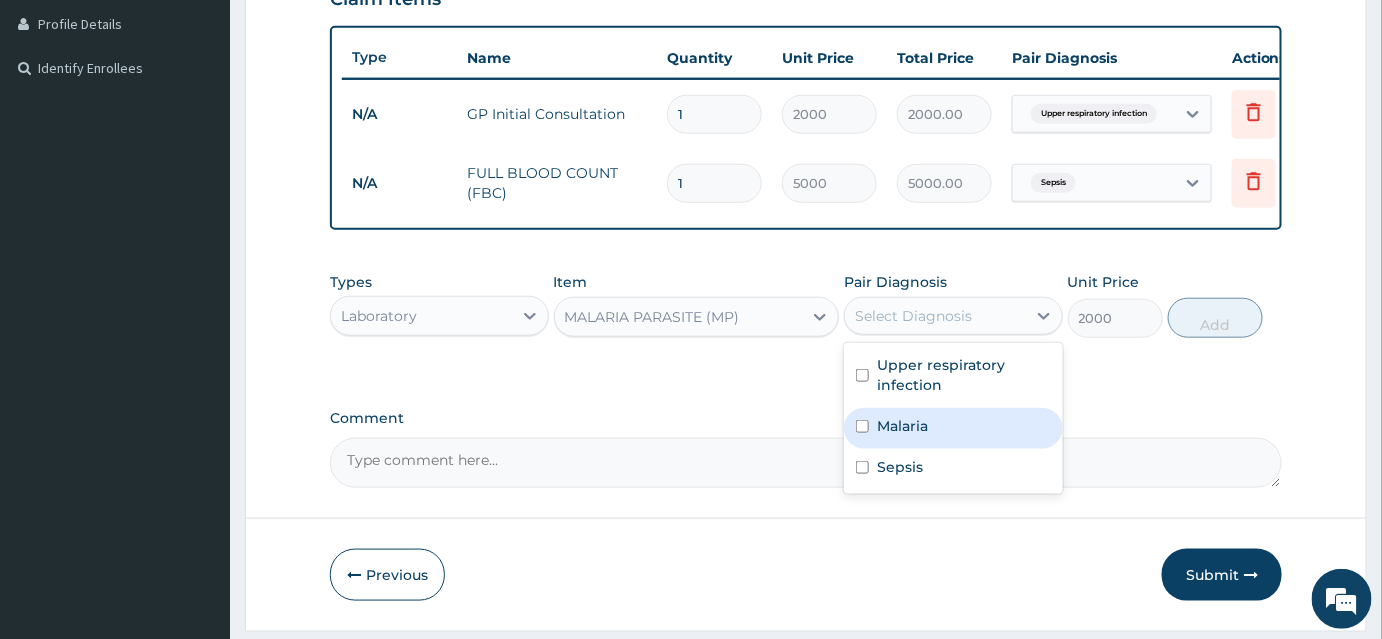 click on "Malaria" at bounding box center [902, 426] 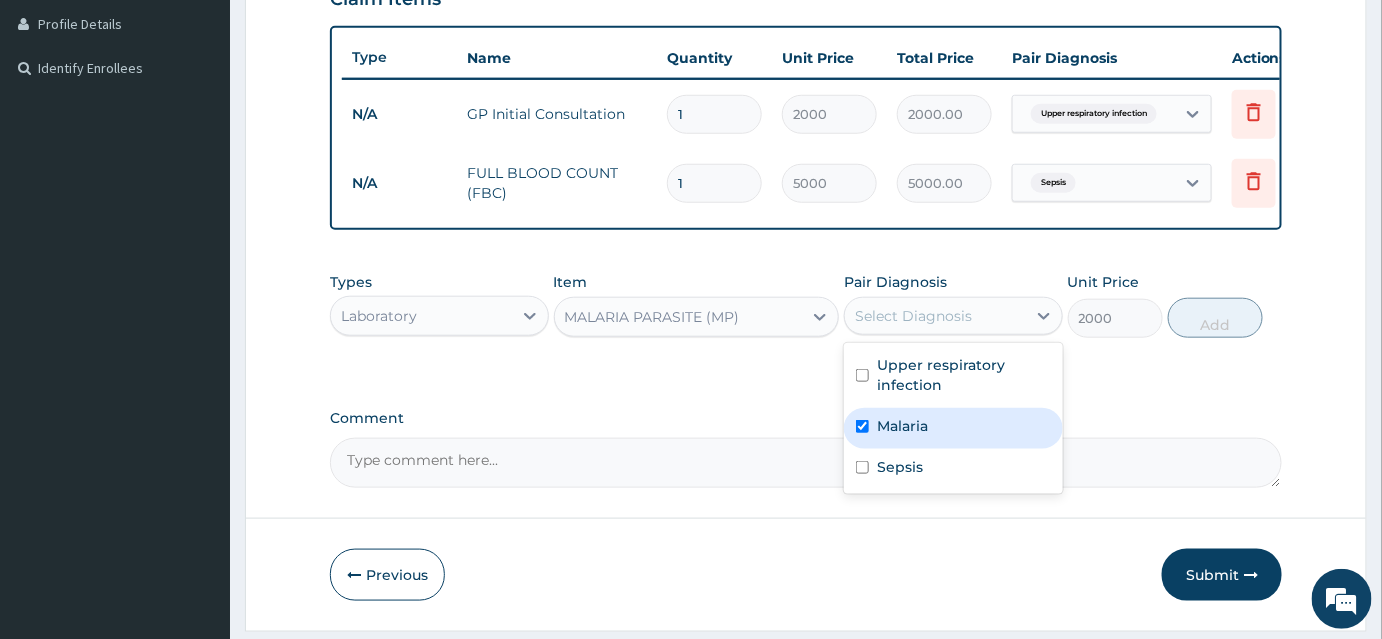checkbox on "true" 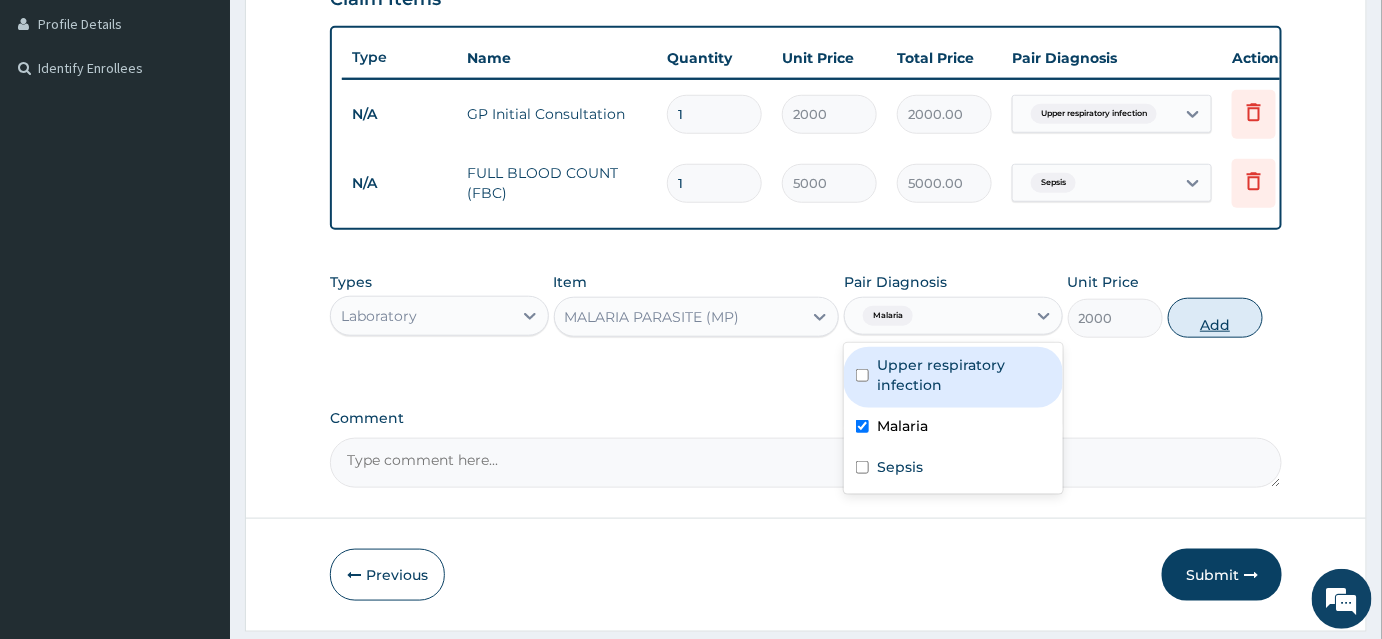 click on "Add" at bounding box center [1215, 318] 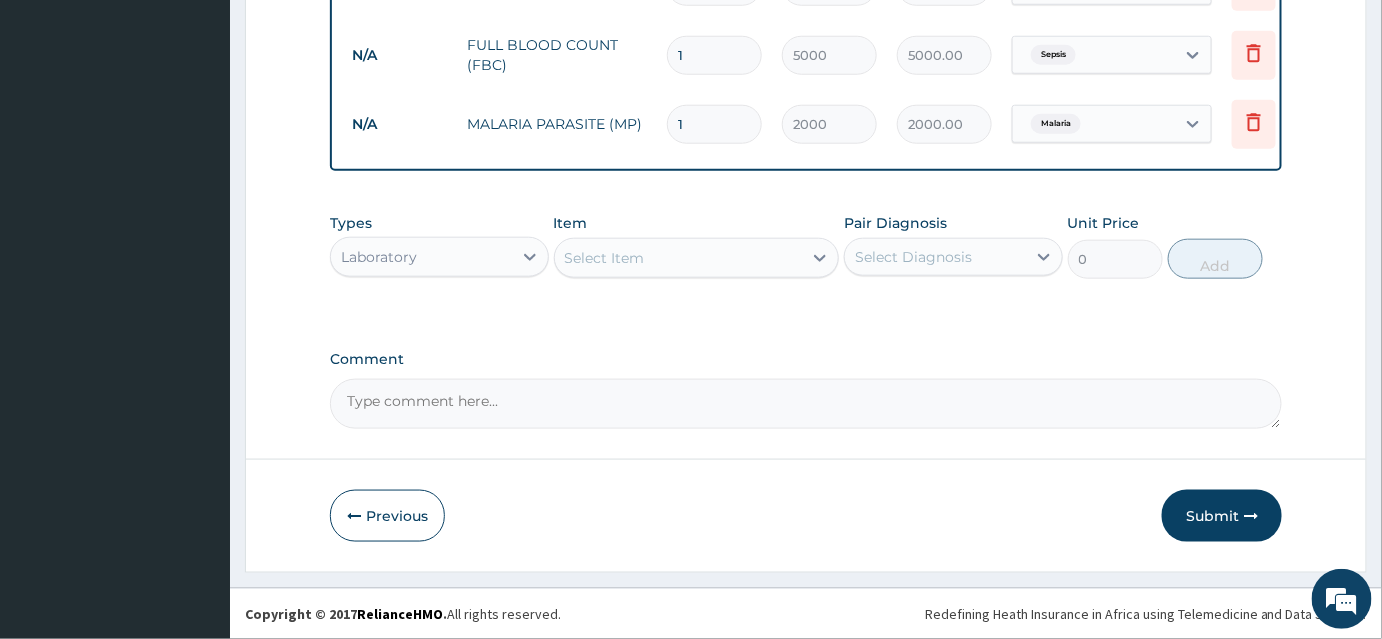 scroll, scrollTop: 641, scrollLeft: 0, axis: vertical 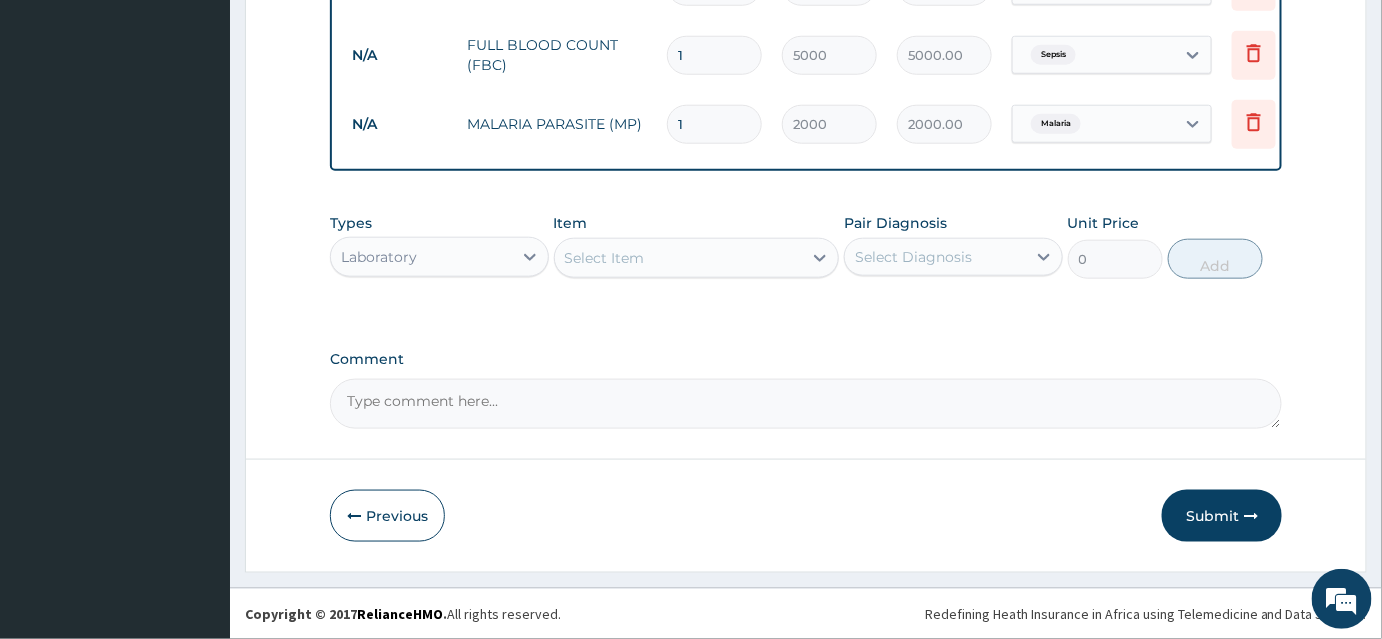 click on "Laboratory" at bounding box center (421, 257) 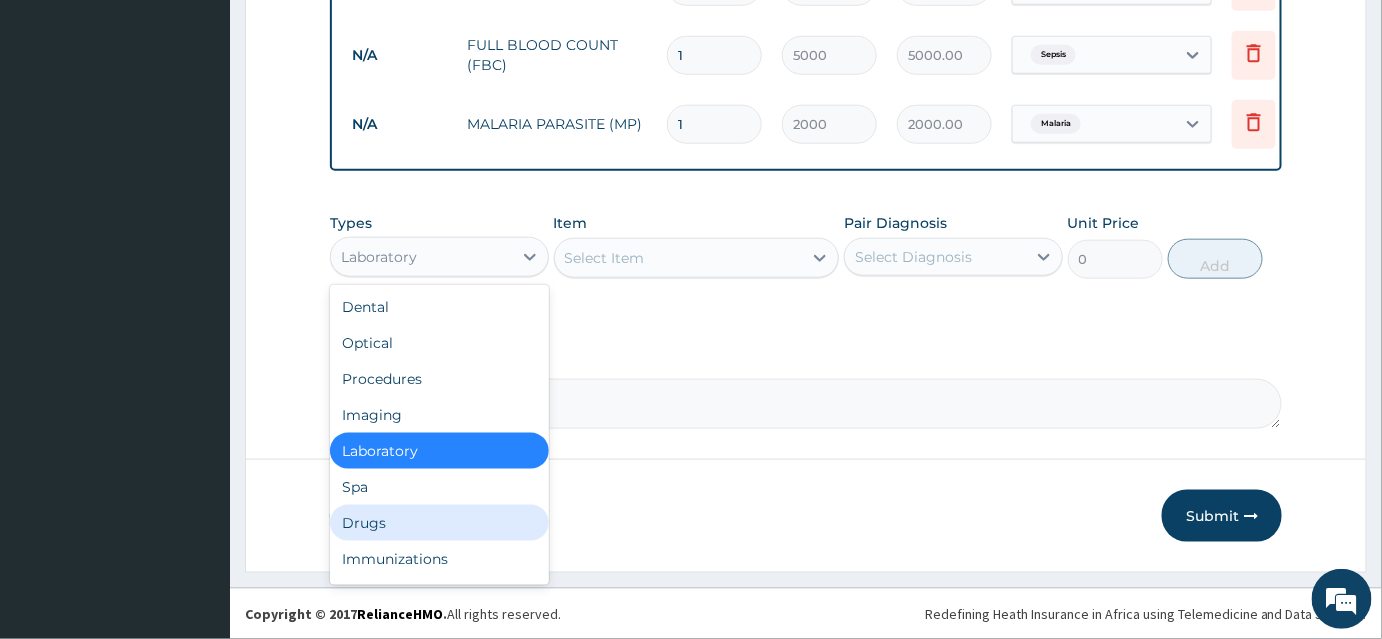 click on "Drugs" at bounding box center [439, 523] 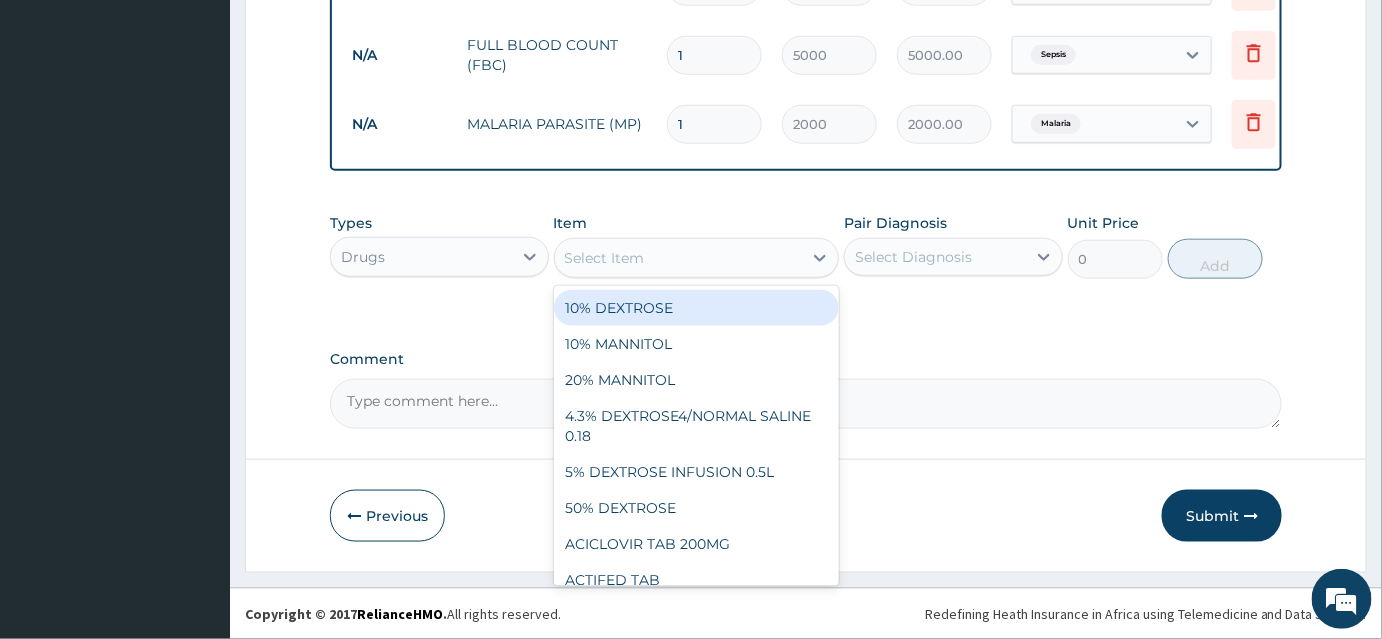 click on "Select Item" at bounding box center (679, 258) 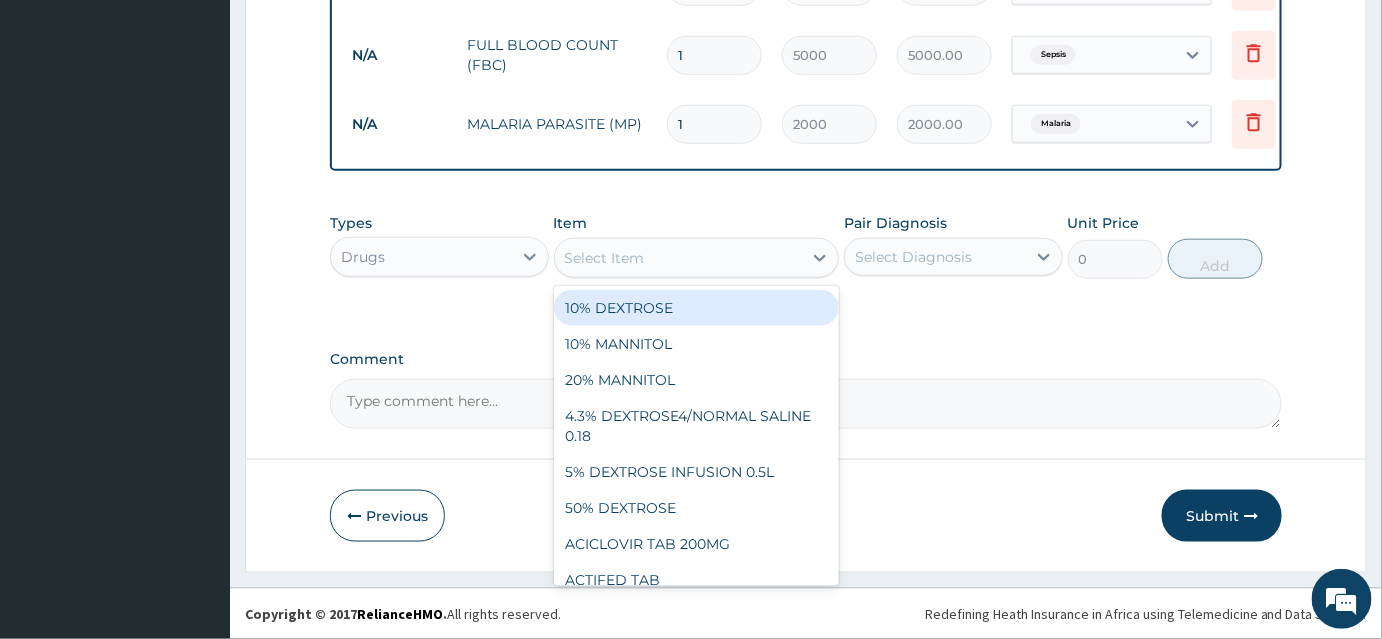 click on "Select Item" at bounding box center [679, 258] 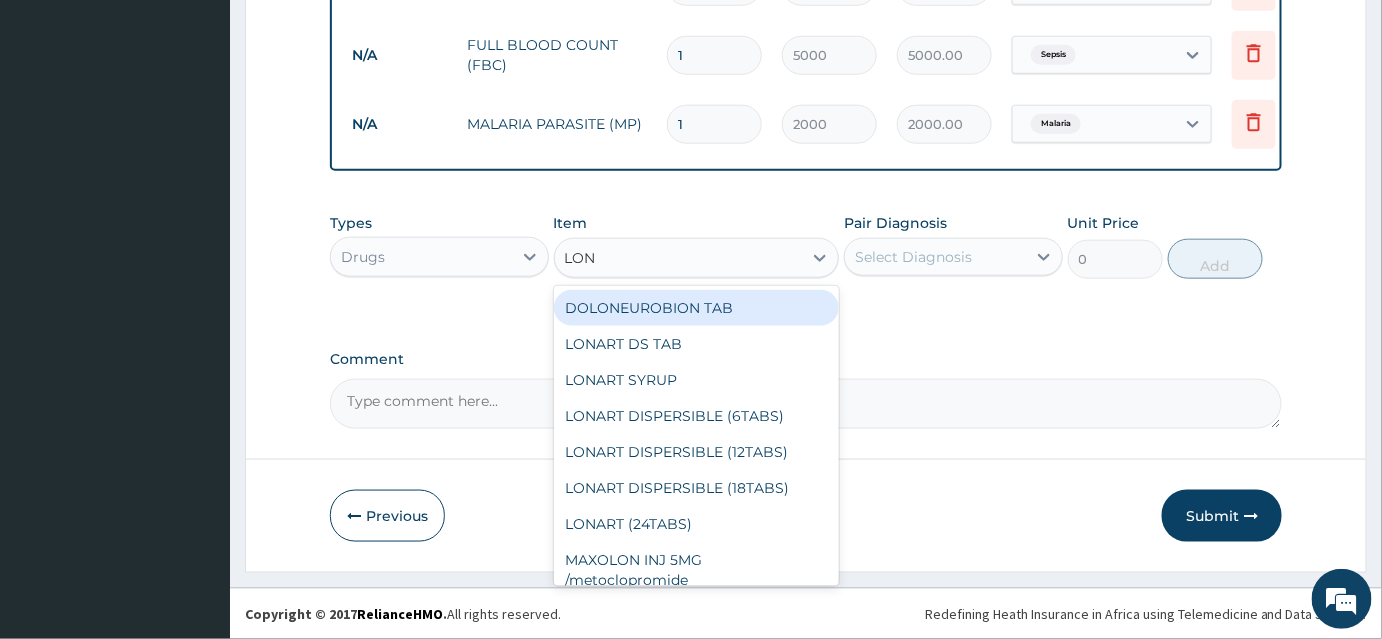 type on "LONA" 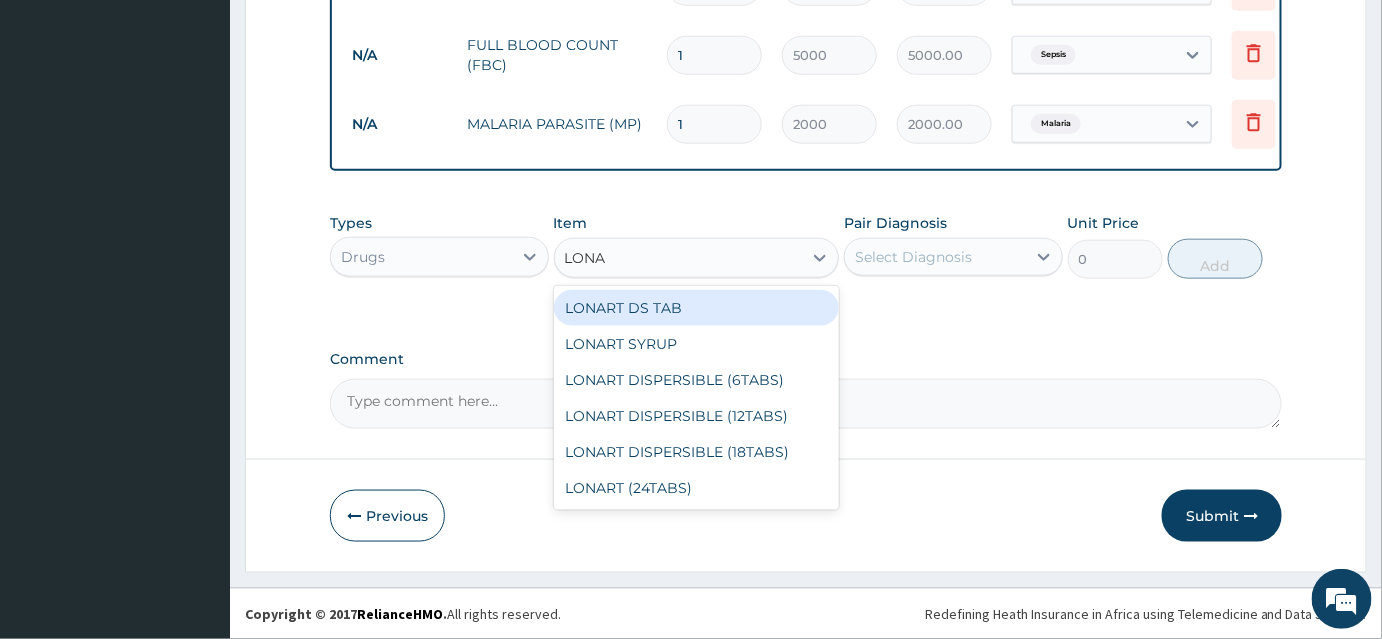 drag, startPoint x: 695, startPoint y: 316, endPoint x: 706, endPoint y: 314, distance: 11.18034 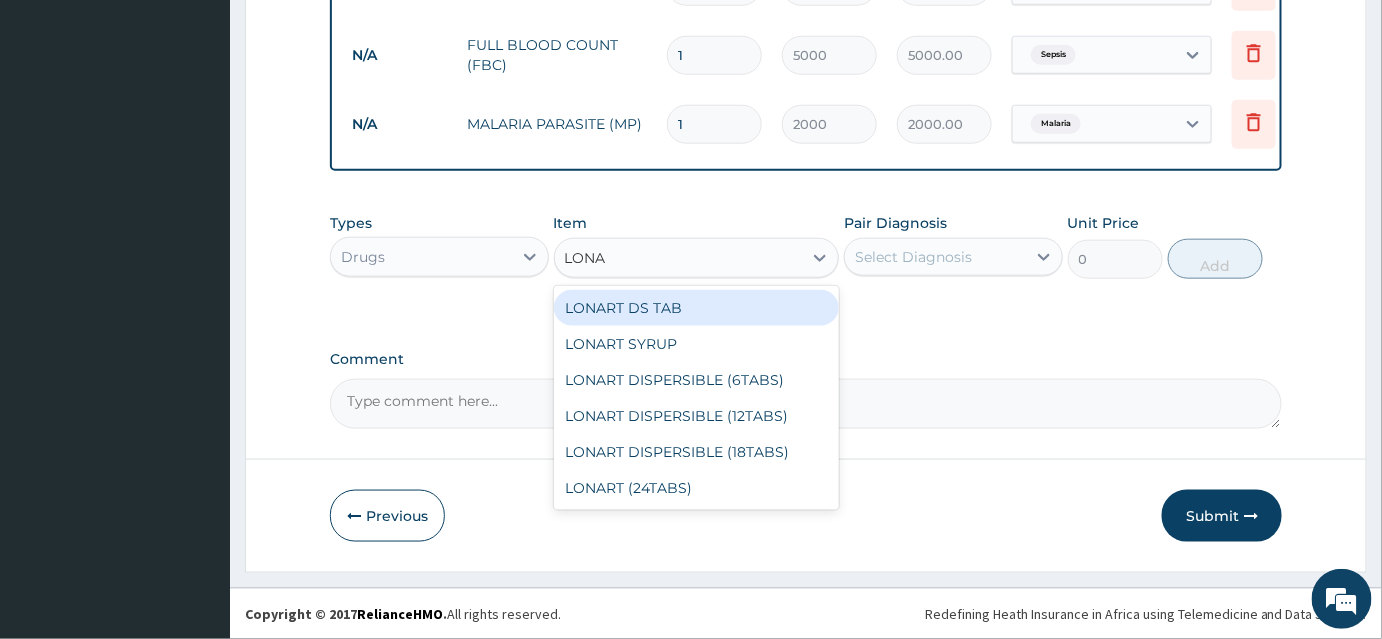 click on "LONART DS TAB" at bounding box center (697, 308) 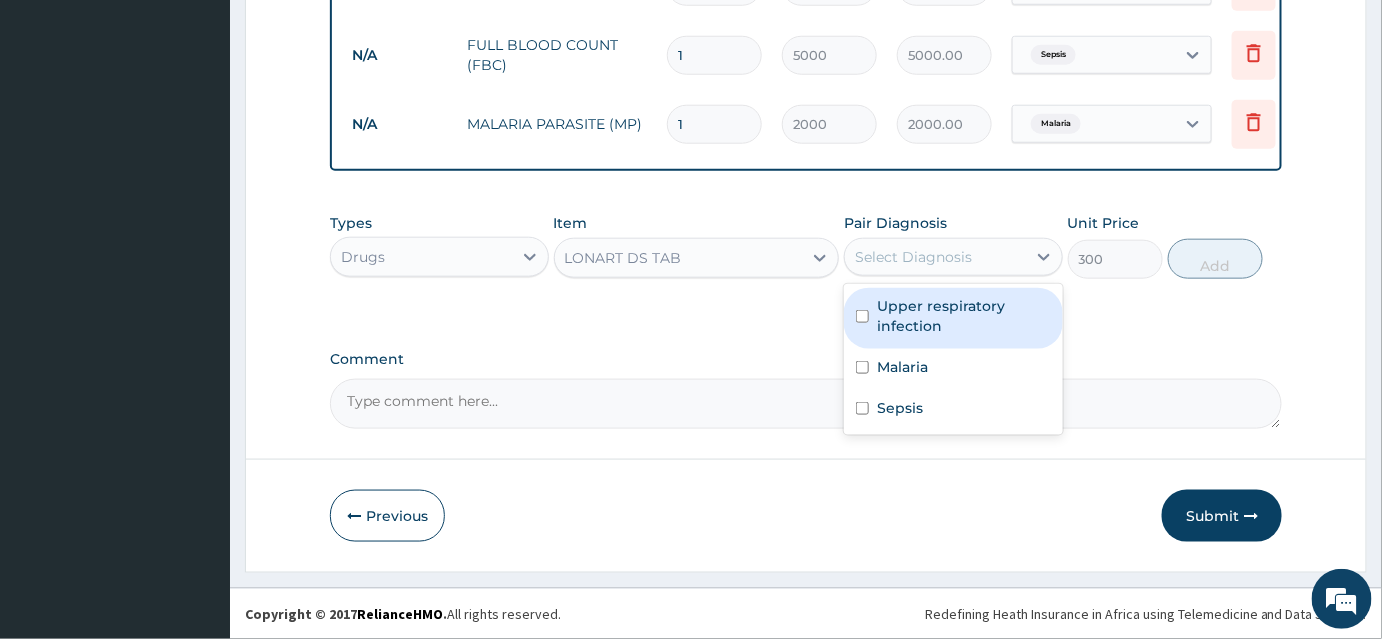 click on "Select Diagnosis" at bounding box center [953, 257] 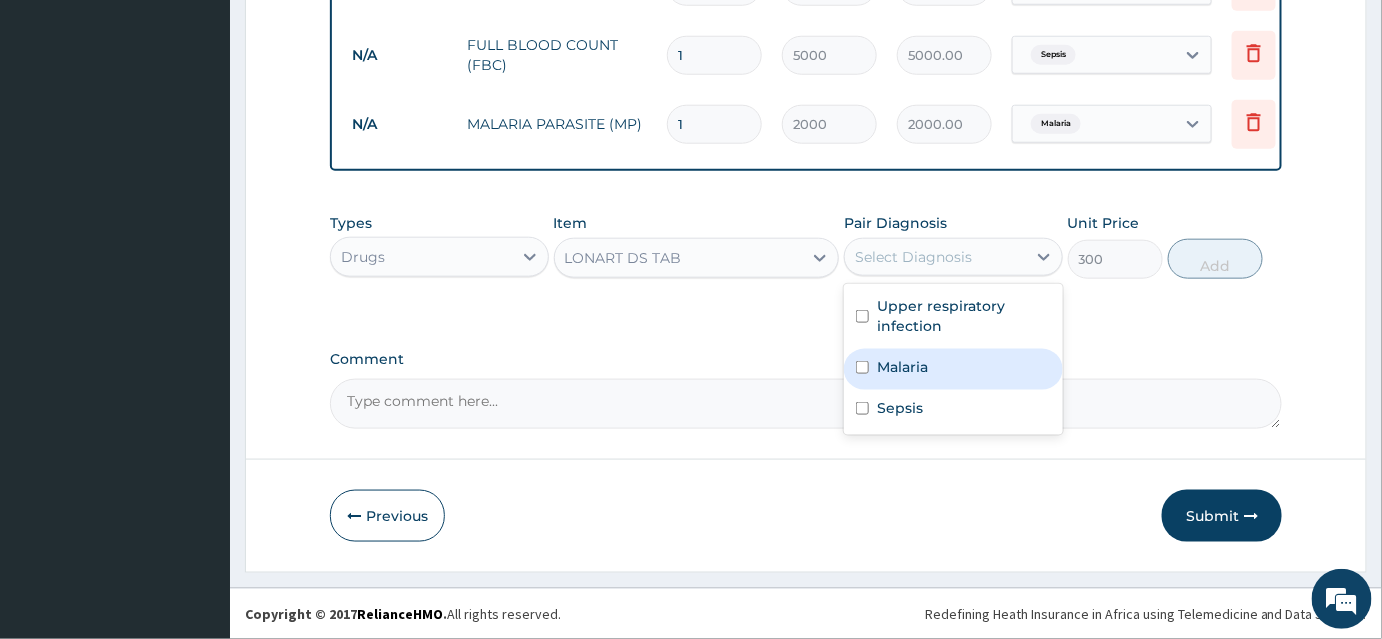 click on "Malaria" at bounding box center [902, 367] 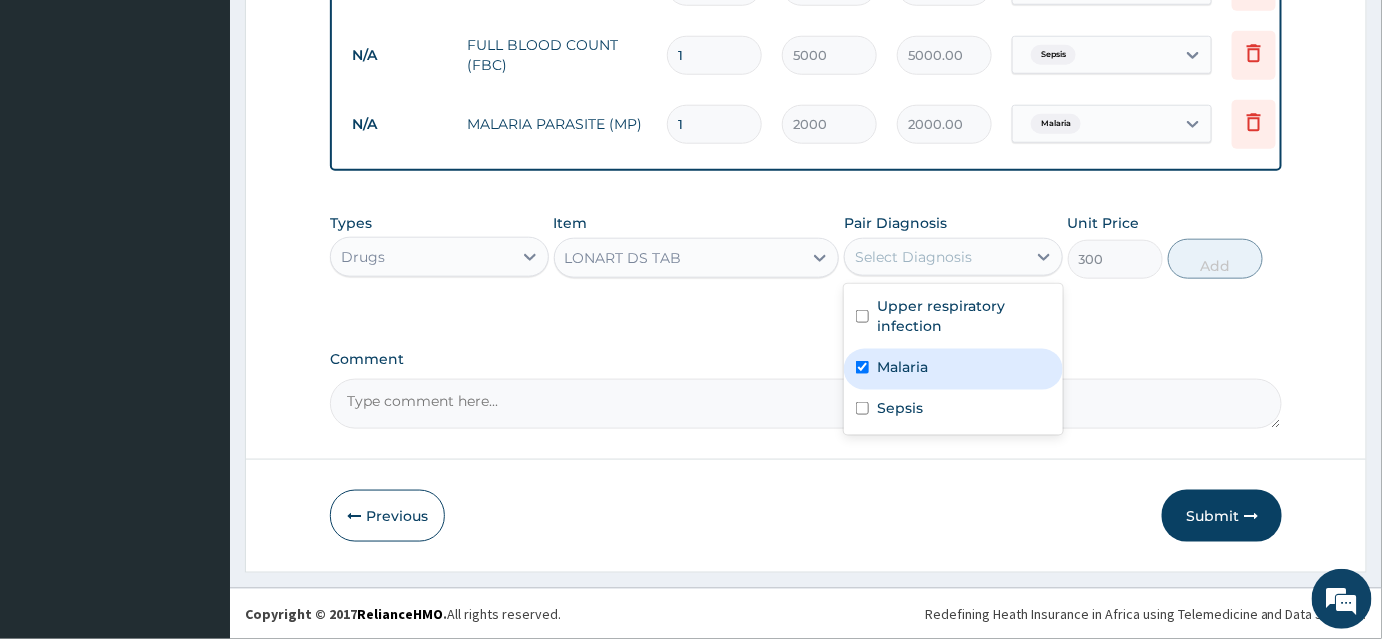 checkbox on "true" 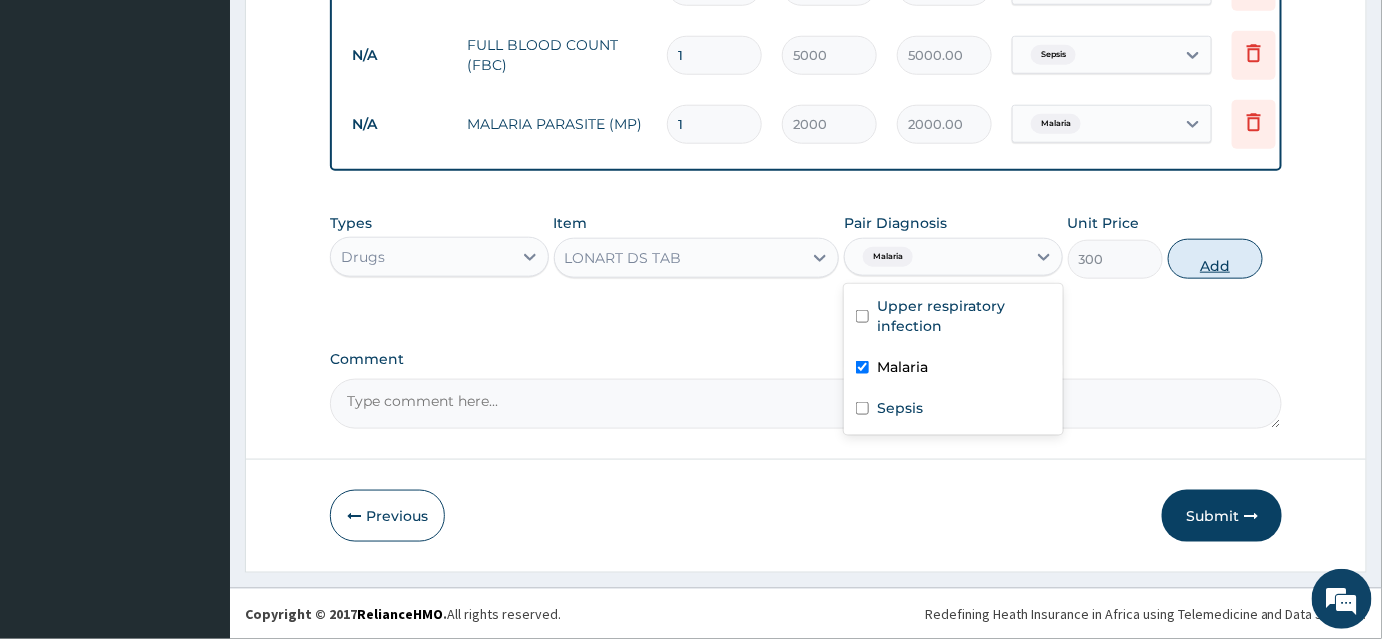 click on "Add" at bounding box center (1215, 259) 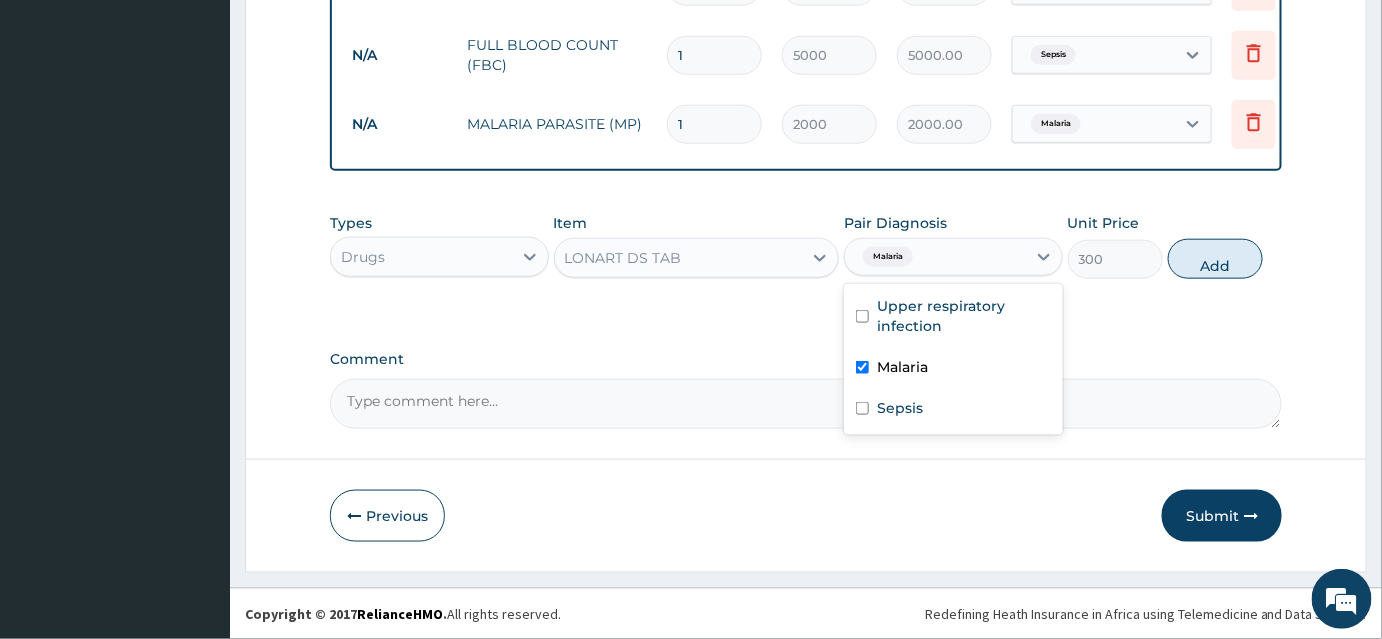 type on "0" 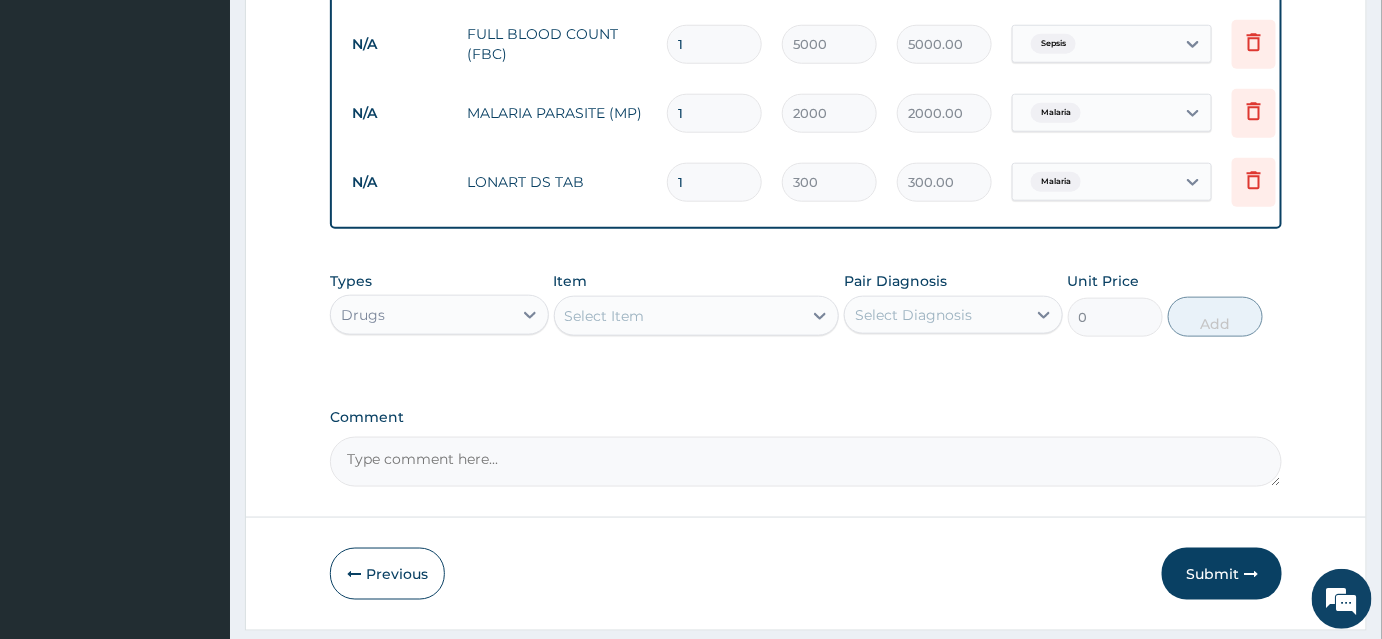 type 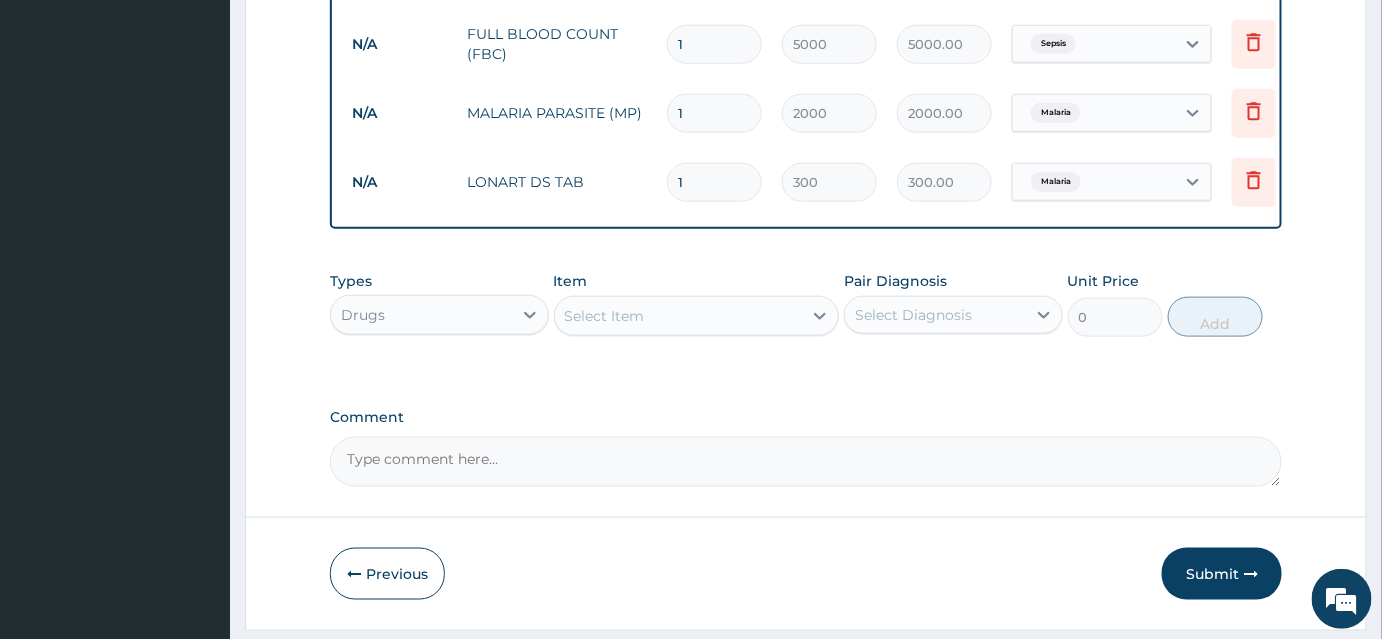 type on "0.00" 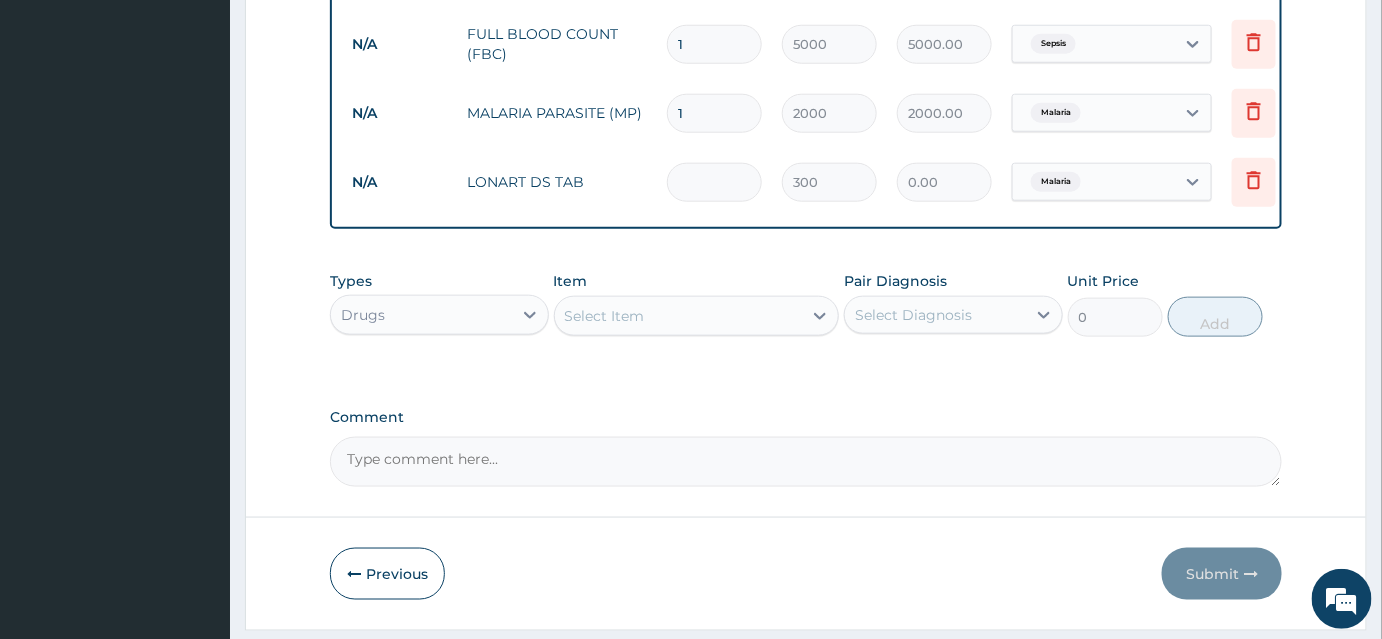 type on "6" 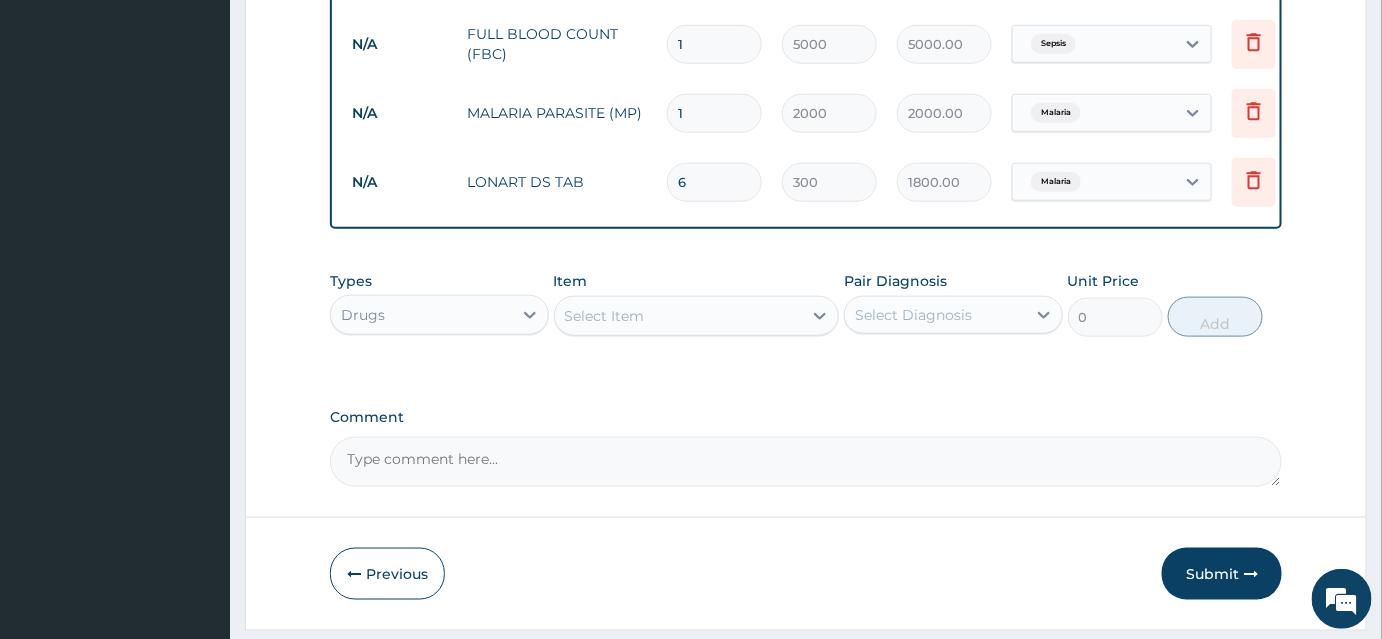 type on "6" 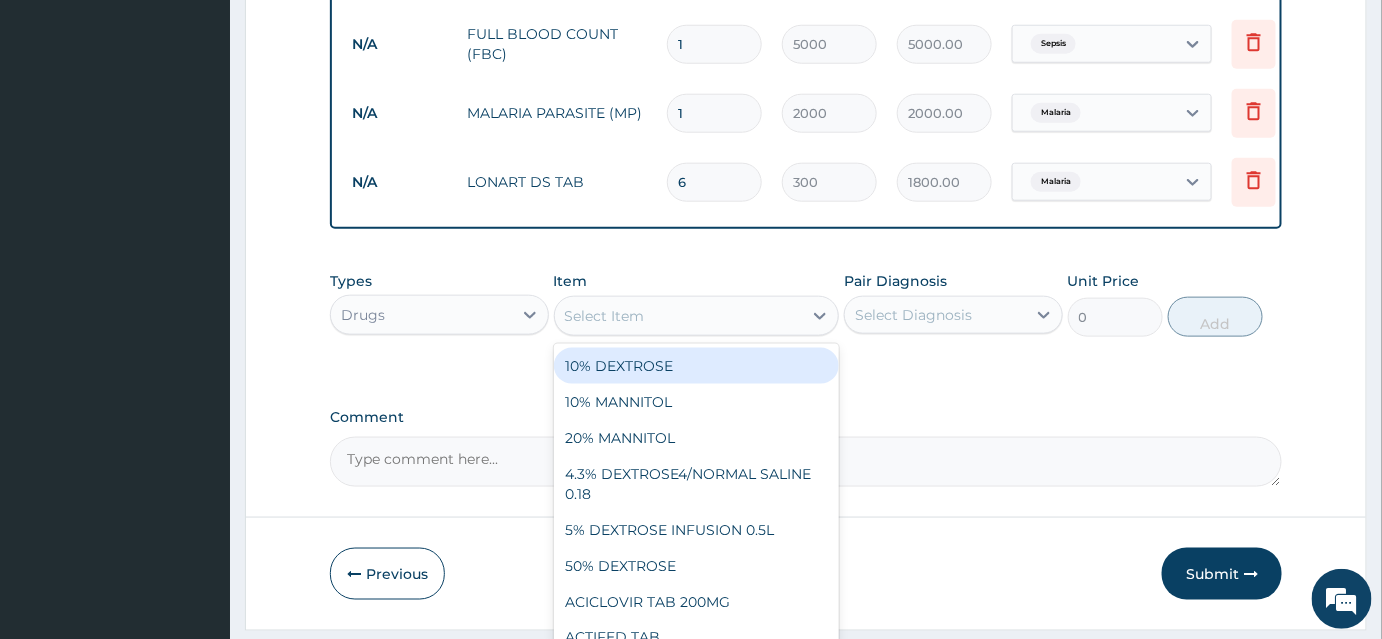 click on "Select Item" at bounding box center [679, 316] 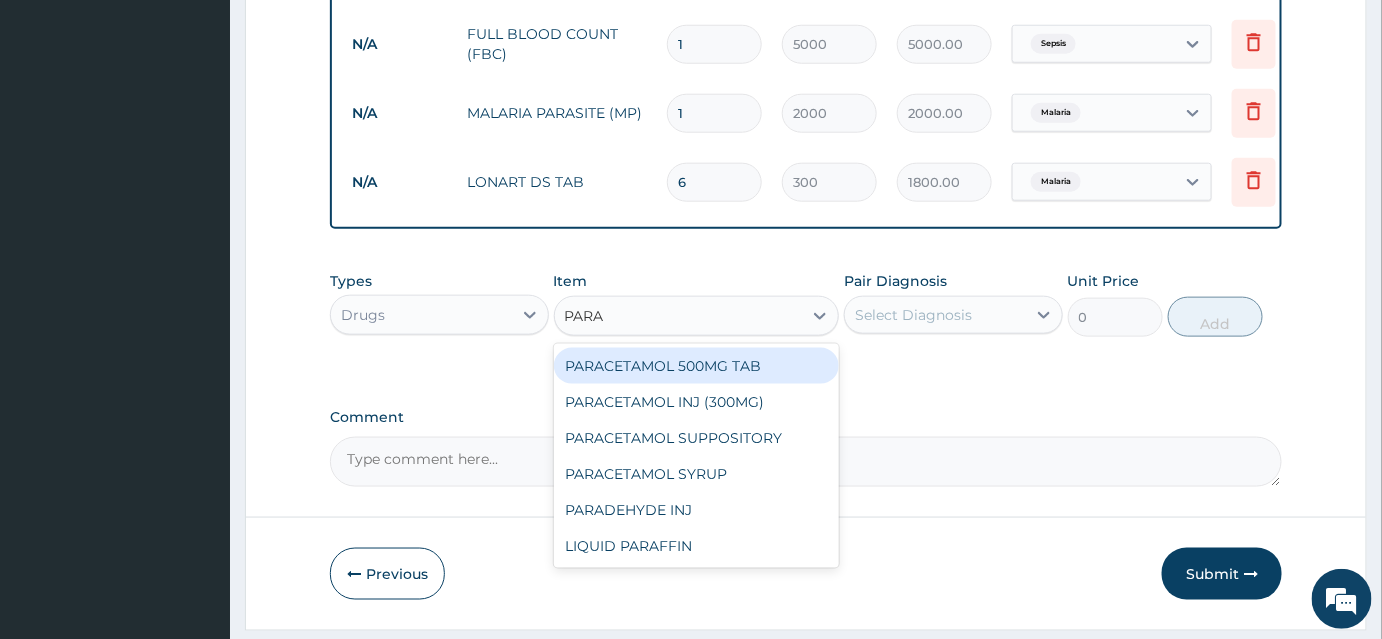 type on "PARAC" 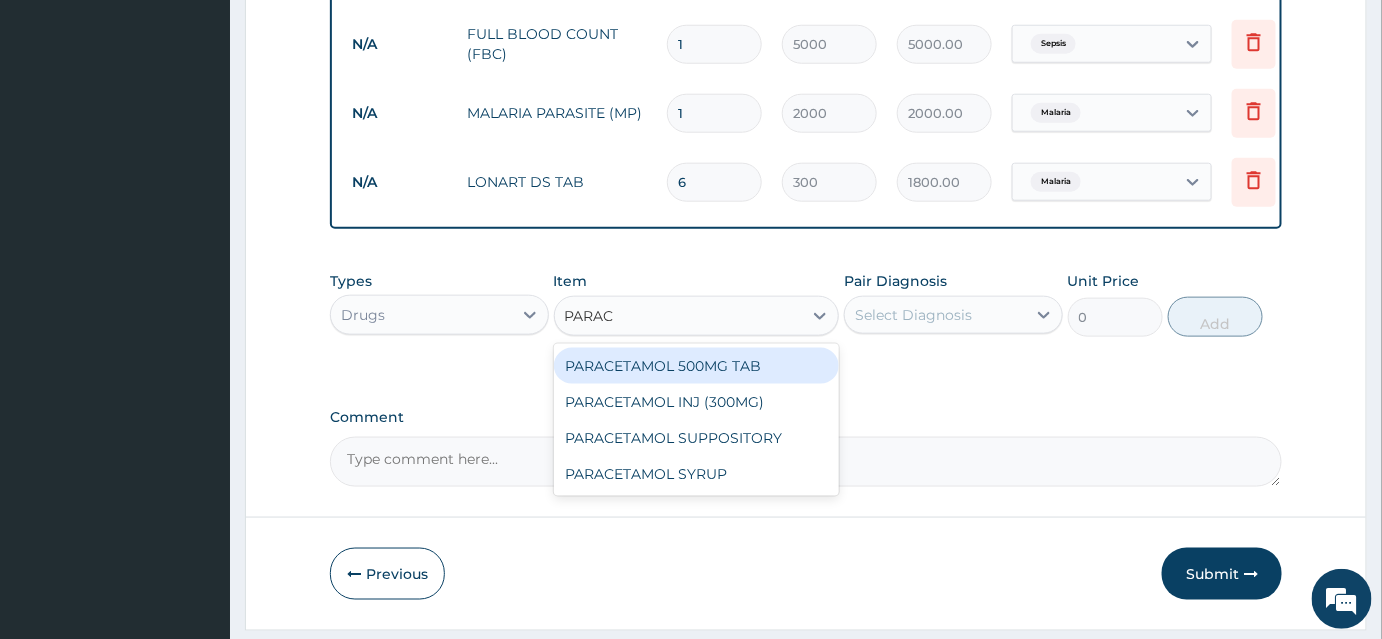 click on "PARACETAMOL 500MG TAB" at bounding box center (697, 366) 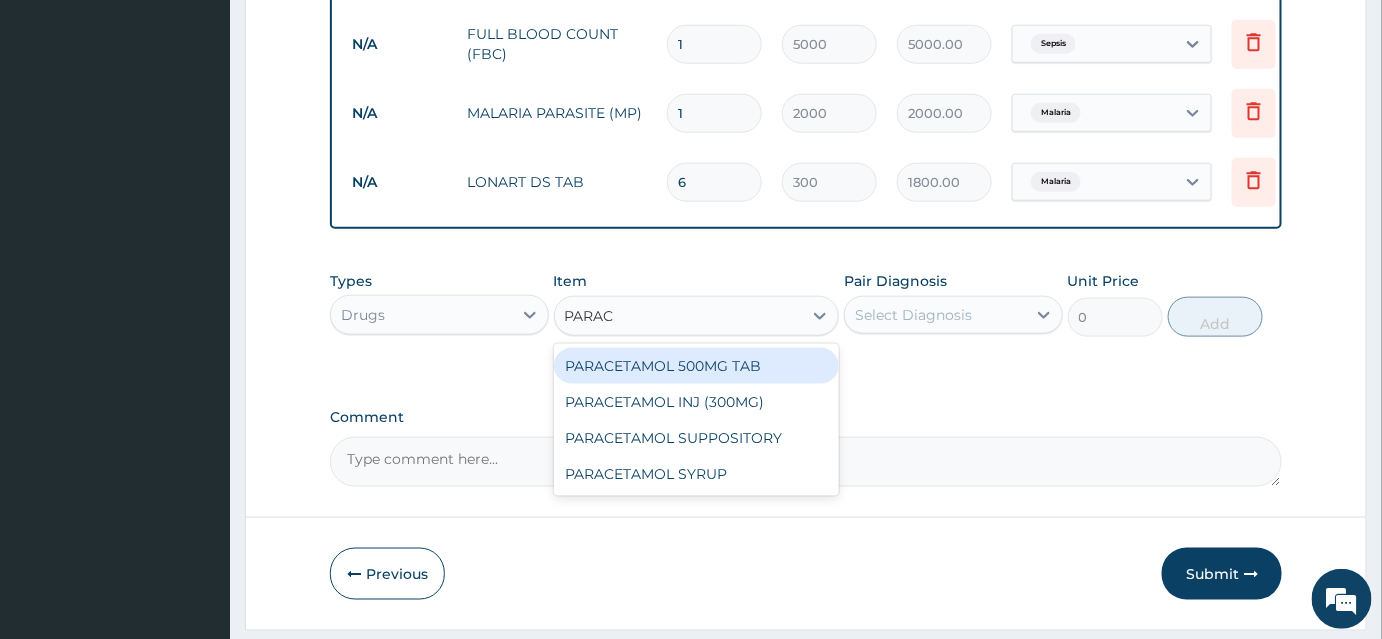 type 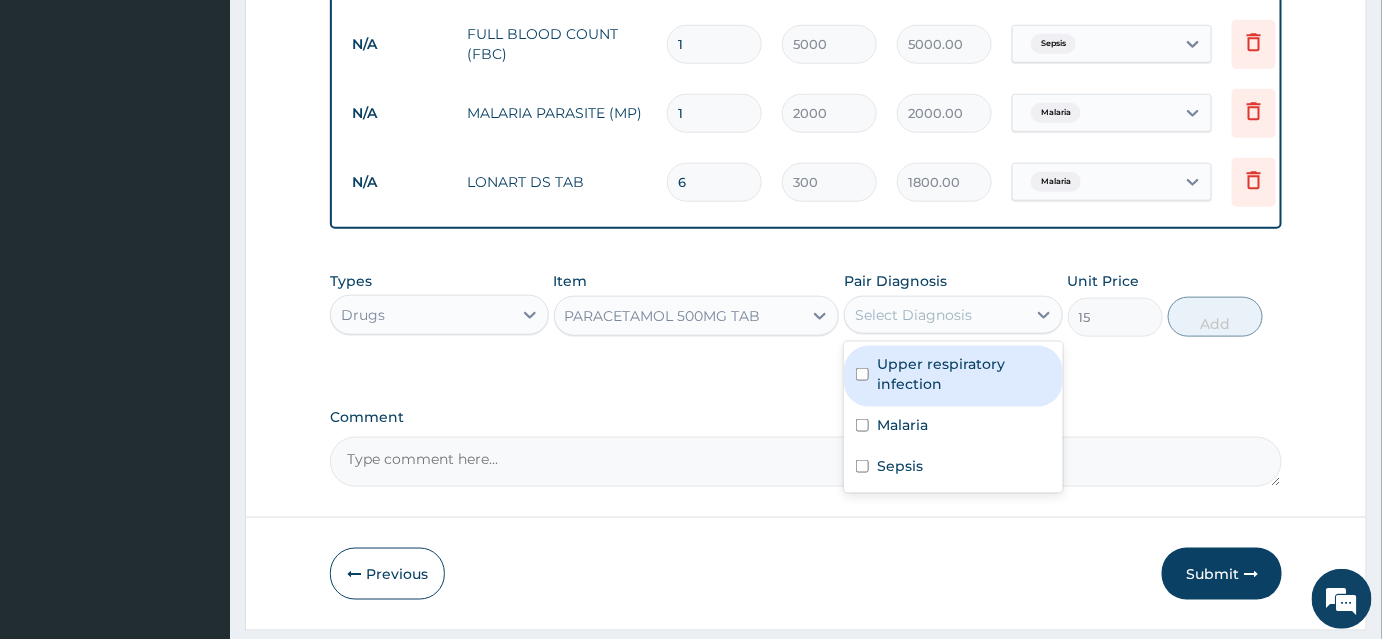 click on "Select Diagnosis" at bounding box center [935, 315] 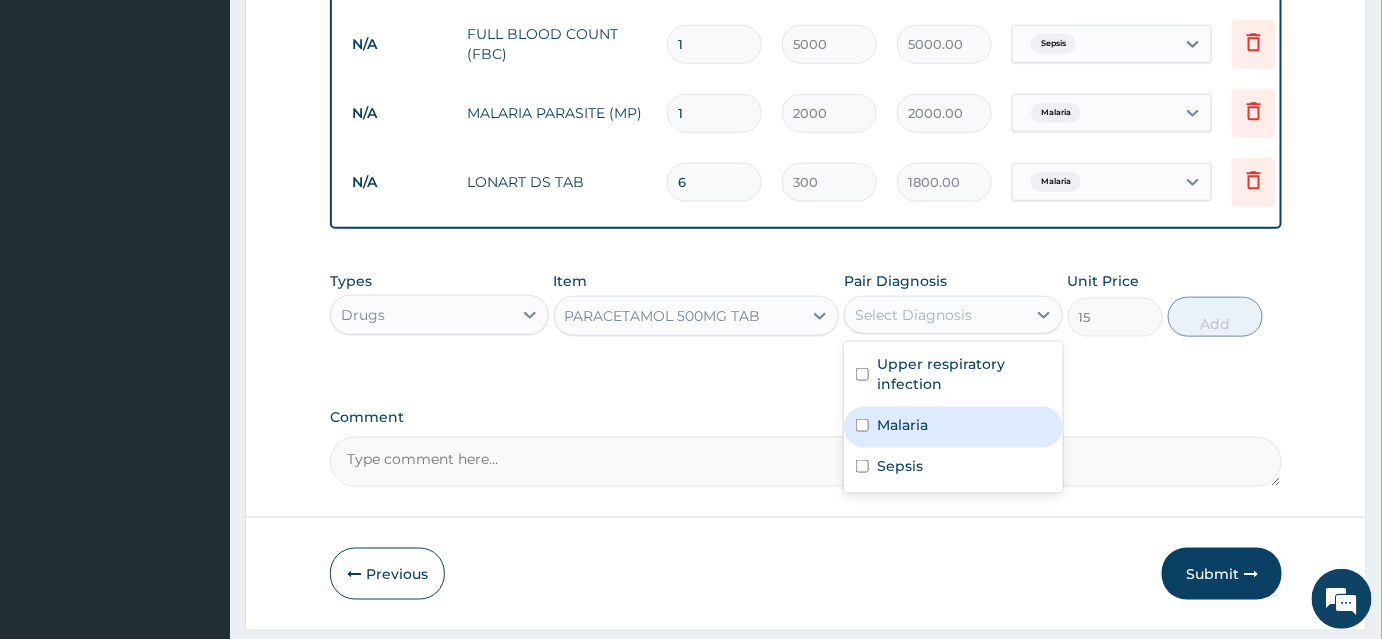 click on "Malaria" at bounding box center (953, 427) 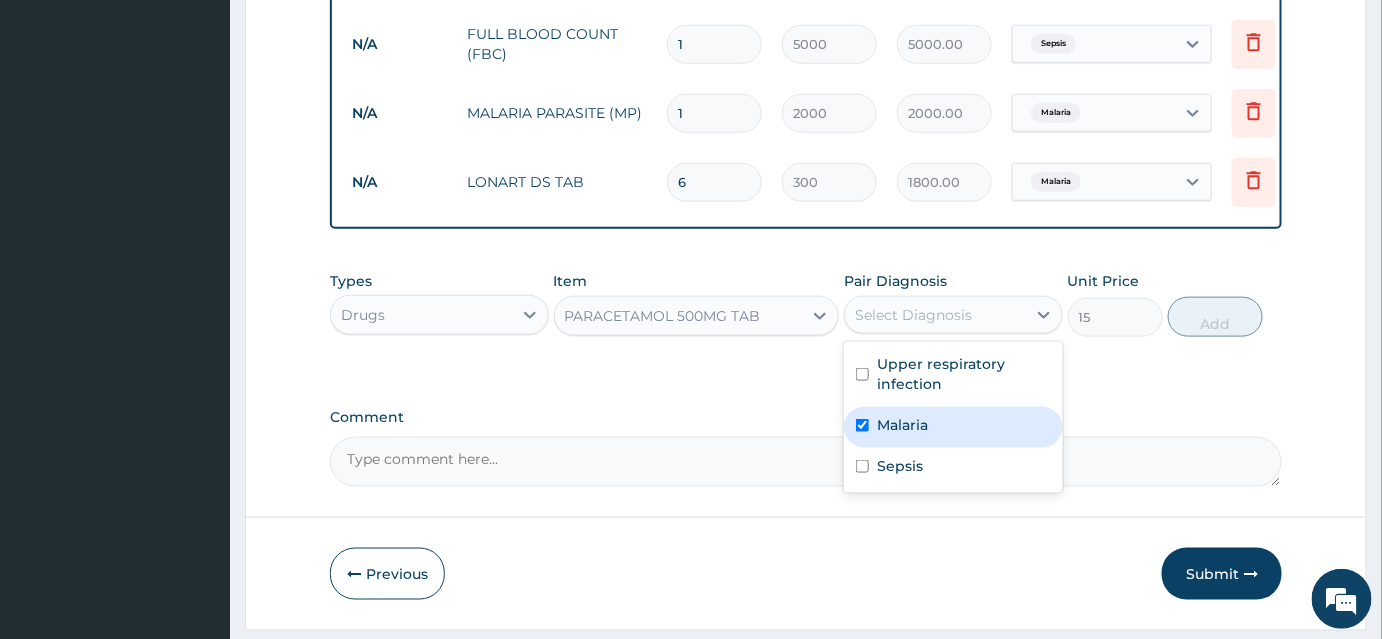 checkbox on "true" 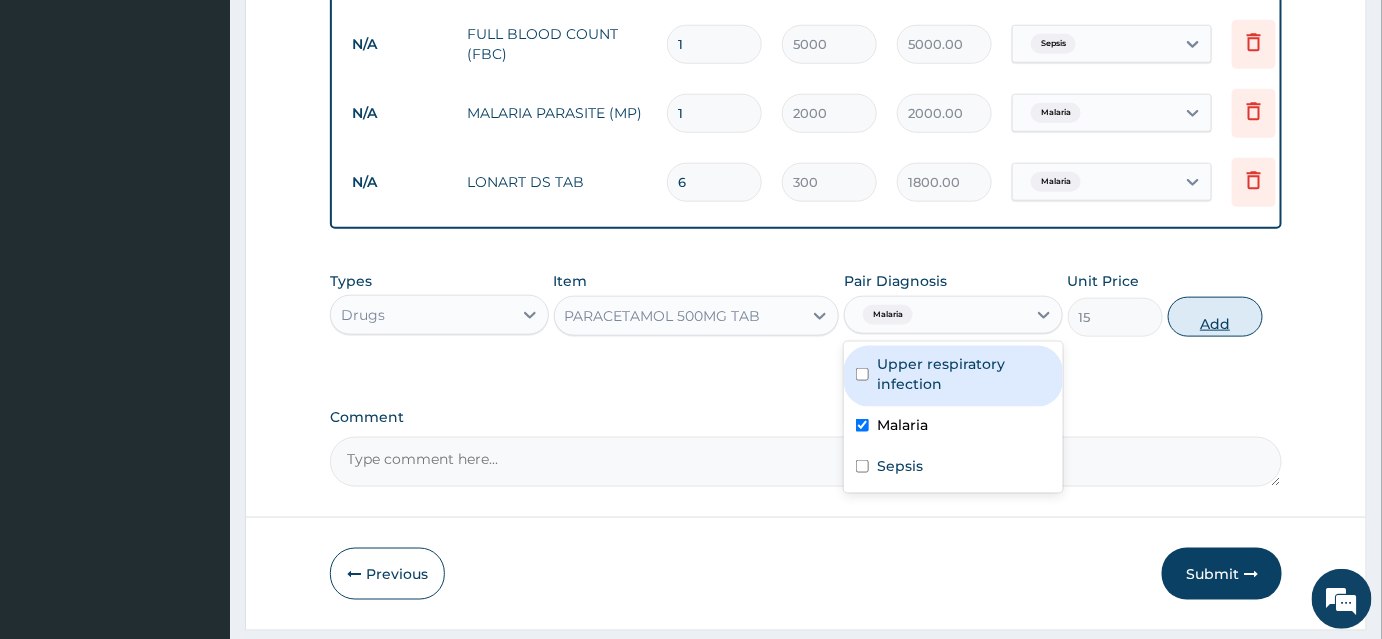 click on "Add" at bounding box center (1215, 317) 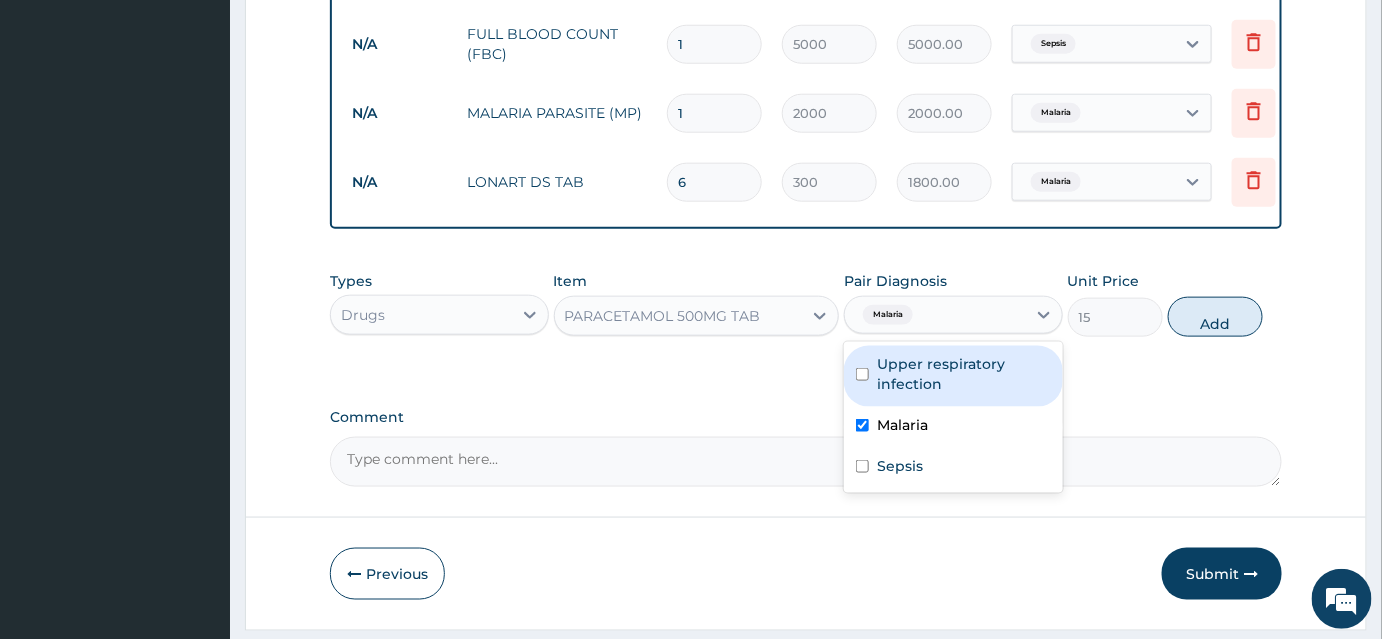 type on "0" 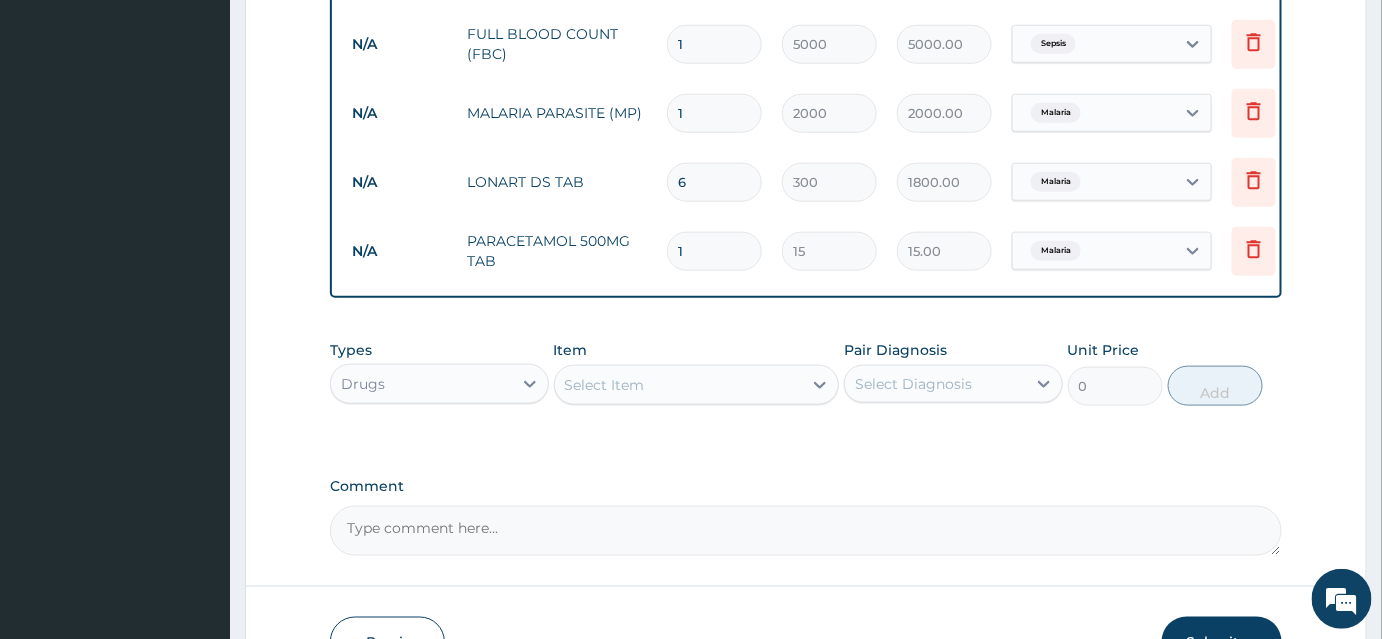 type on "18" 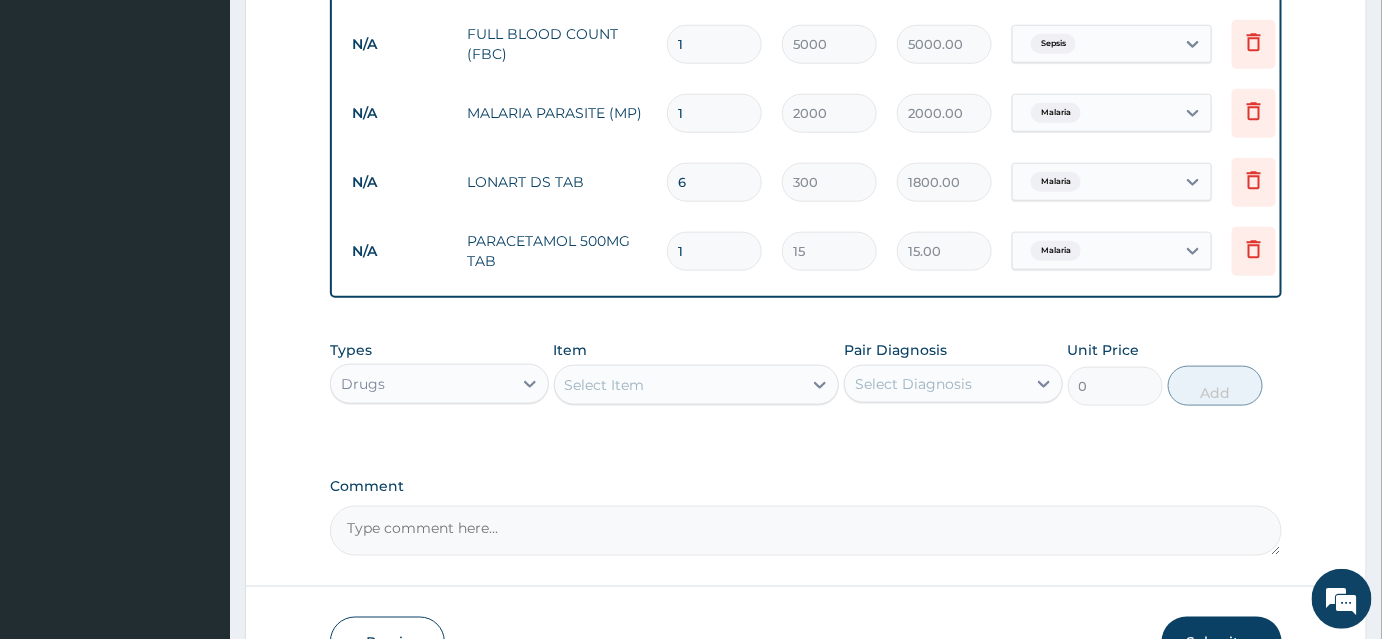 type on "270.00" 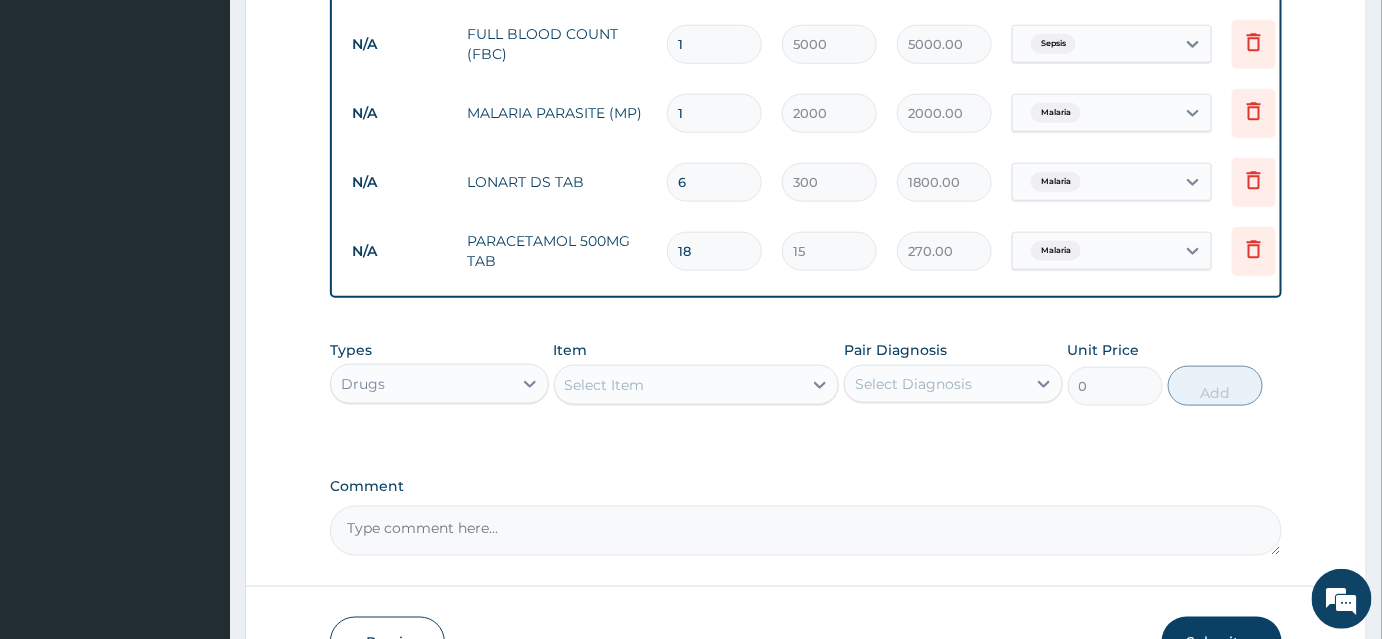 type on "18" 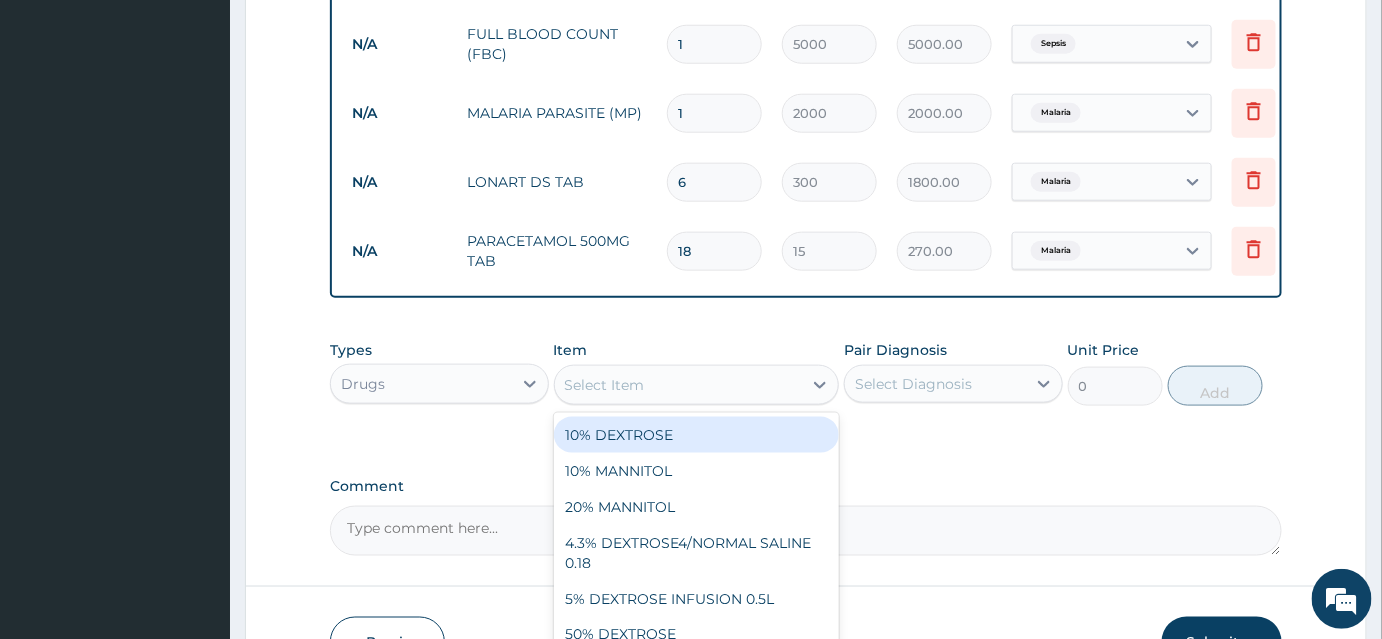 click on "Select Item" at bounding box center (679, 385) 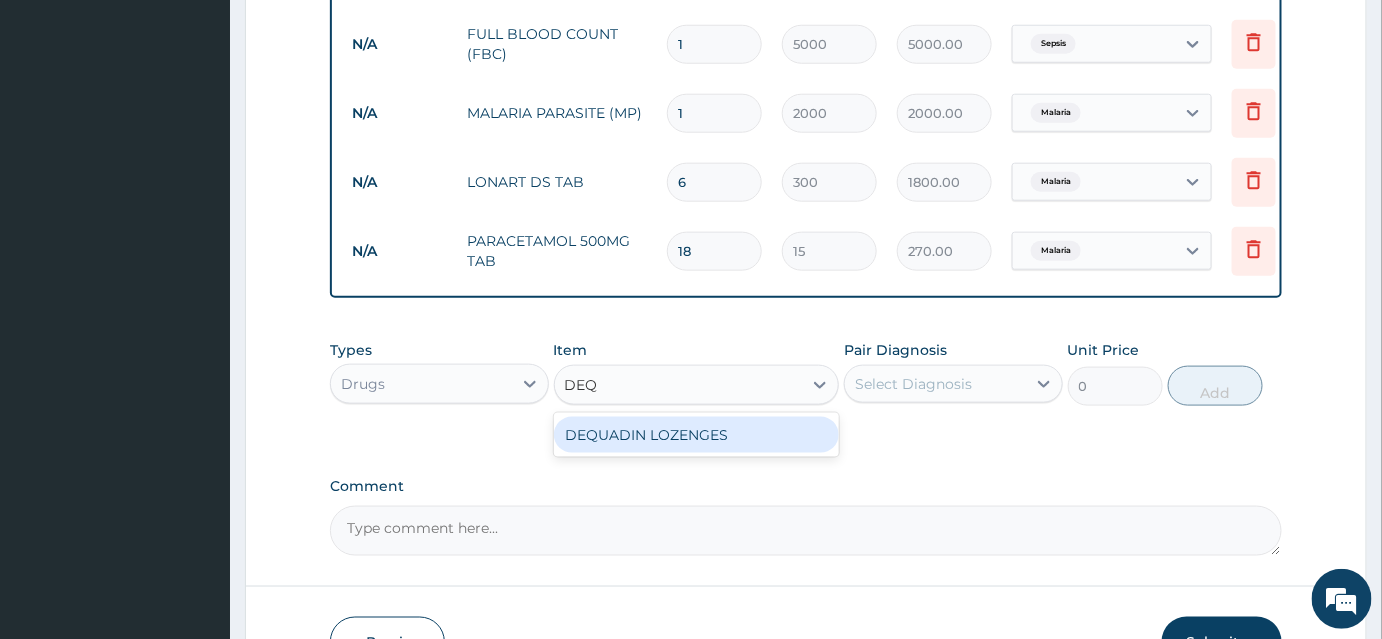 type on "DEQU" 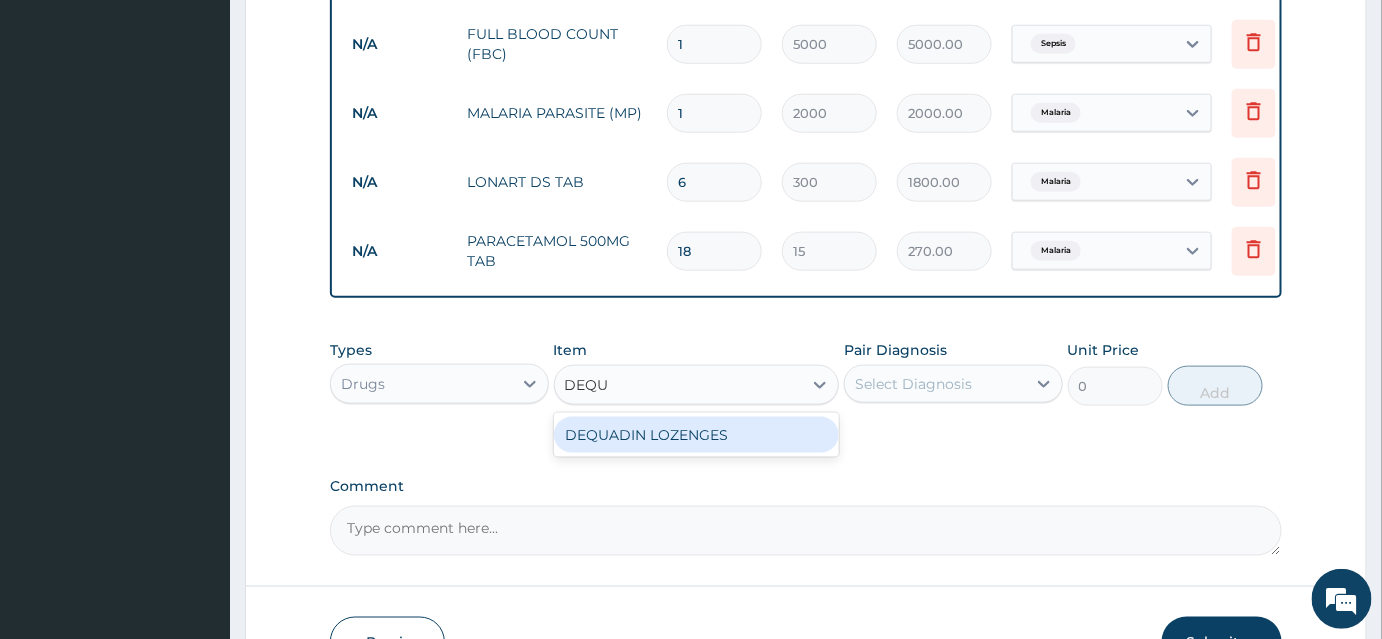 click on "DEQUADIN LOZENGES" at bounding box center (697, 435) 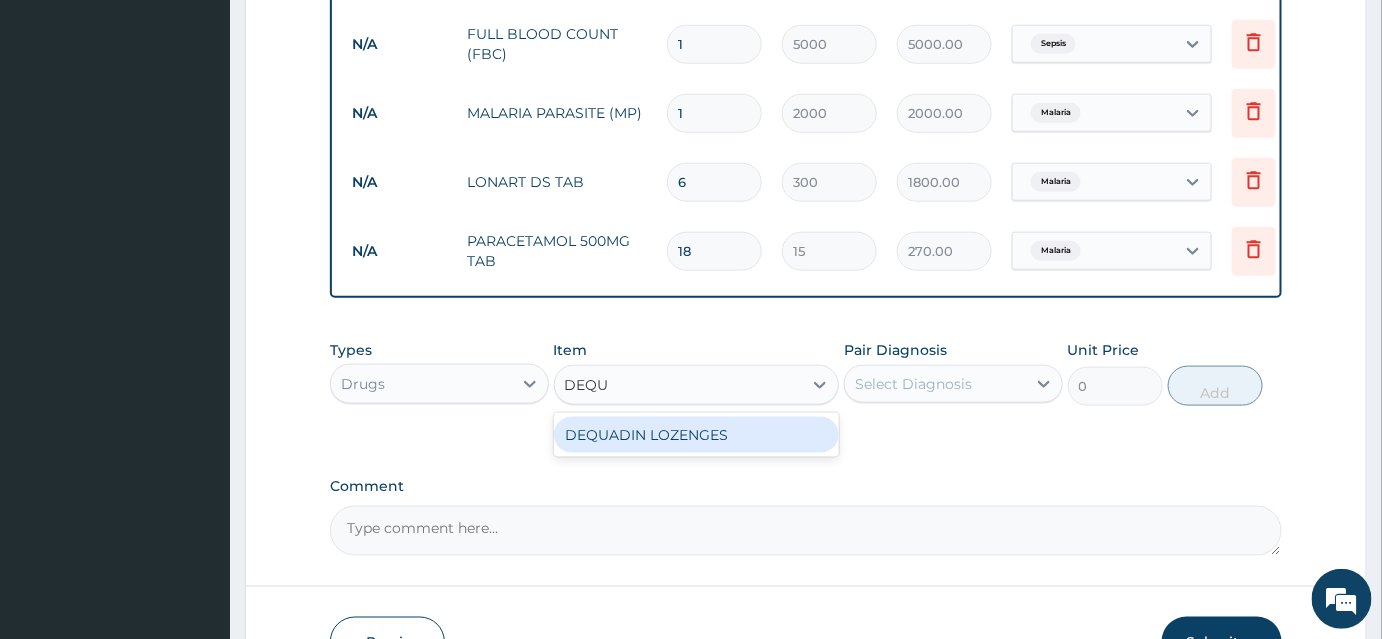 type 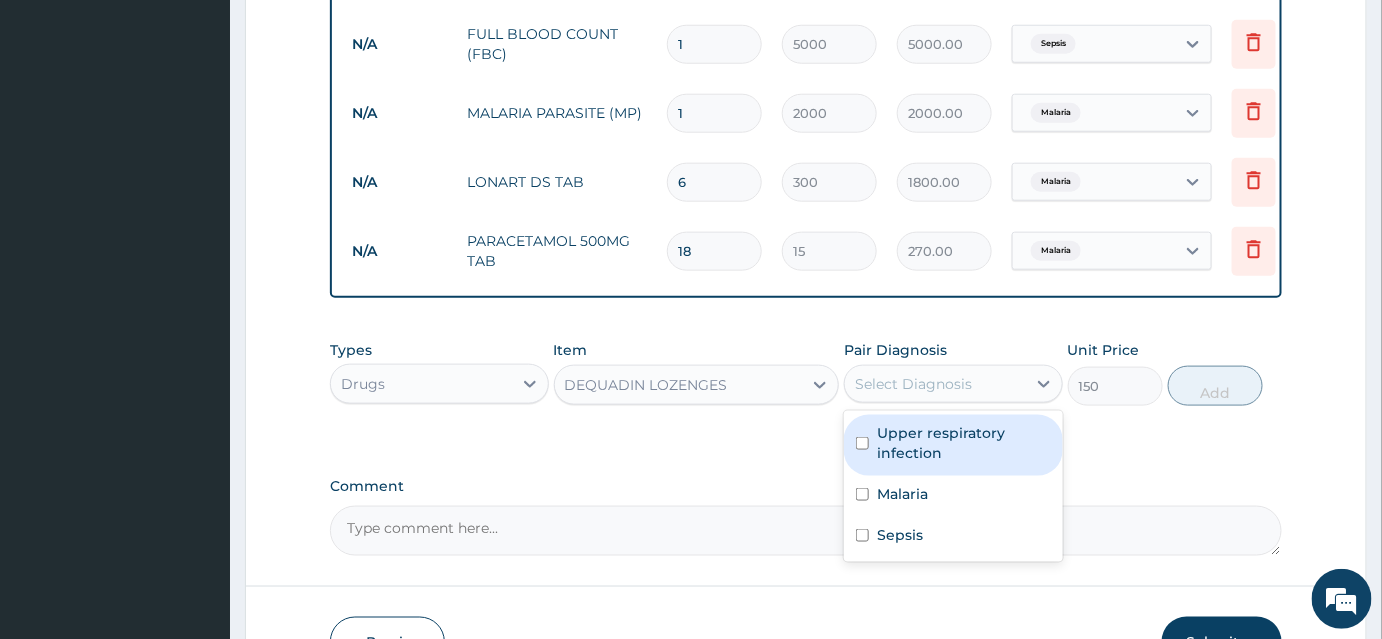 click on "Select Diagnosis" at bounding box center [913, 384] 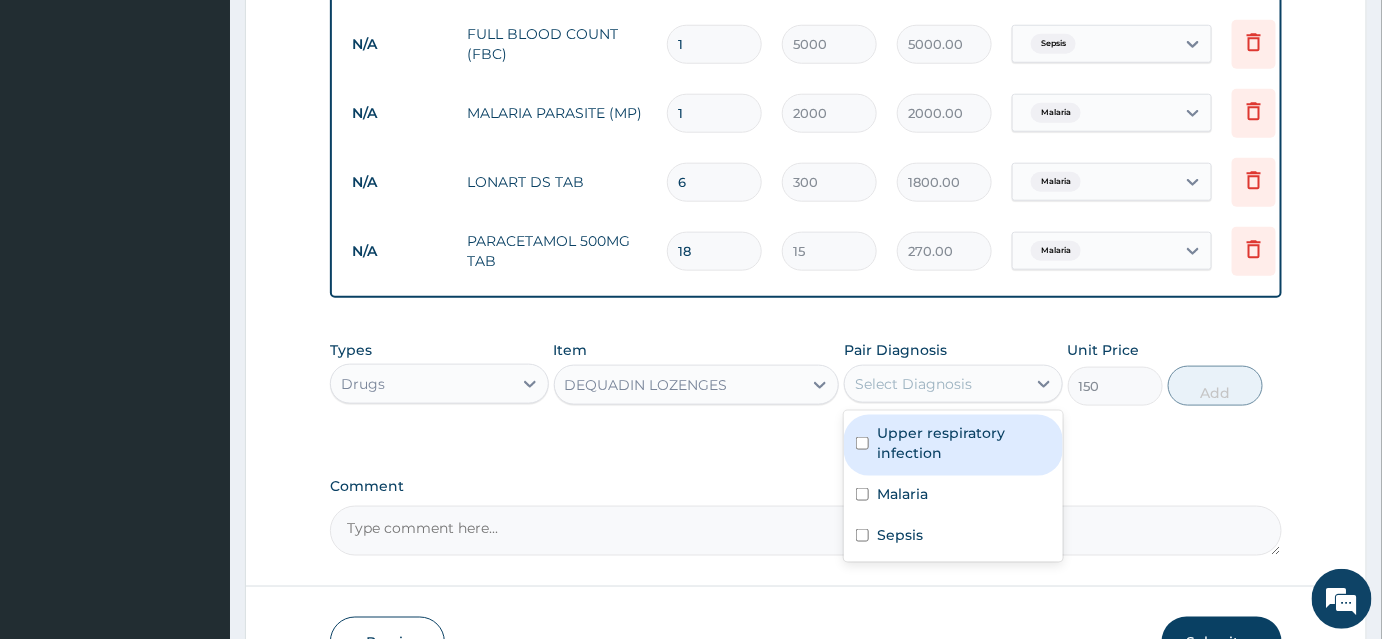 click on "Upper respiratory infection" at bounding box center (964, 443) 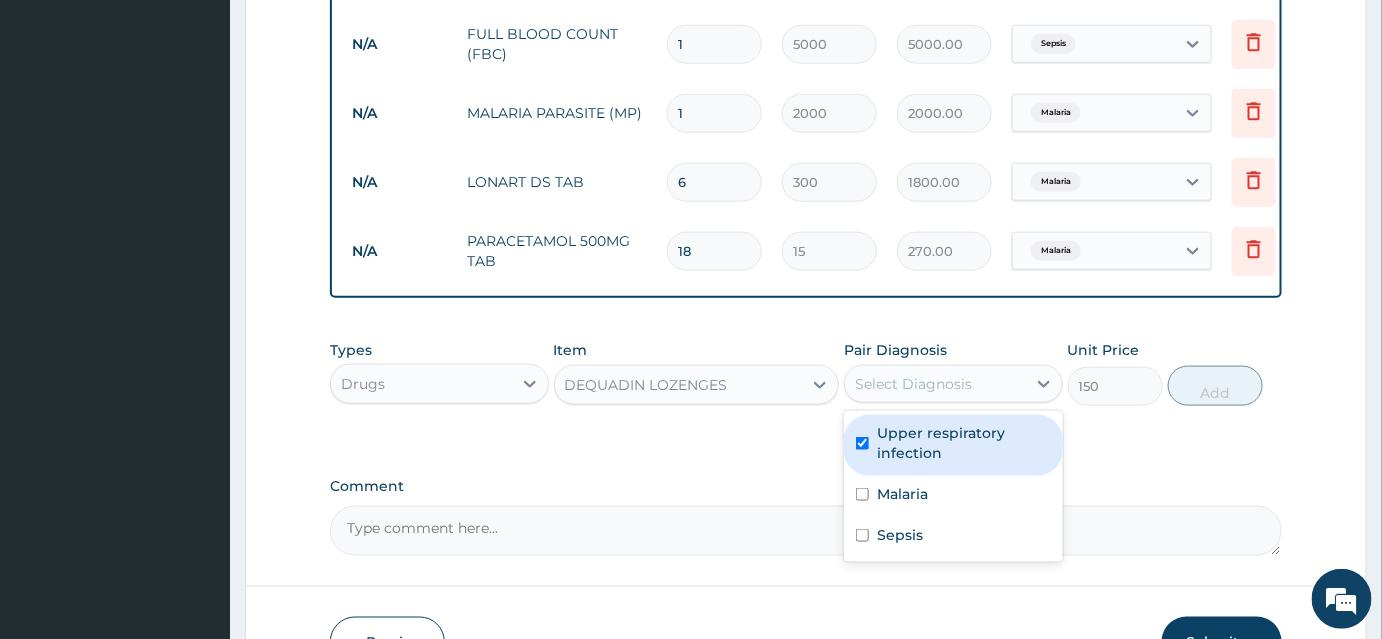 checkbox on "true" 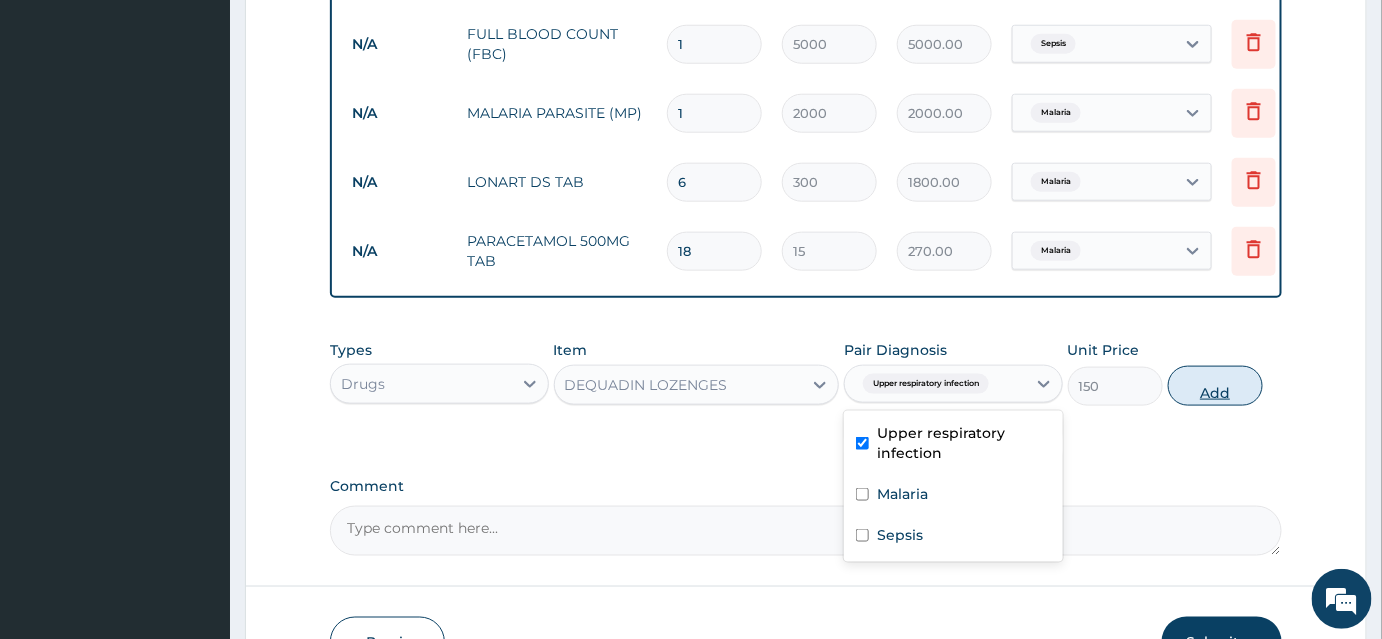 click on "Add" at bounding box center (1215, 386) 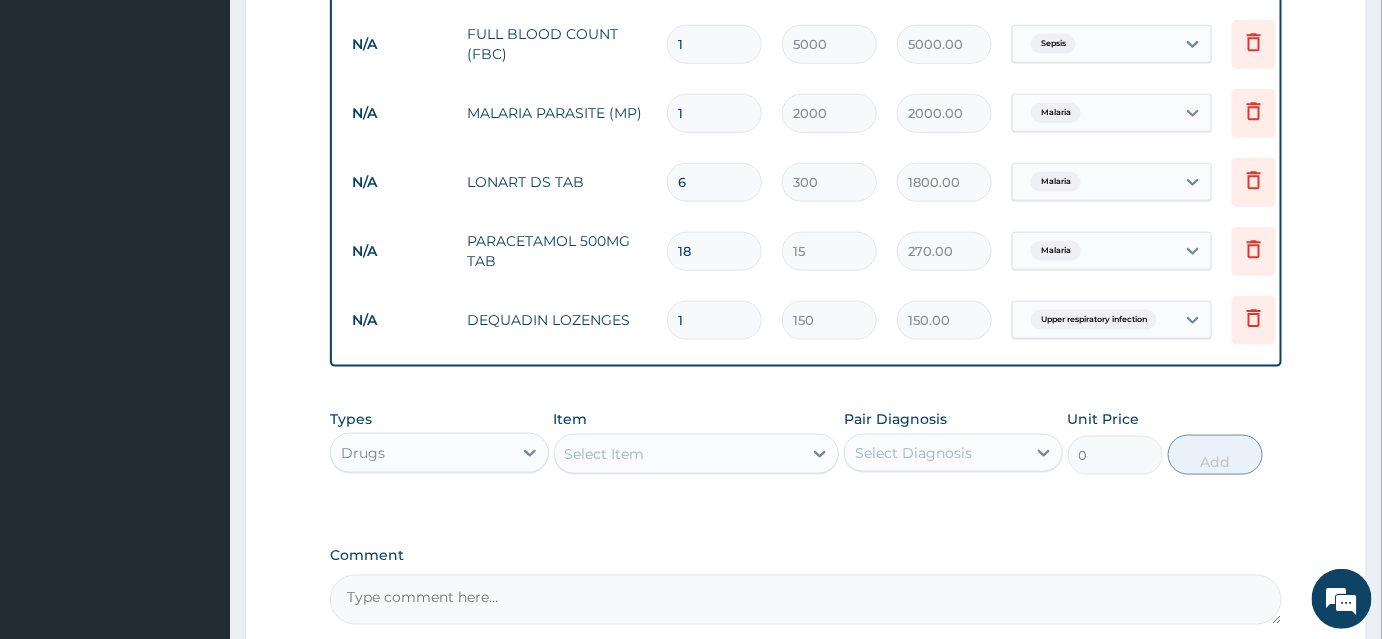 type 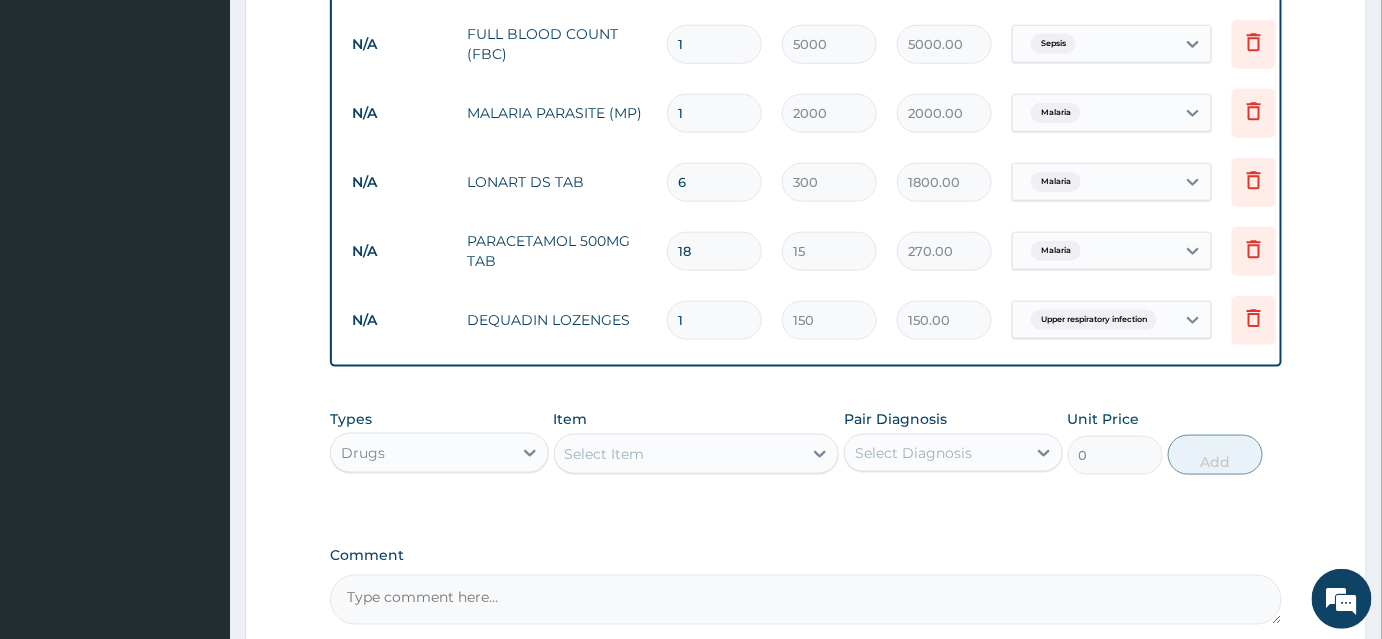 type on "0.00" 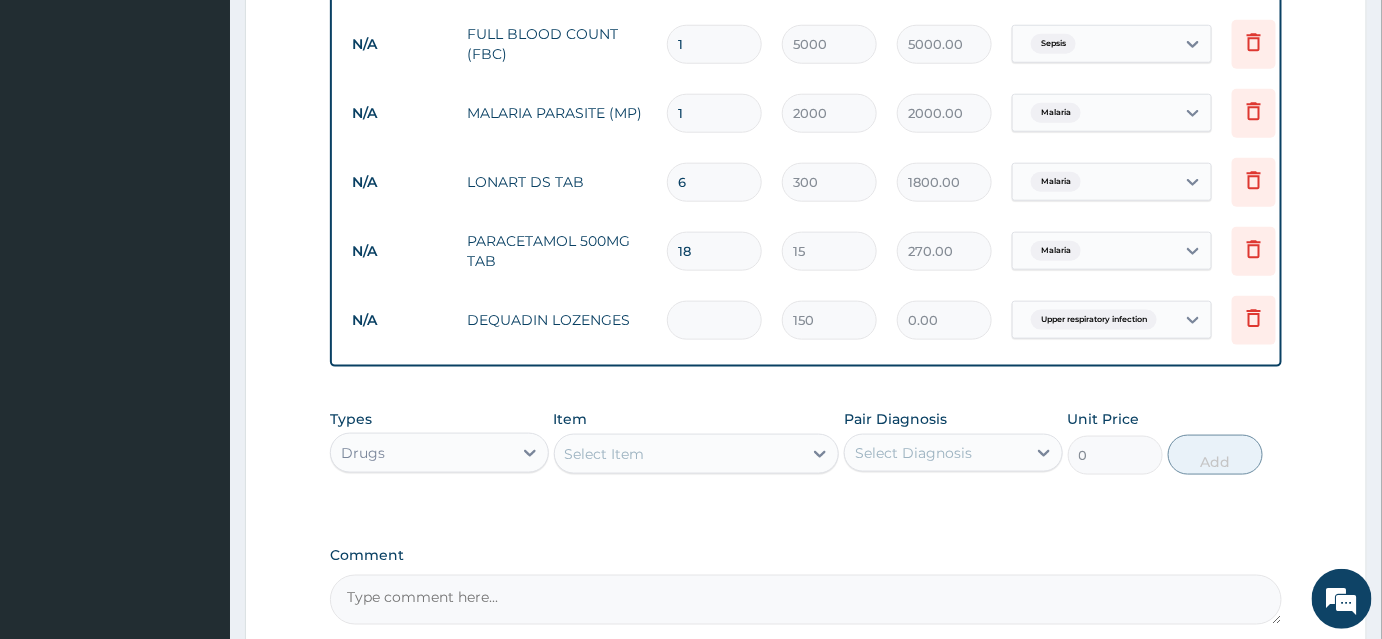 type on "9" 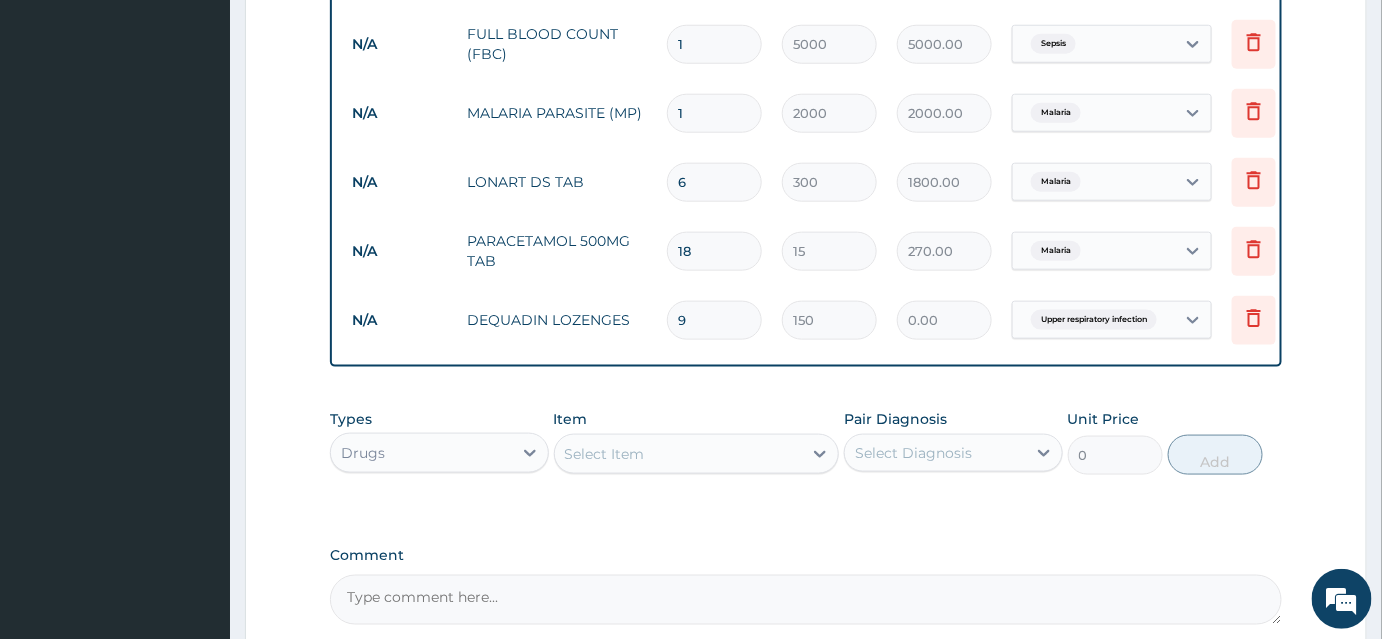 type on "1350.00" 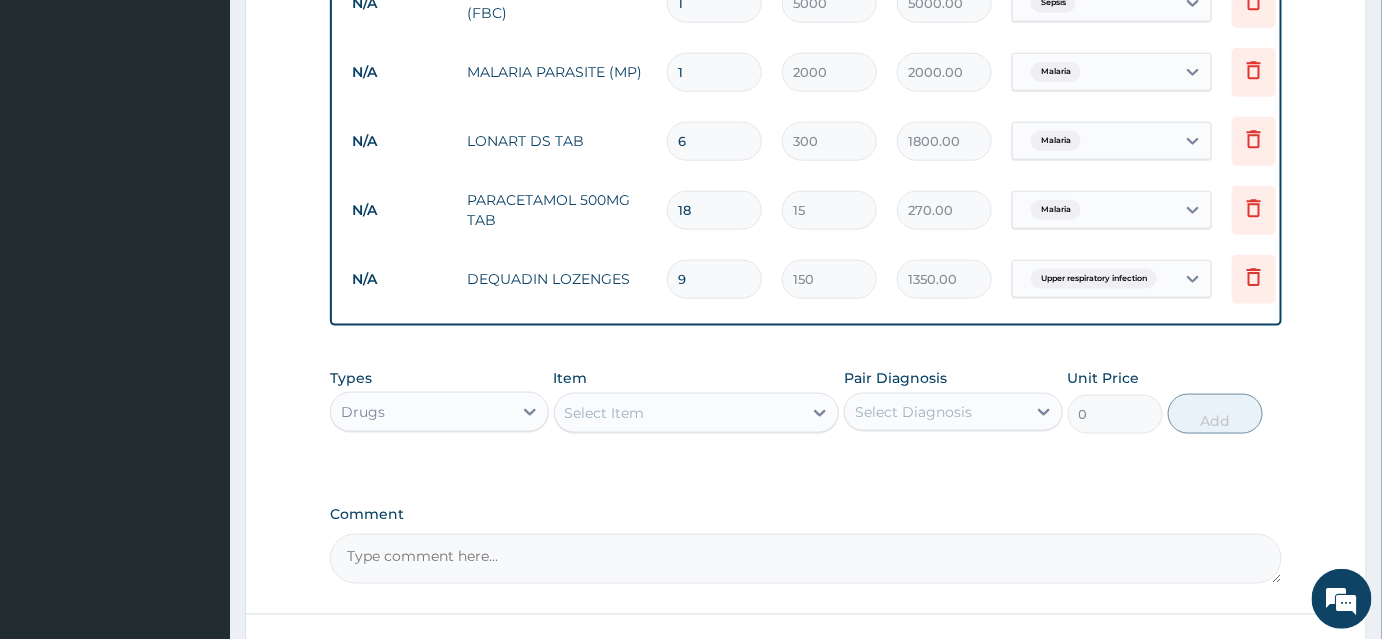 scroll, scrollTop: 823, scrollLeft: 0, axis: vertical 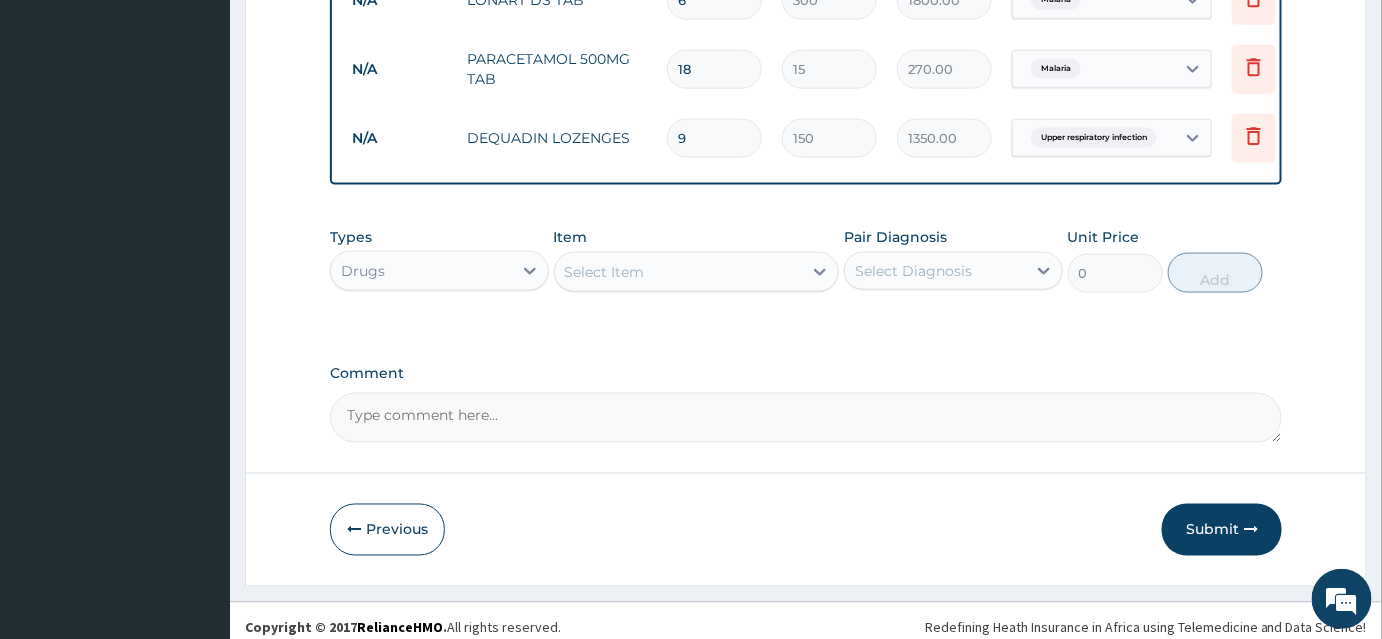type on "9" 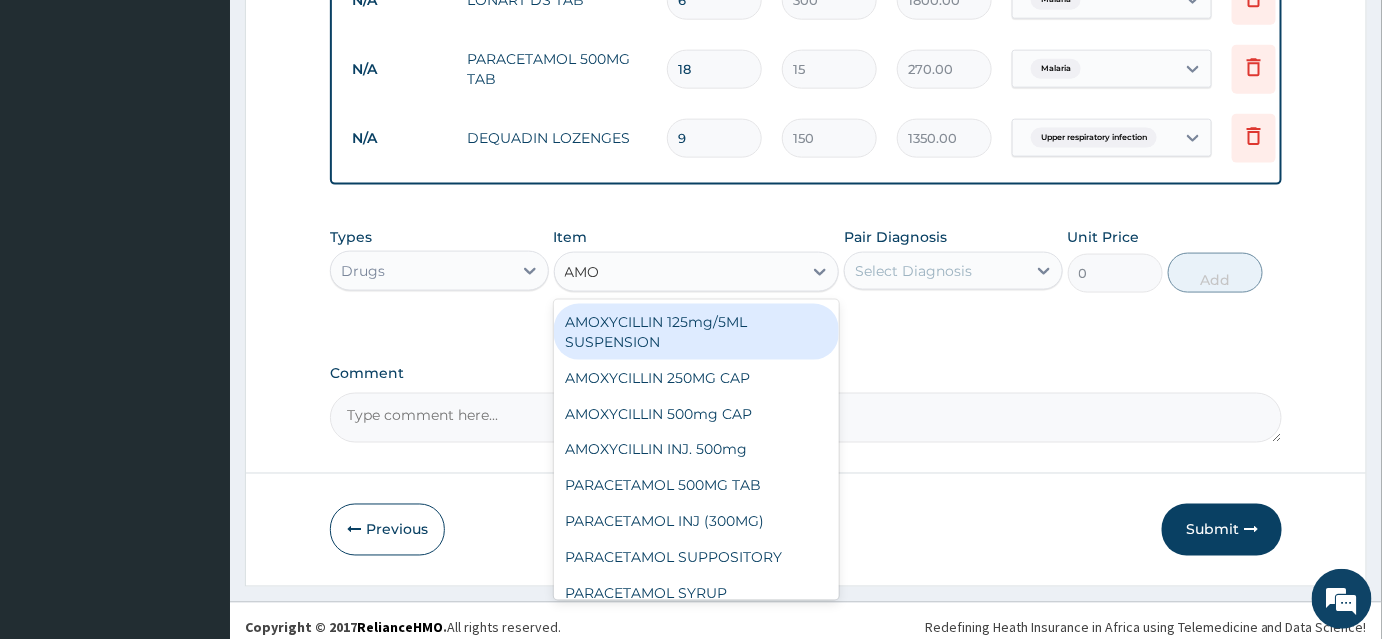 type on "AMOX" 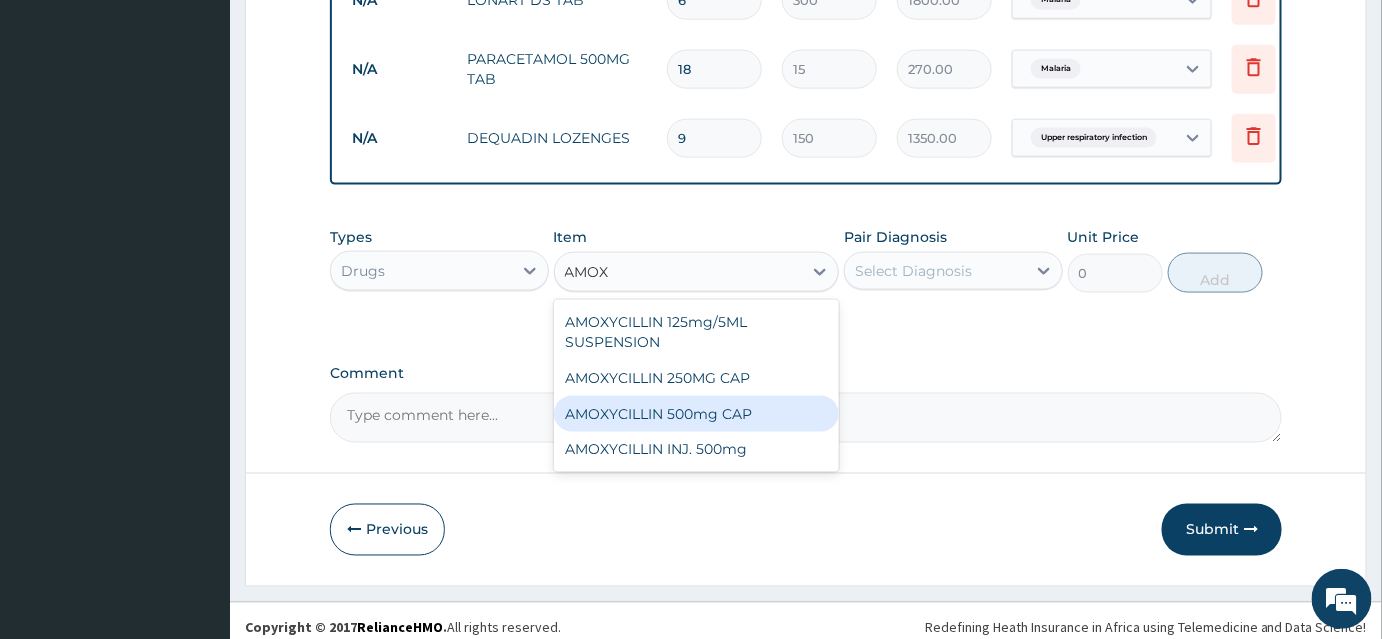 click on "AMOXYCILLIN 500mg CAP" at bounding box center [697, 414] 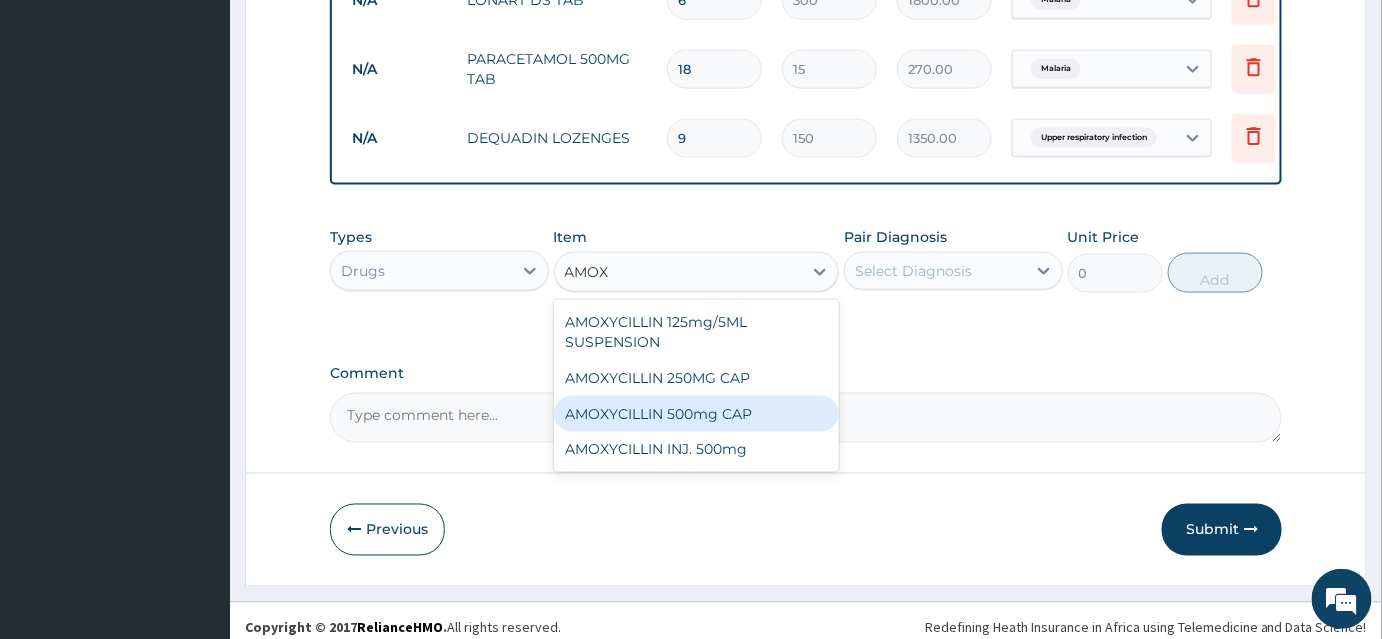 type 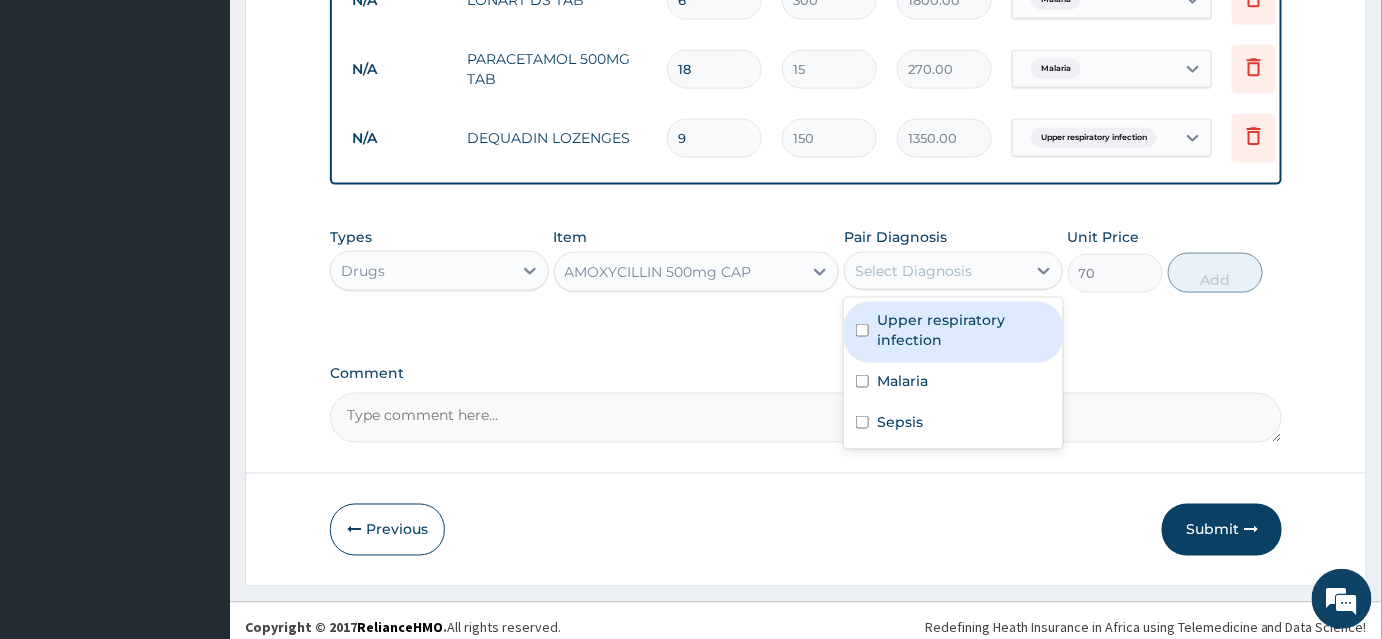 click on "Select Diagnosis" at bounding box center (935, 271) 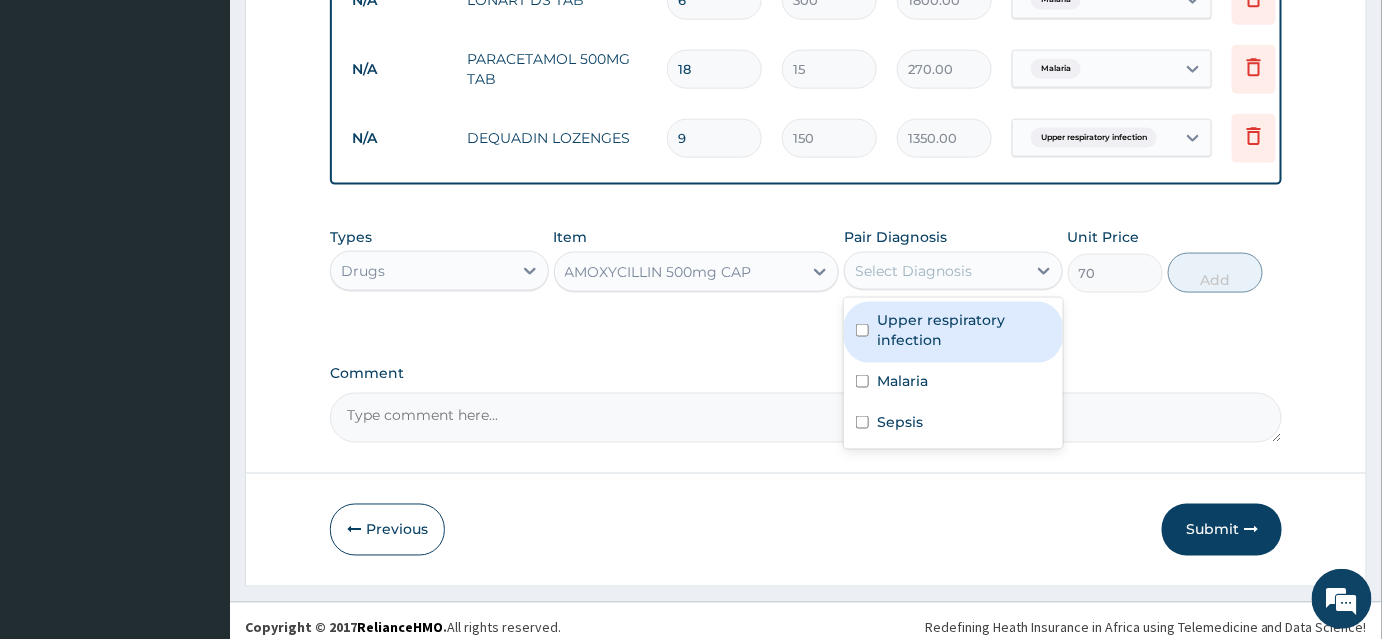 click on "Upper respiratory infection" at bounding box center (964, 330) 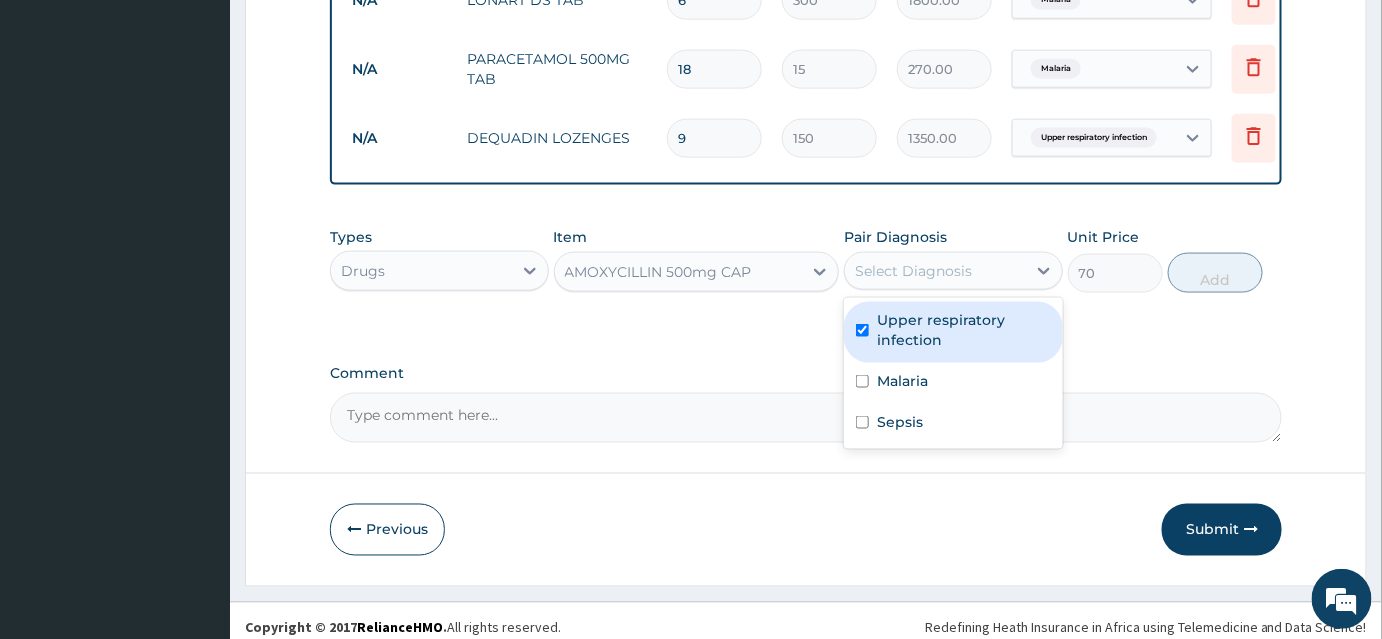 checkbox on "true" 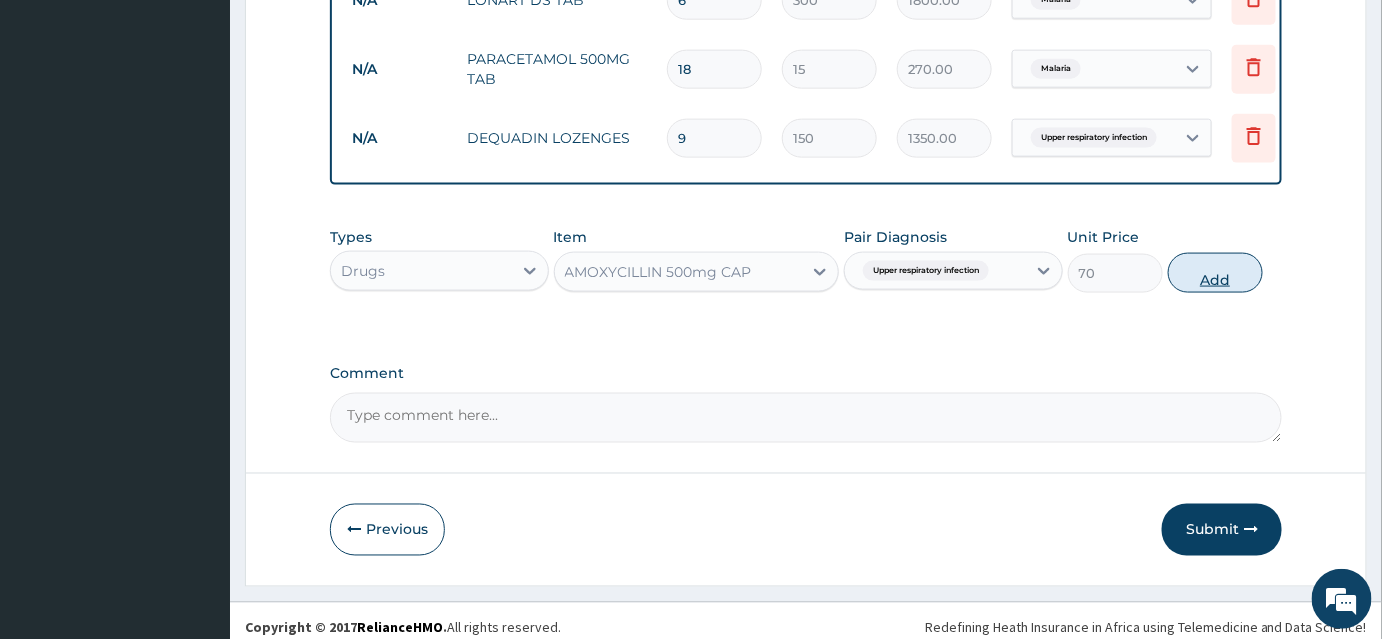 click on "Add" at bounding box center (1215, 273) 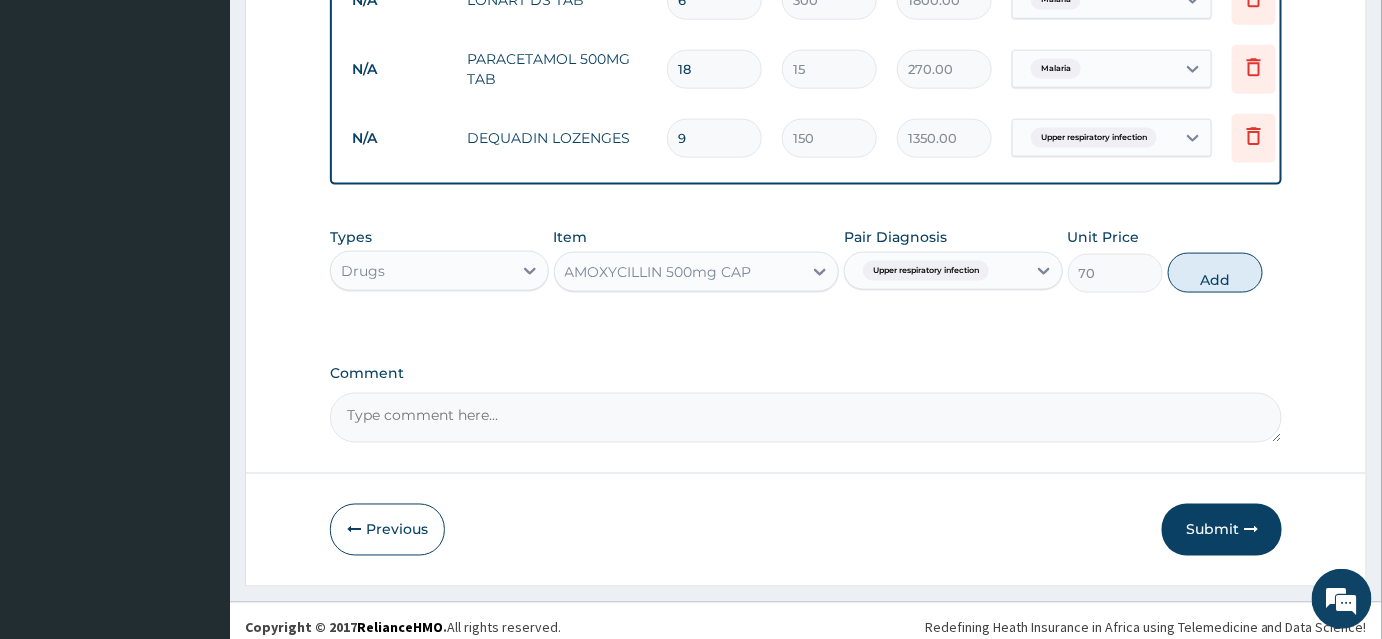 type on "0" 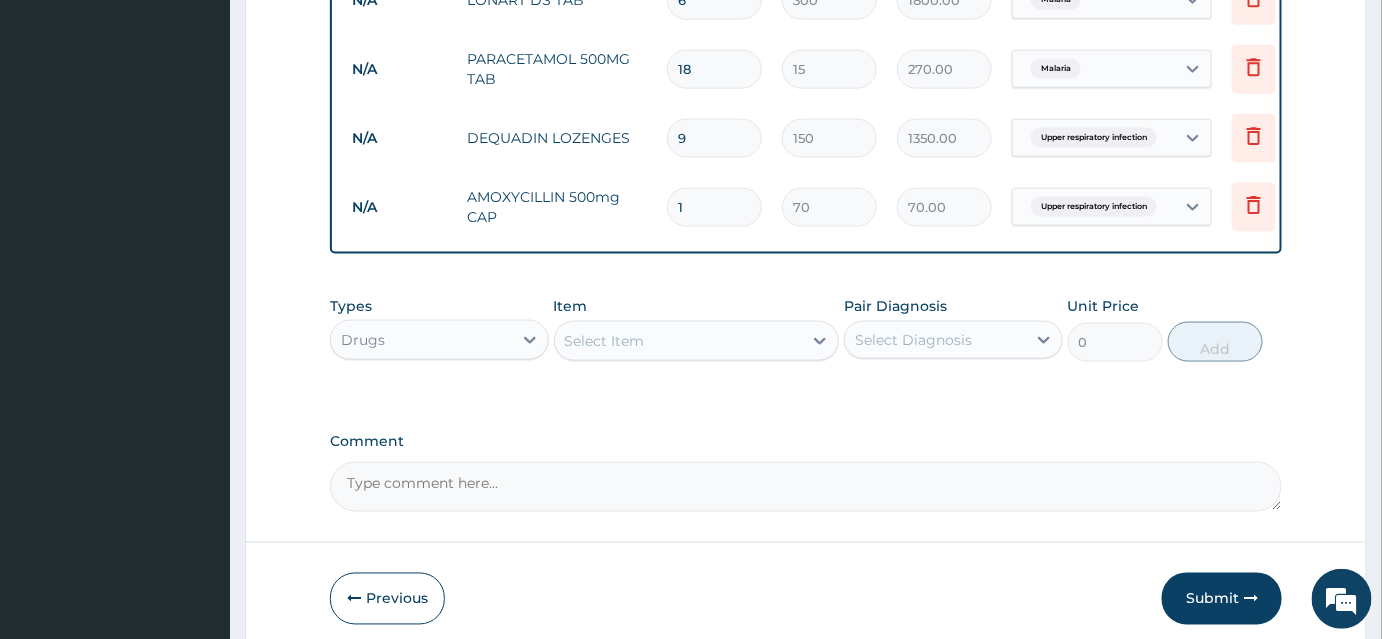 type on "15" 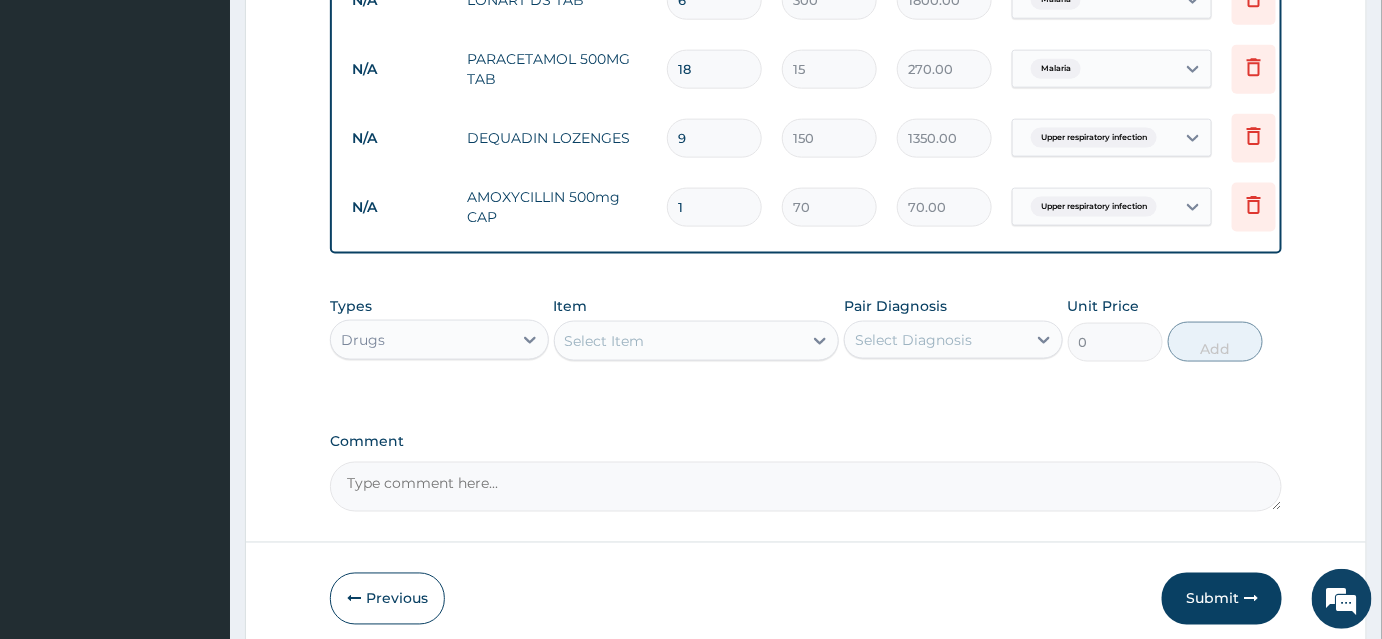 type on "1050.00" 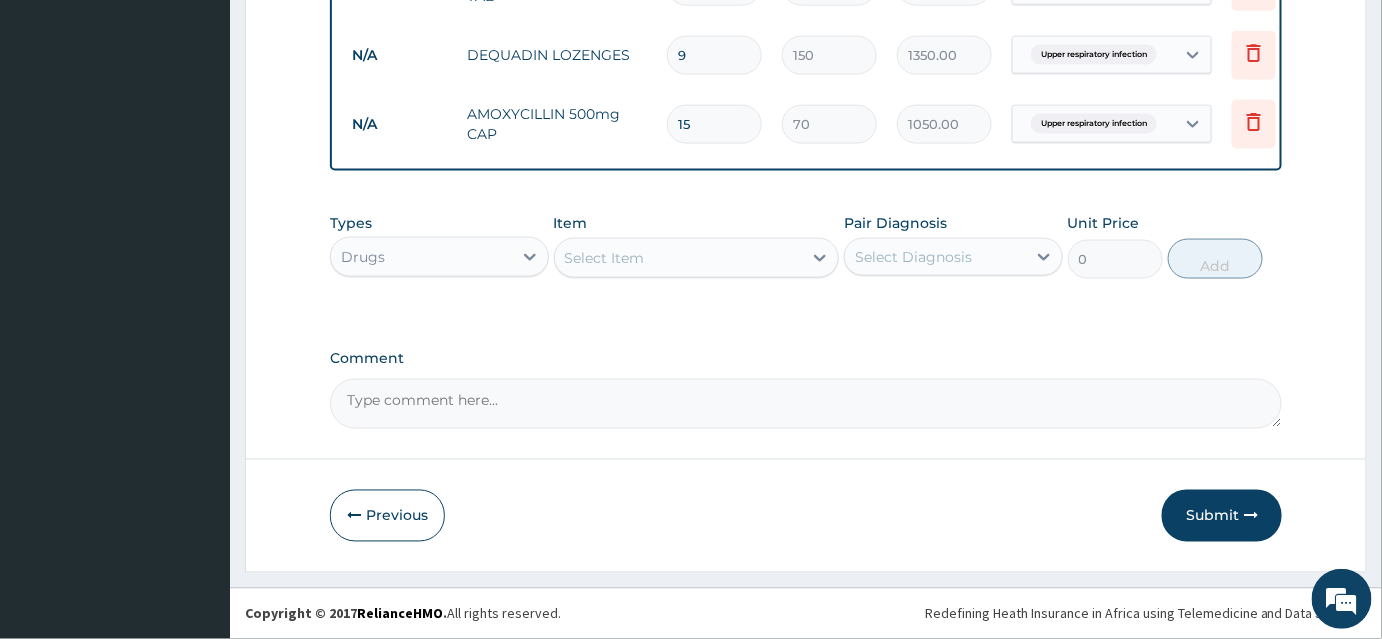 scroll, scrollTop: 919, scrollLeft: 0, axis: vertical 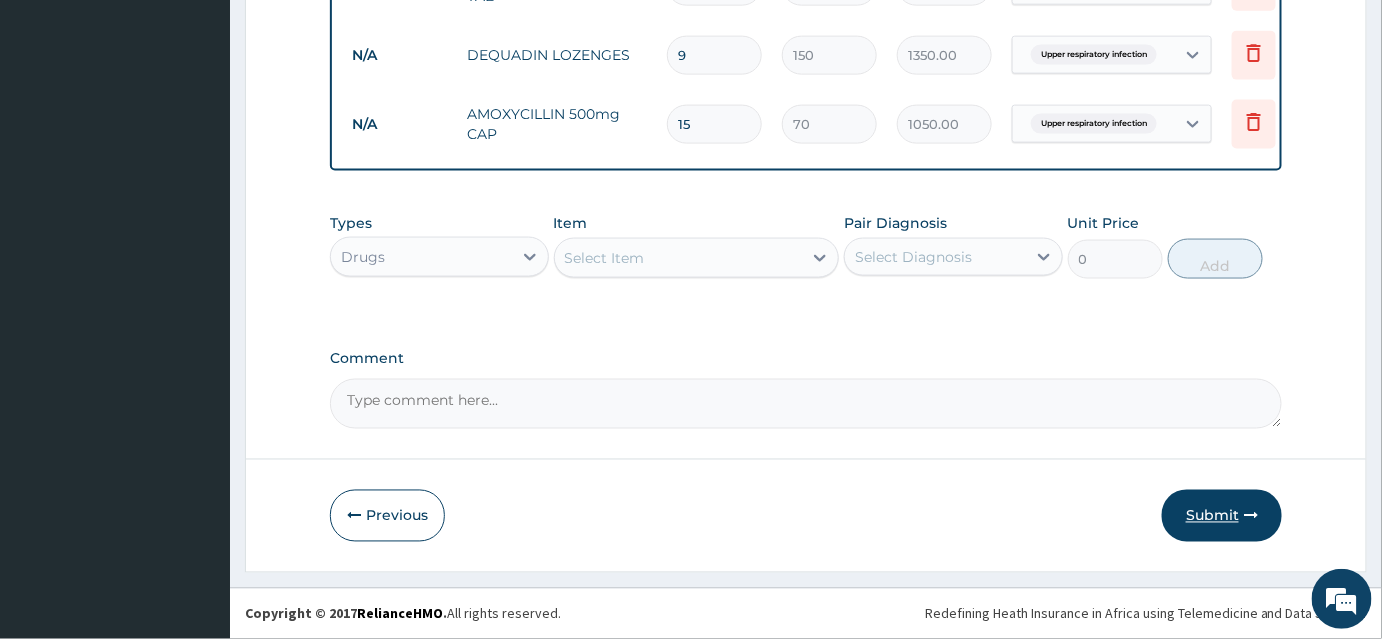 type on "15" 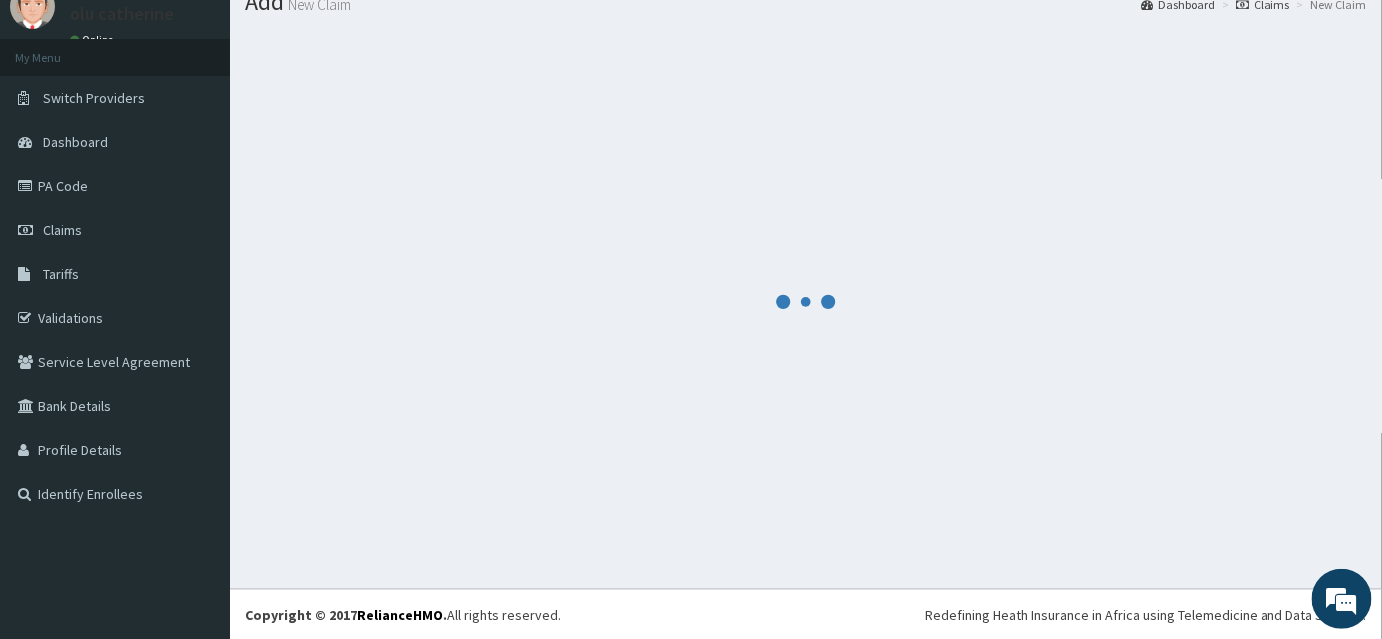 scroll, scrollTop: 919, scrollLeft: 0, axis: vertical 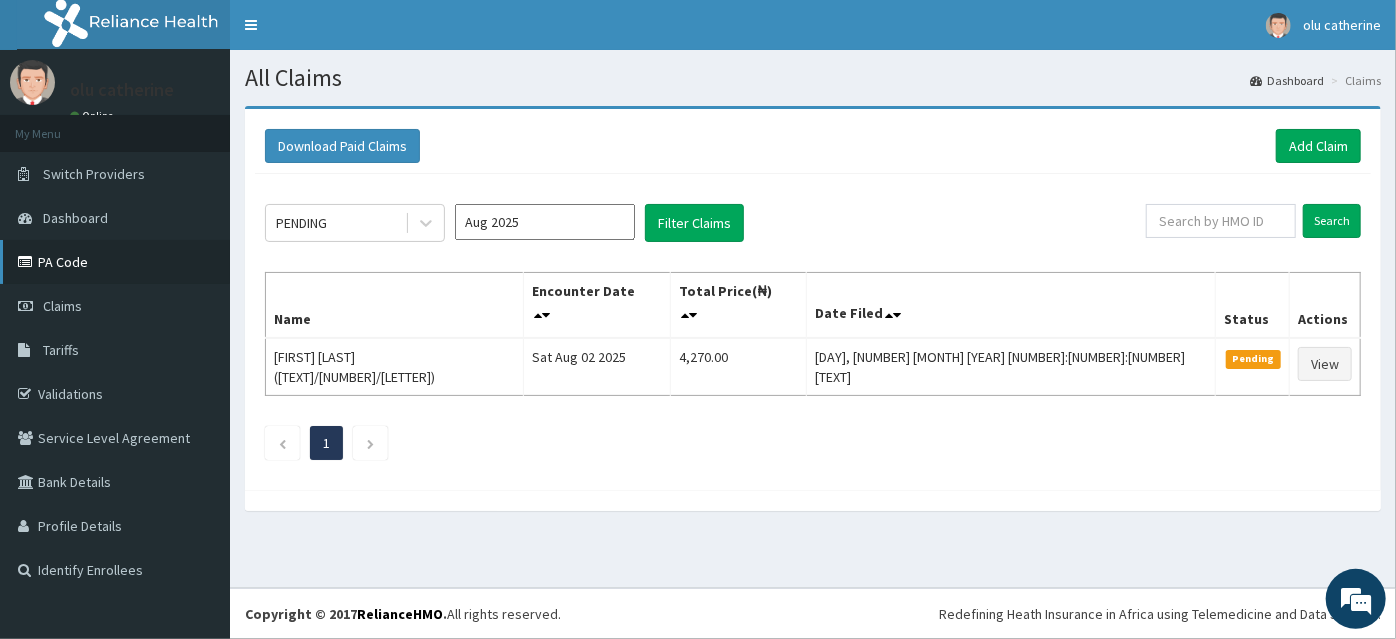 click on "PA Code" at bounding box center (115, 262) 